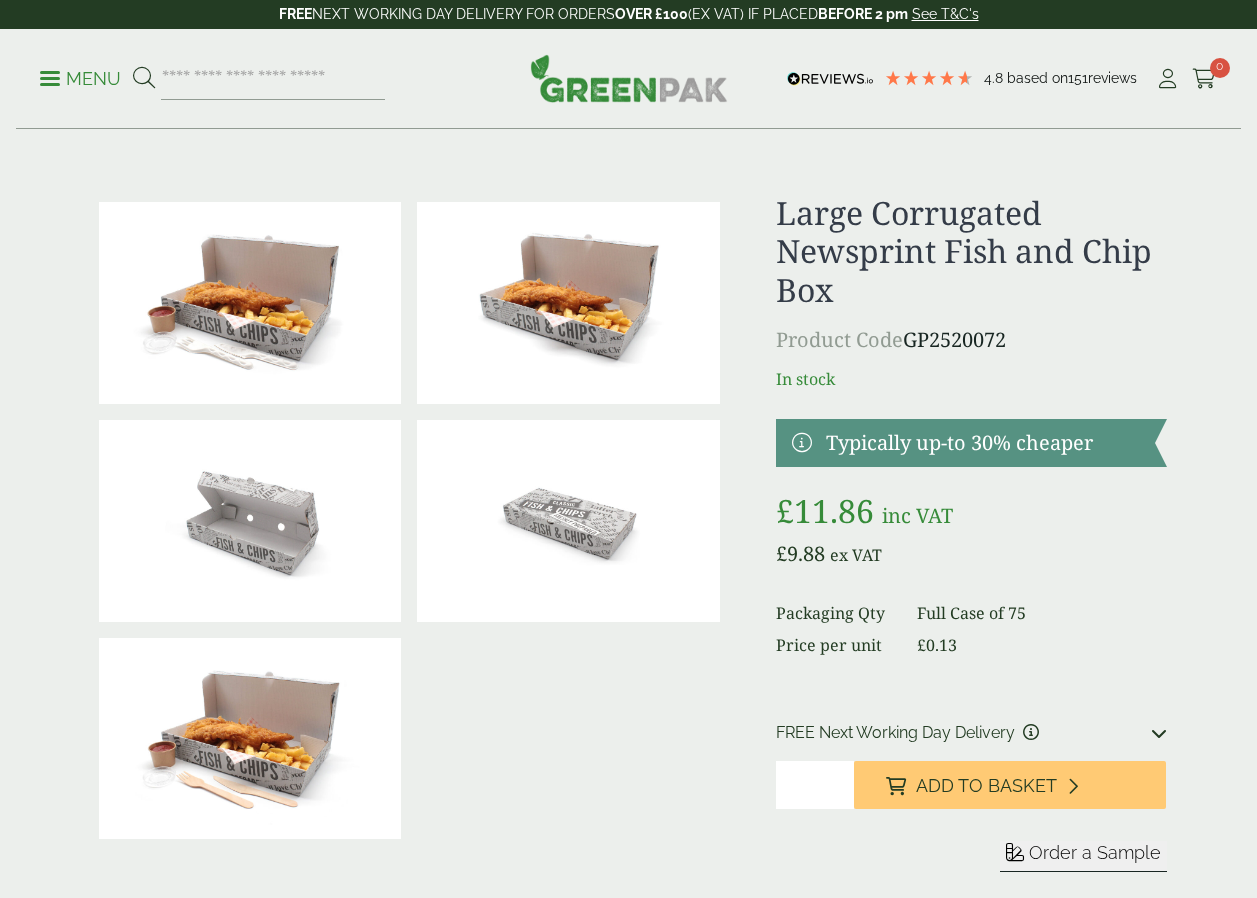 scroll, scrollTop: 400, scrollLeft: 0, axis: vertical 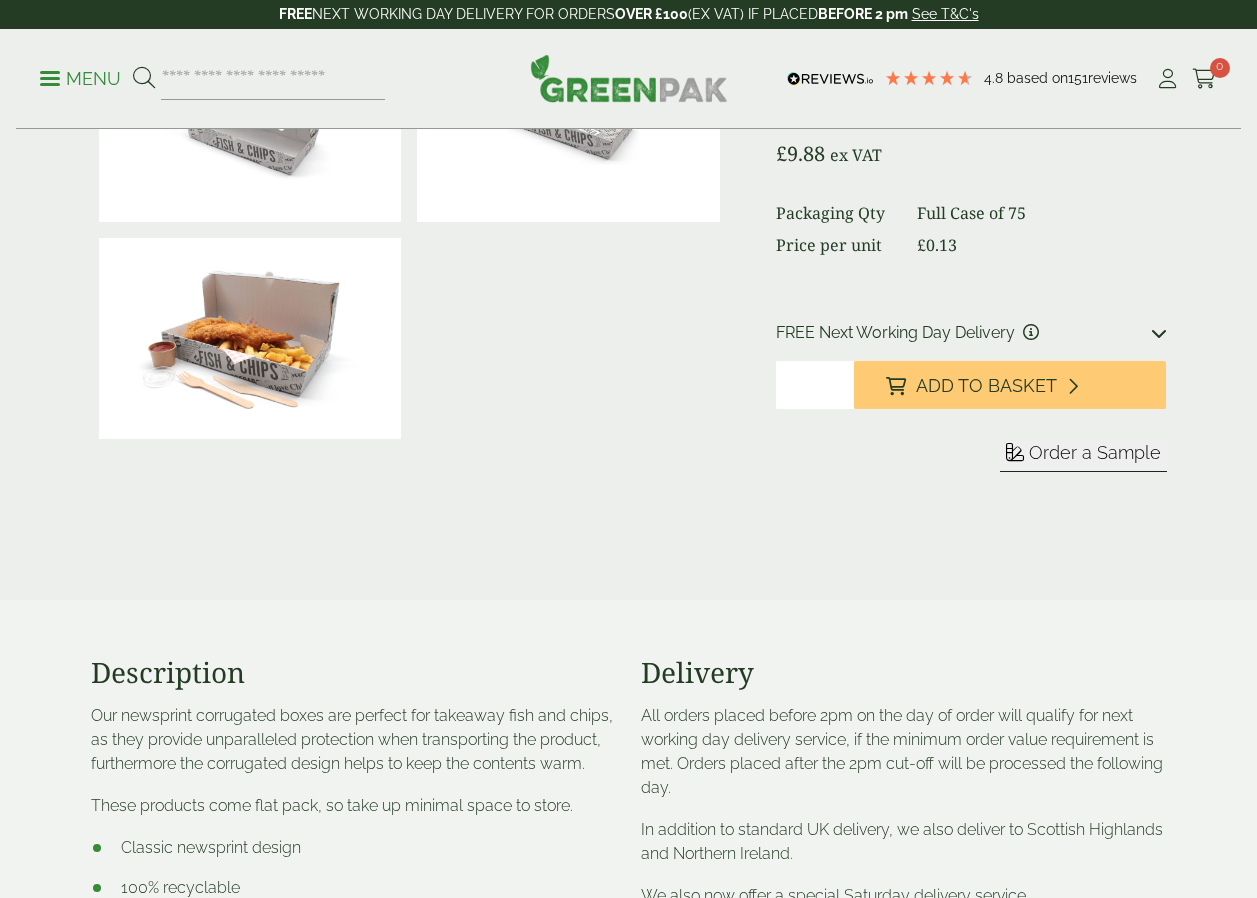 click on "*" at bounding box center (815, 385) 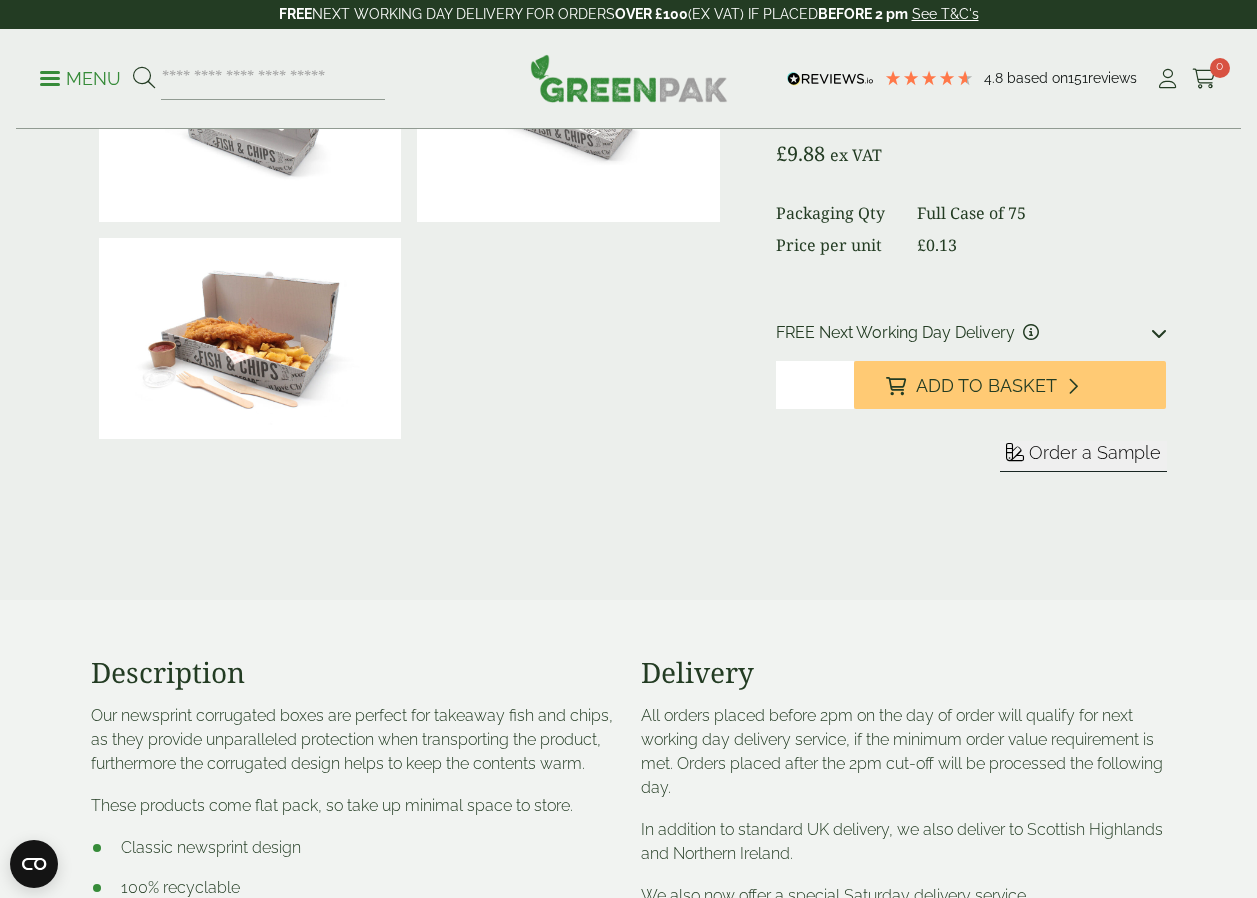 click on "*" at bounding box center (815, 385) 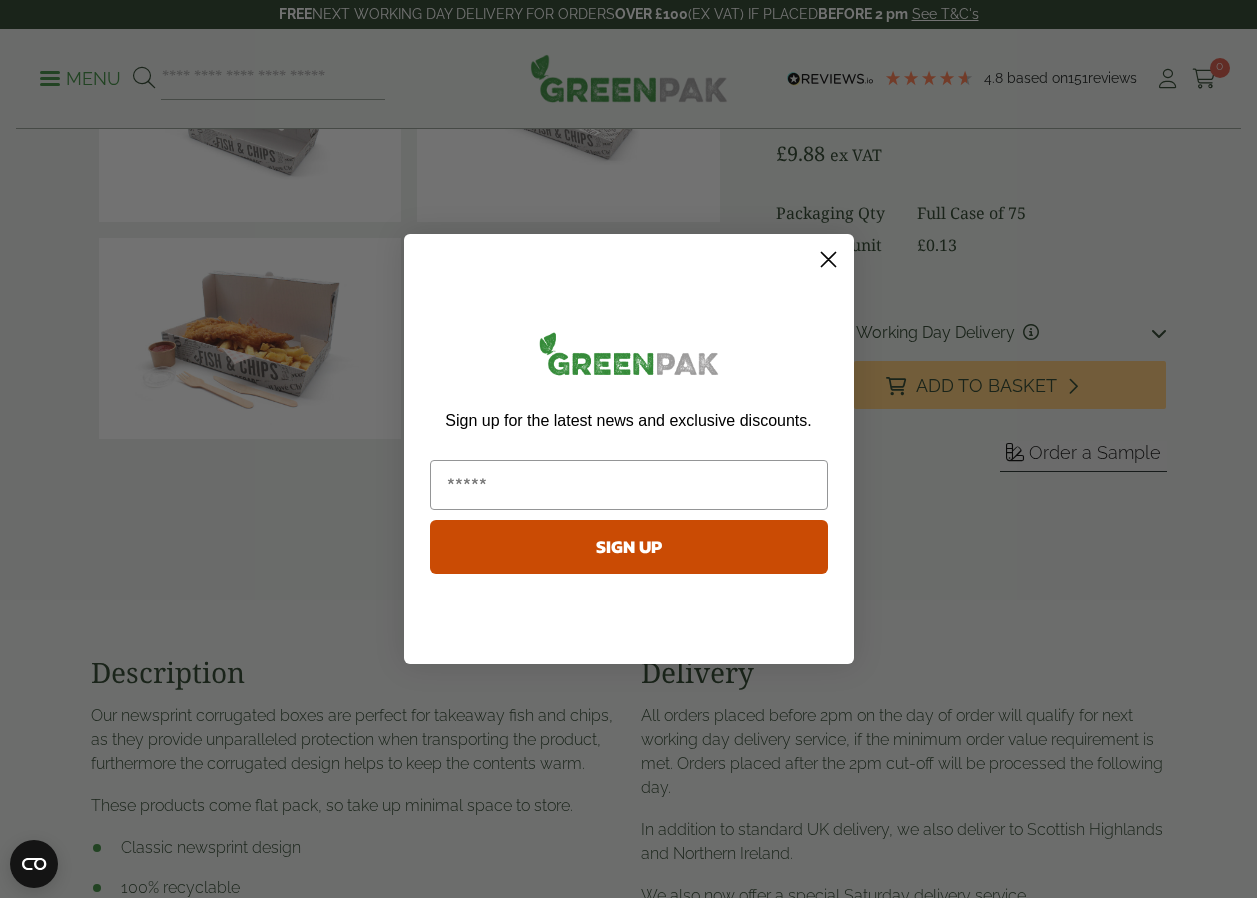 click 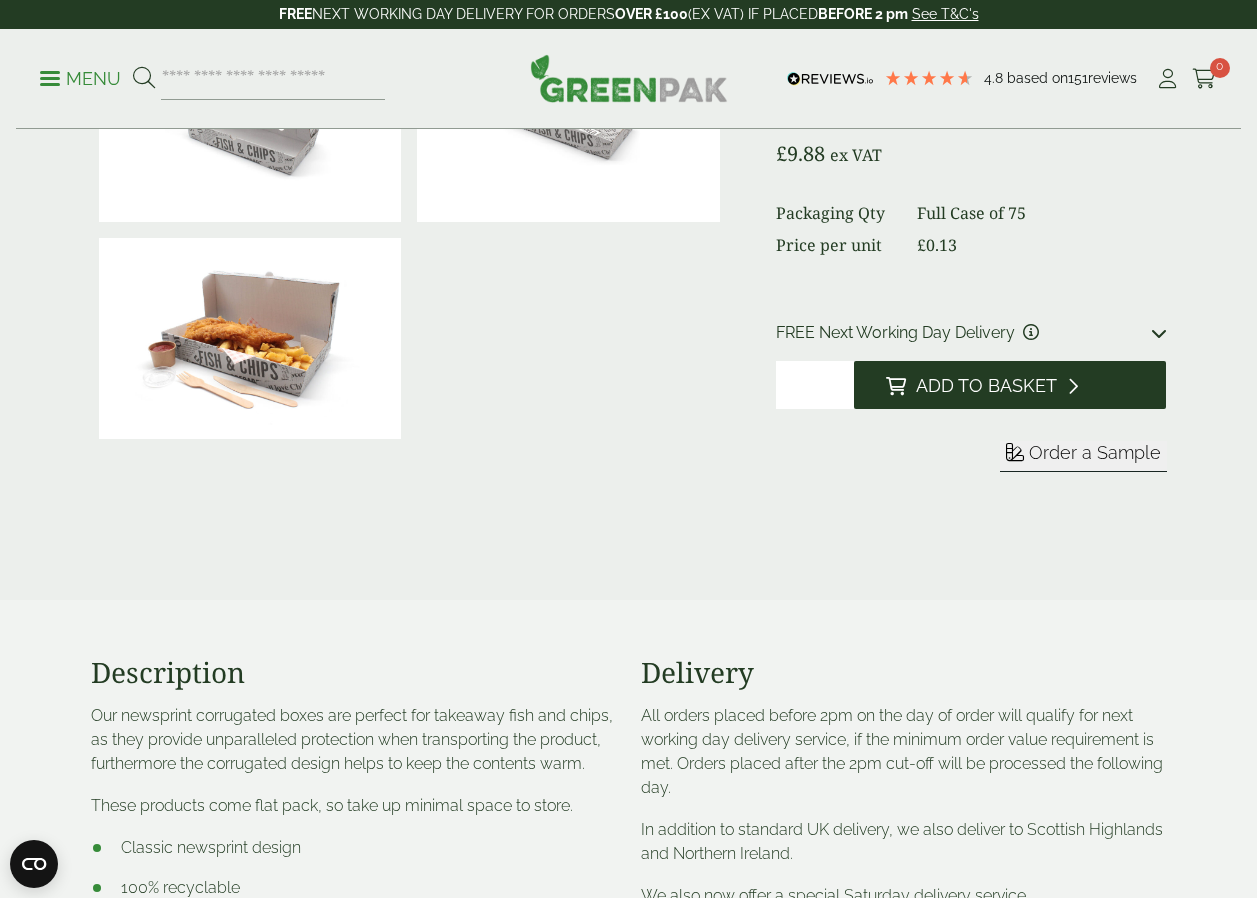 click on "Add to Basket" at bounding box center (1010, 385) 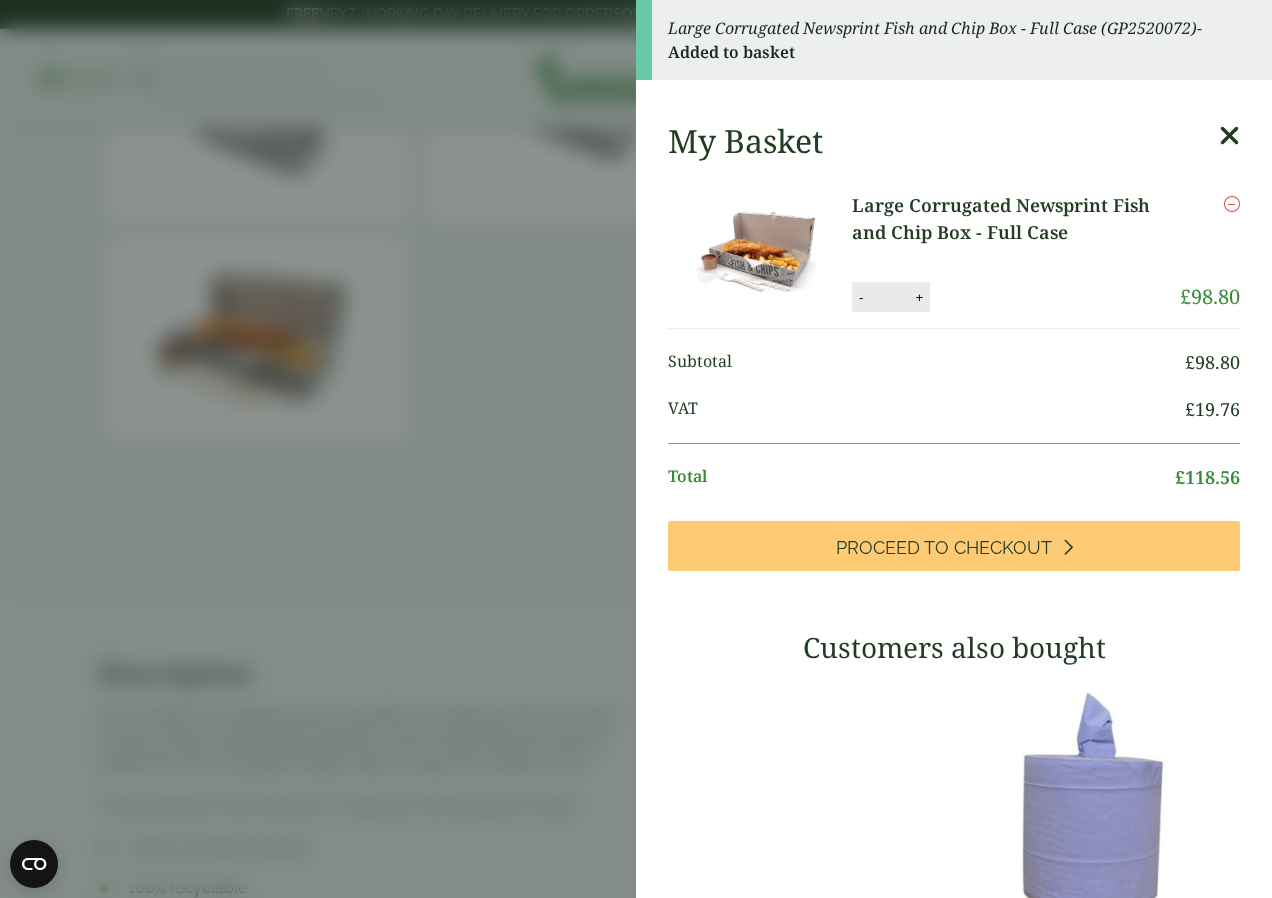 click on "Large Corrugated Newsprint Fish and Chip Box - Full Case (GP2520072)  -  Added to basket
My Basket
Large Corrugated Newsprint Fish and Chip Box - Full Case
Large Corrugated Newsprint Fish and Chip Box - Full Case quantity
- ** +
Update
Remove £ 98.80" at bounding box center (636, 449) 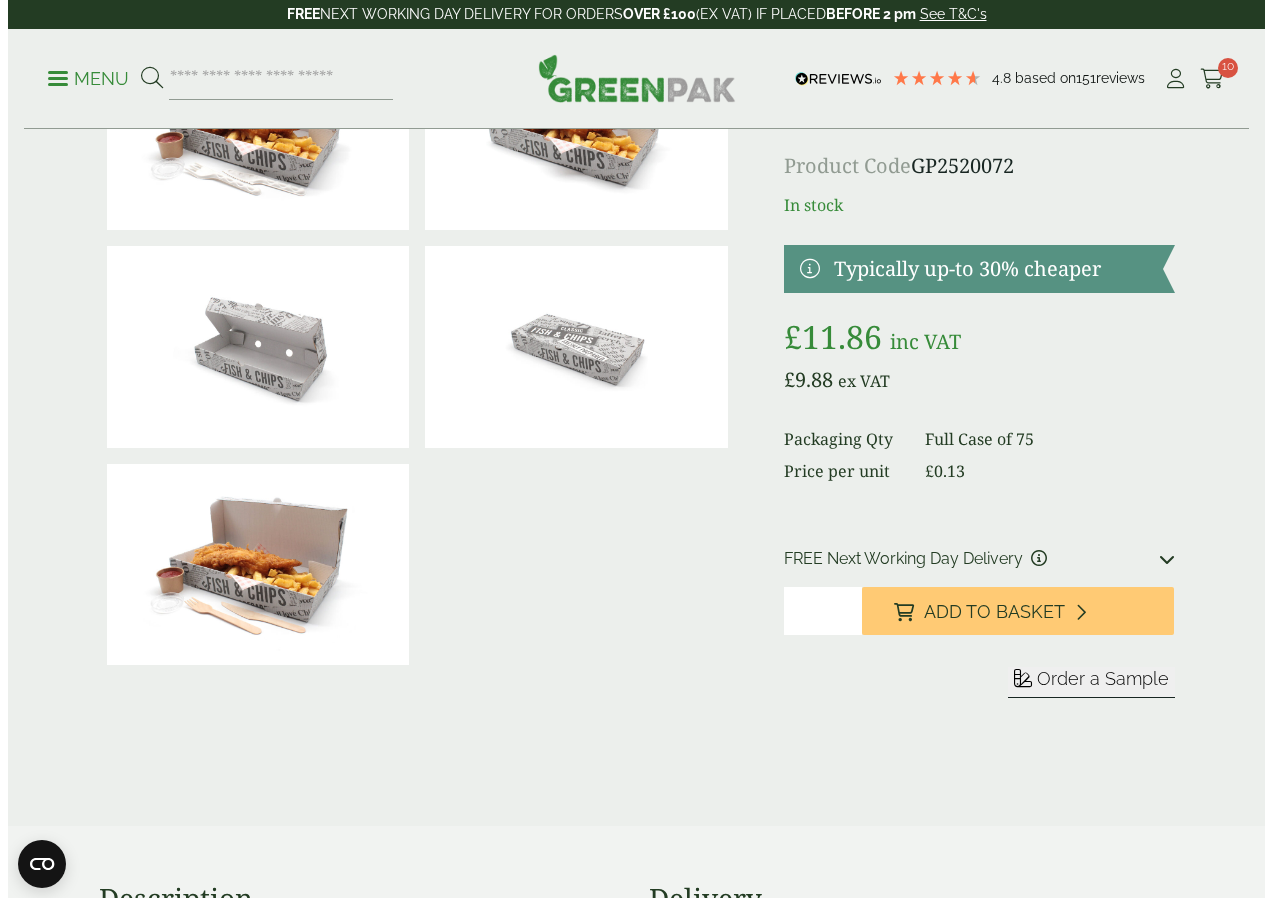 scroll, scrollTop: 0, scrollLeft: 0, axis: both 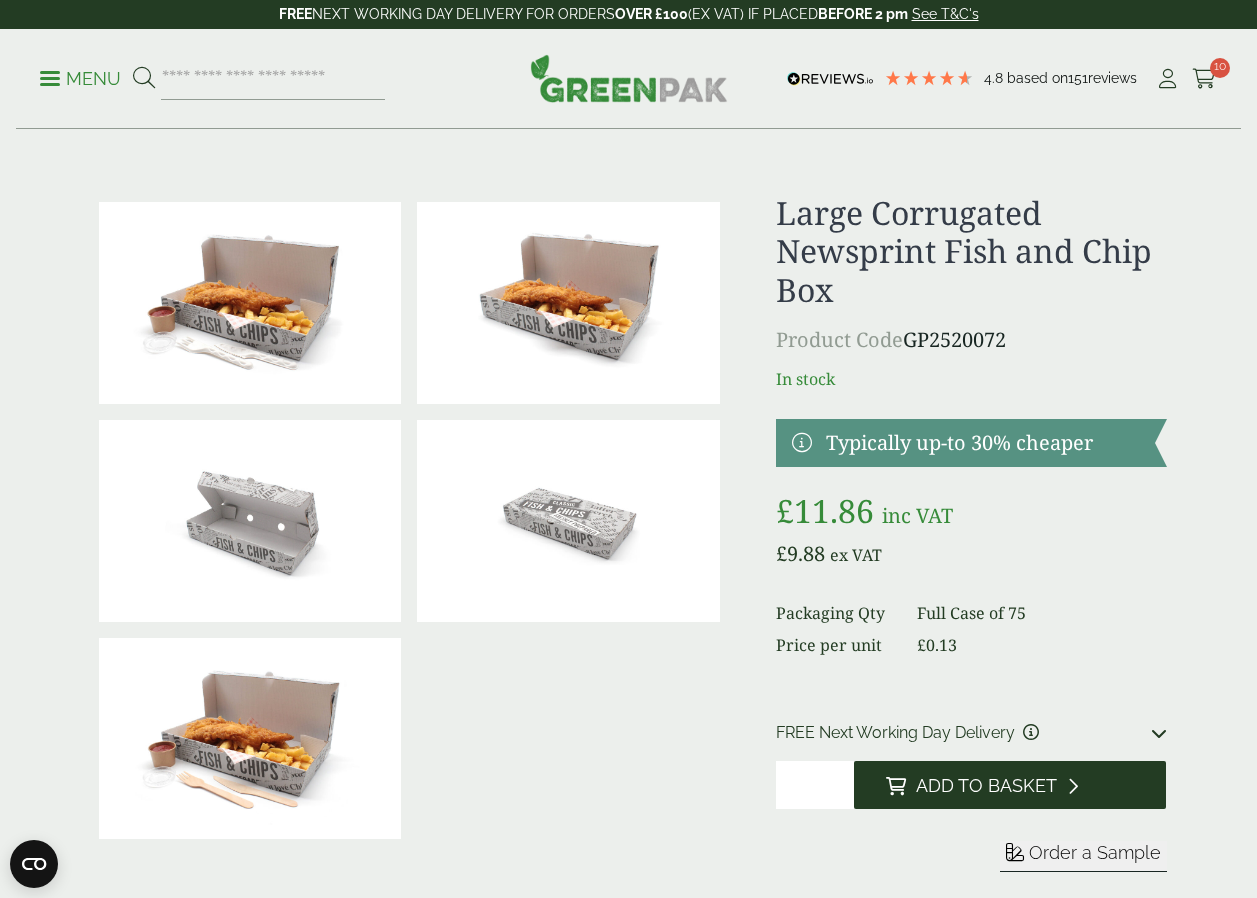 click on "Add to Basket" at bounding box center (986, 786) 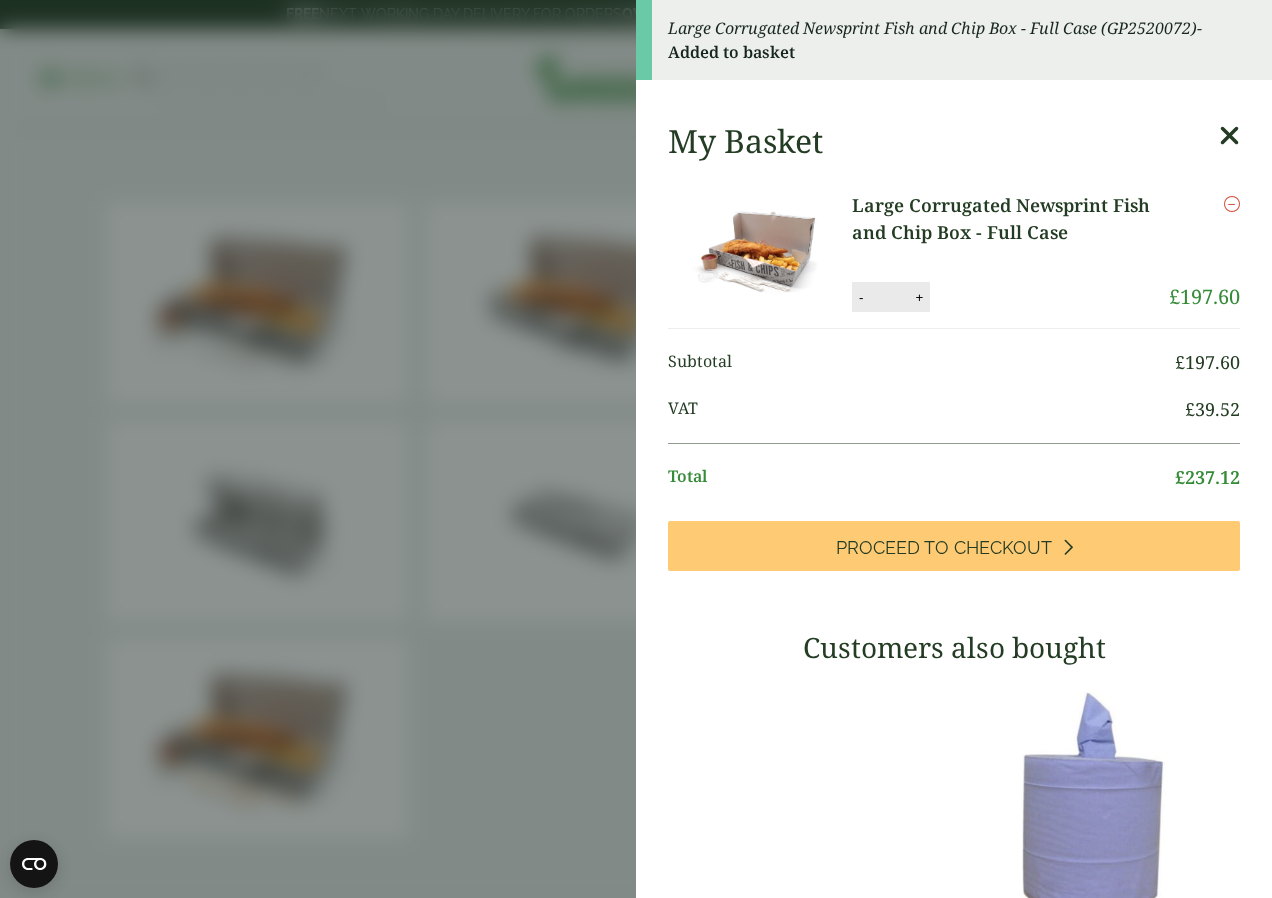 click at bounding box center [1229, 136] 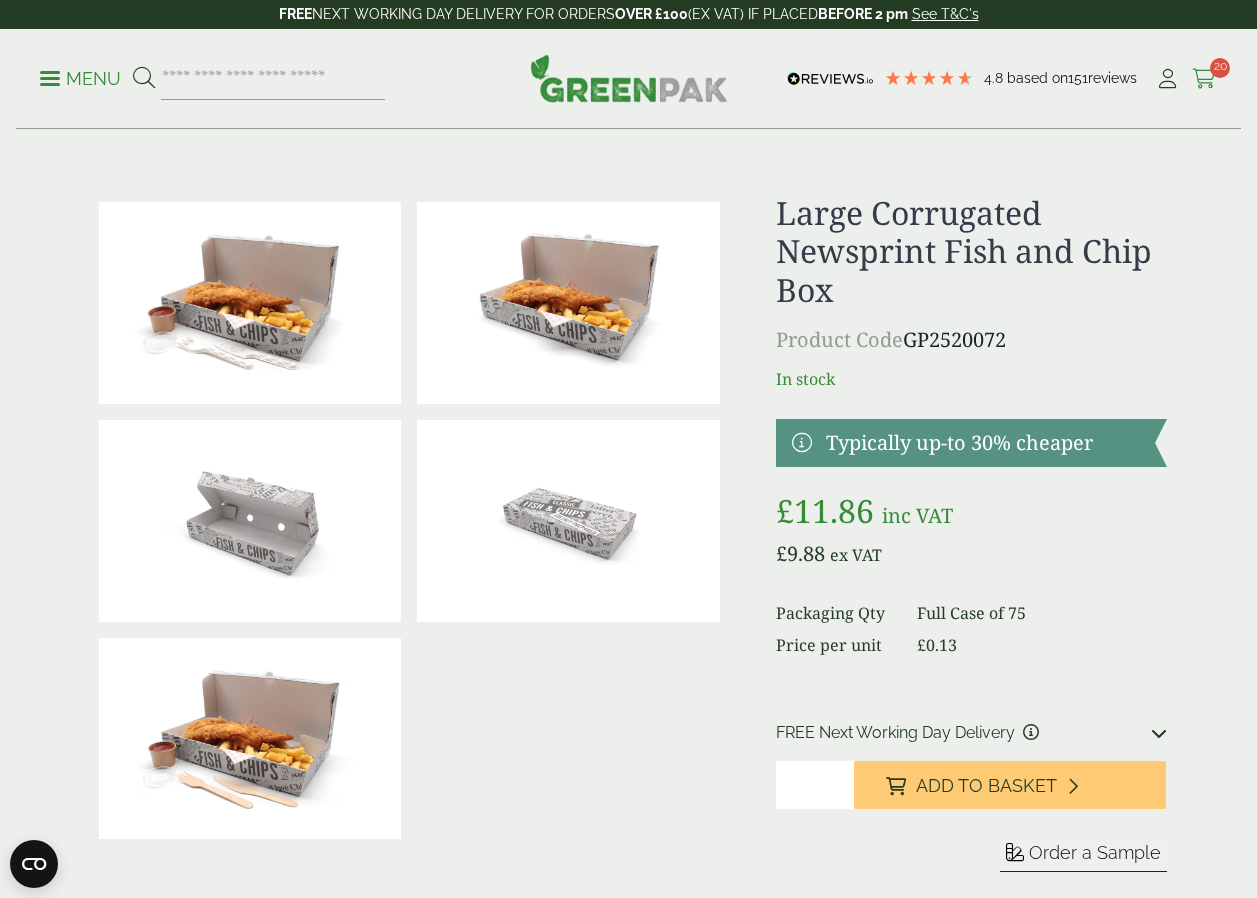 click on "Cart
20" at bounding box center (1204, 79) 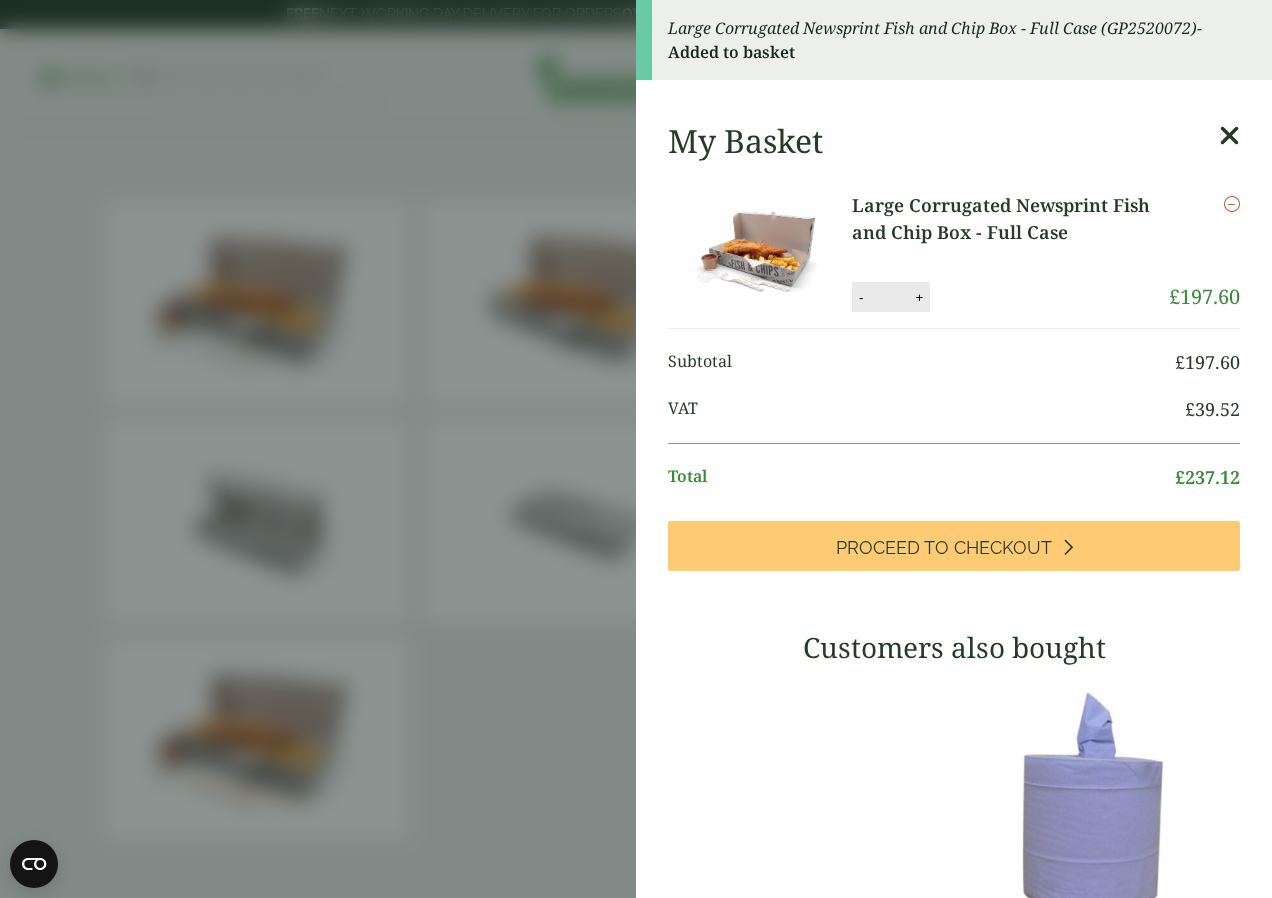 click at bounding box center (762, 252) 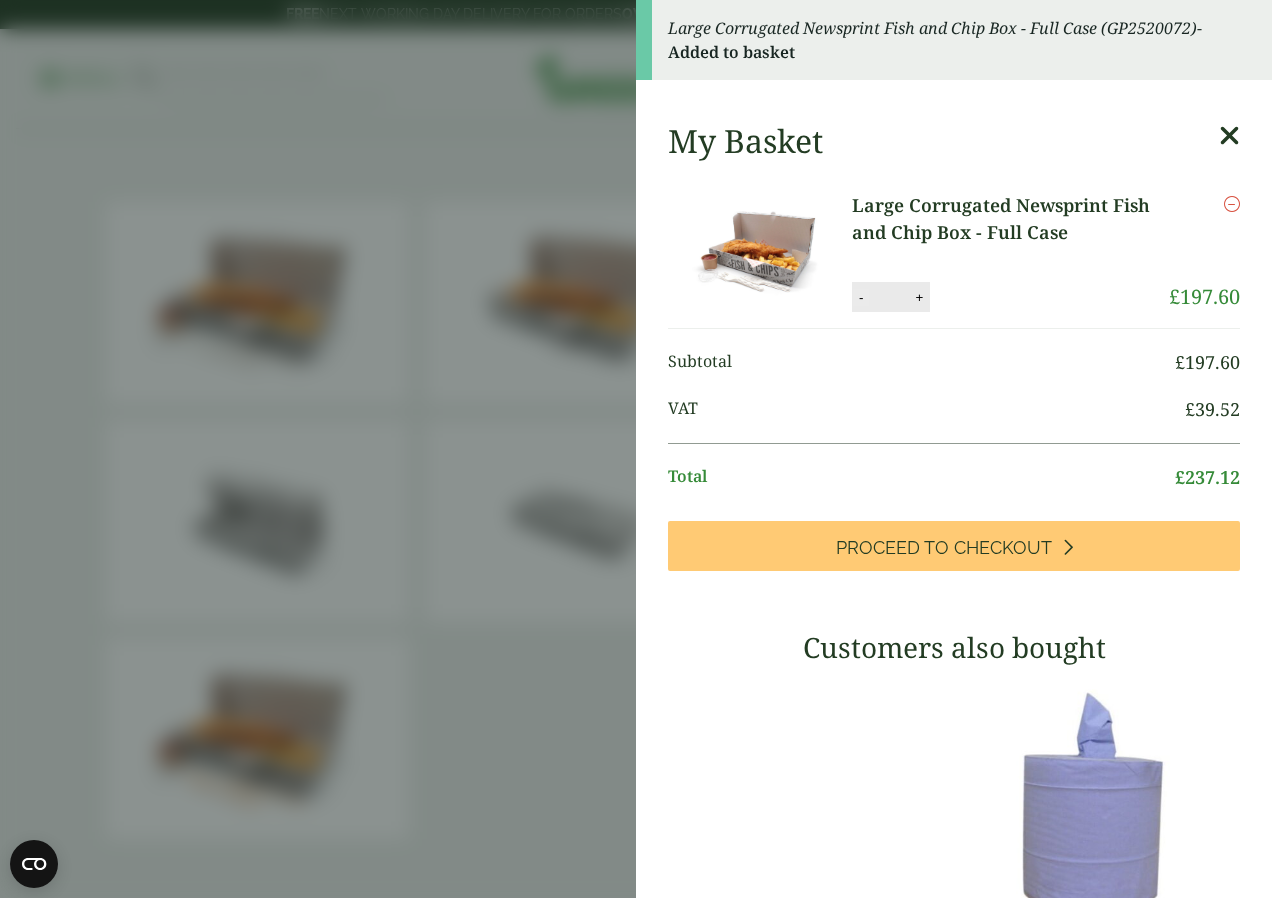 click on "Large Corrugated Newsprint Fish and Chip Box - Full Case
Large Corrugated Newsprint Fish and Chip Box - Full Case quantity
- ** +
Update
Remove
£ 197.60" at bounding box center (954, 252) 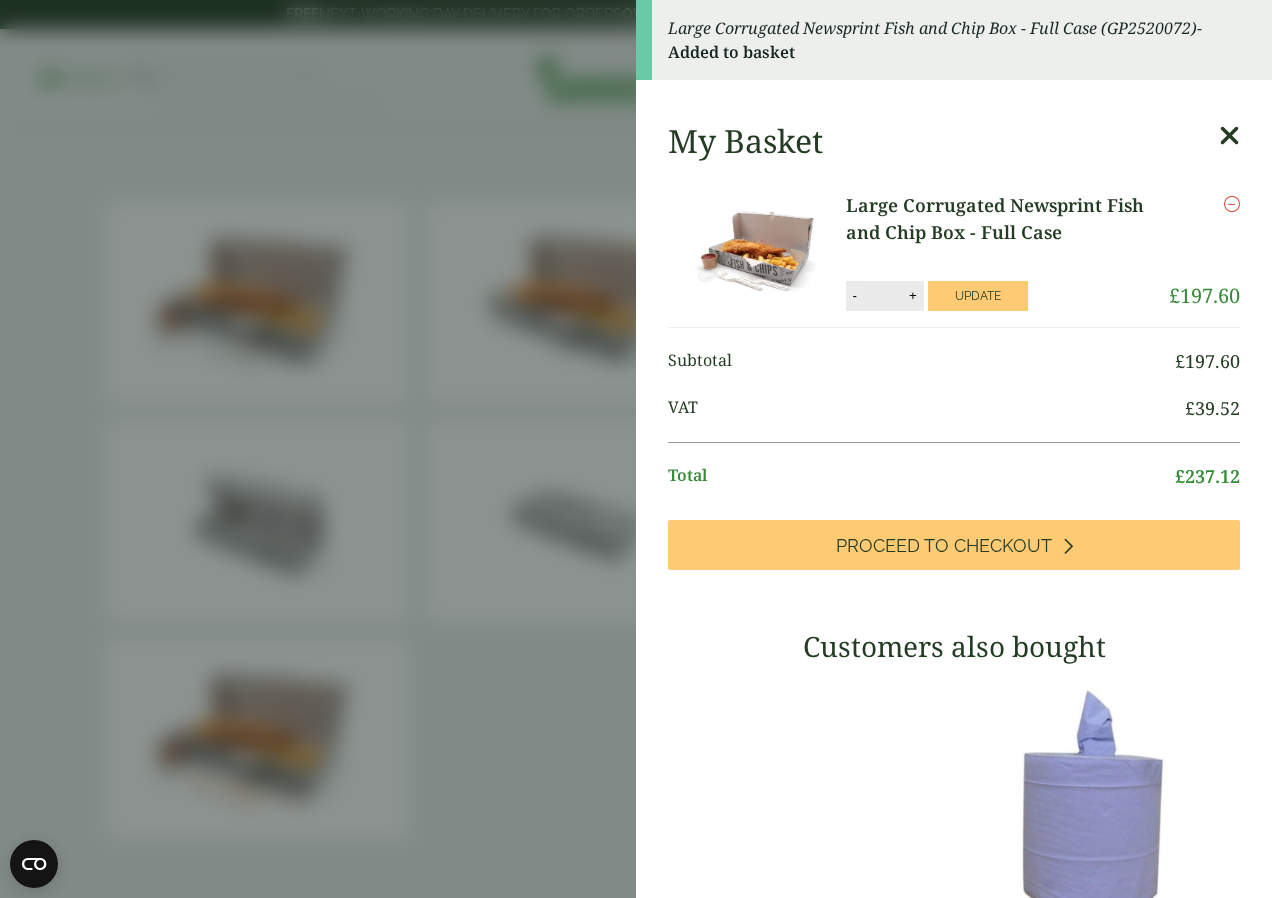 click on "-" at bounding box center (855, 295) 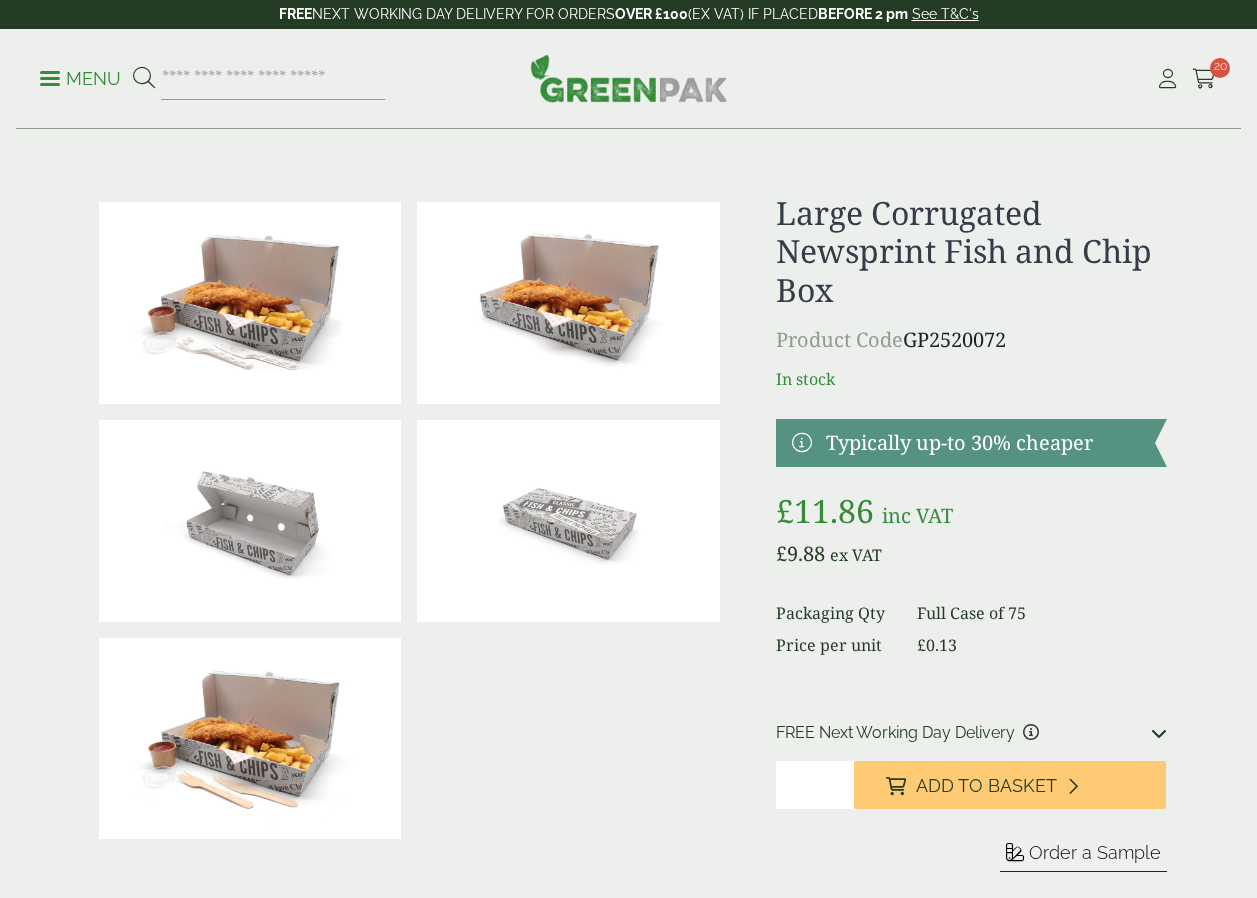 click at bounding box center [1145, 79] 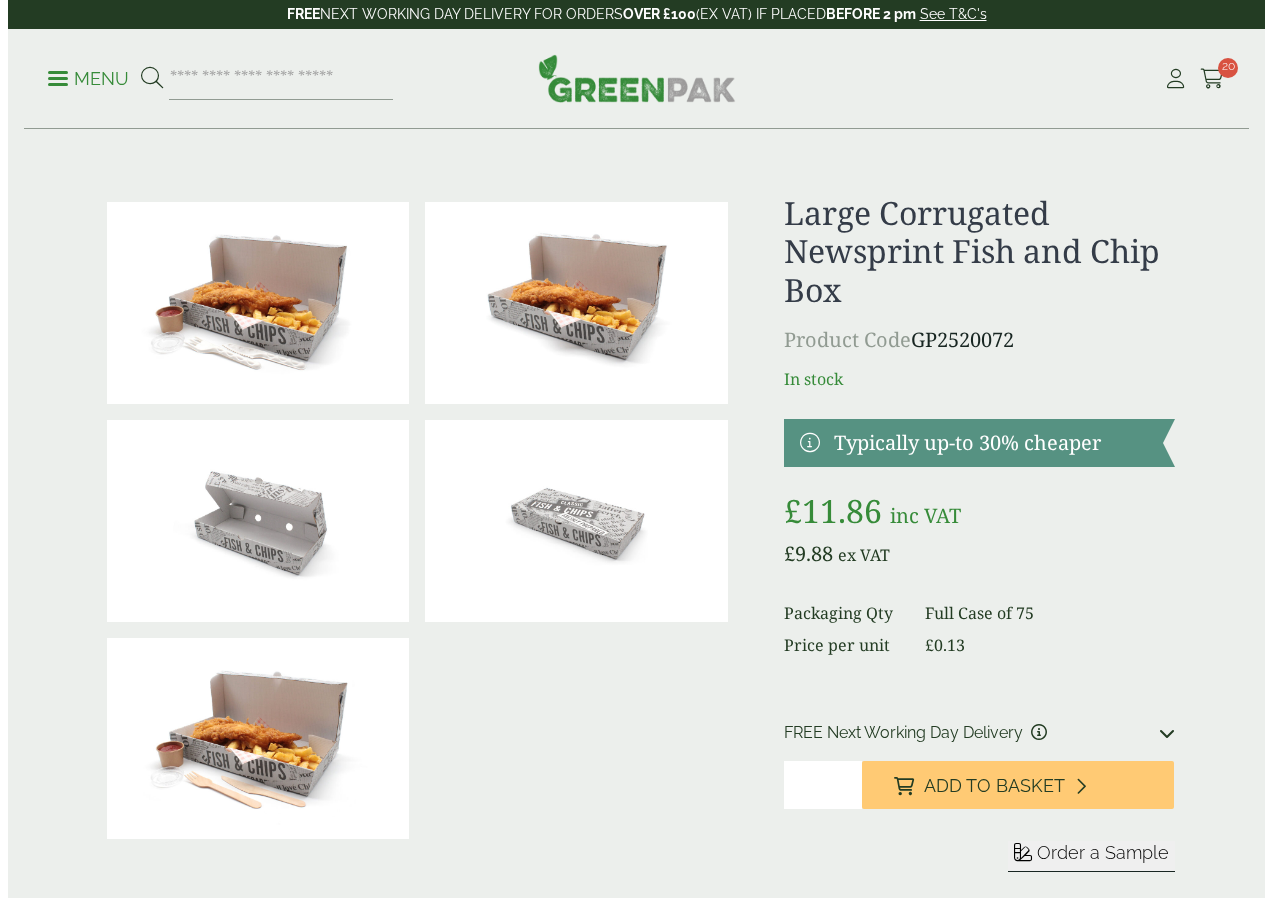 scroll, scrollTop: 0, scrollLeft: 0, axis: both 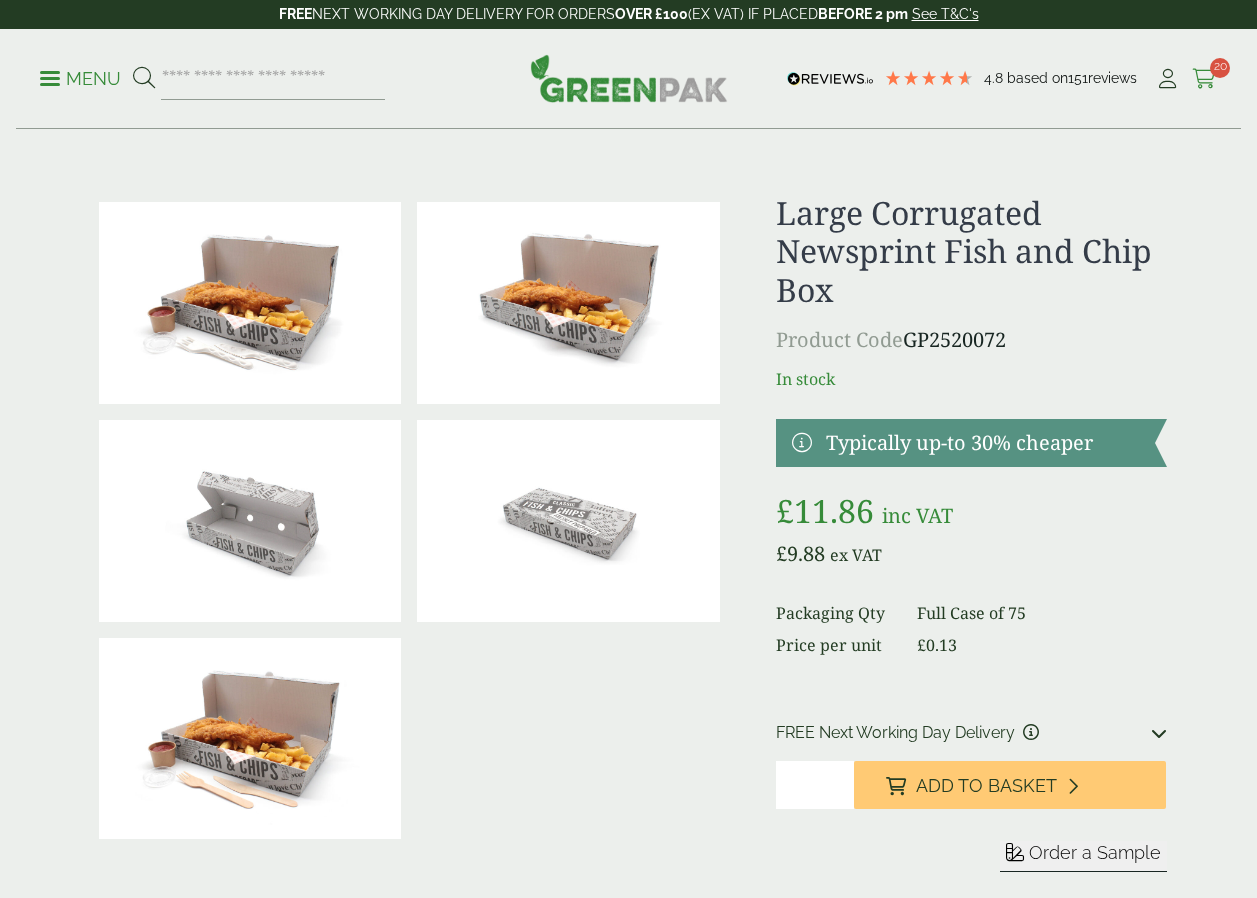 click on "20" at bounding box center (1220, 68) 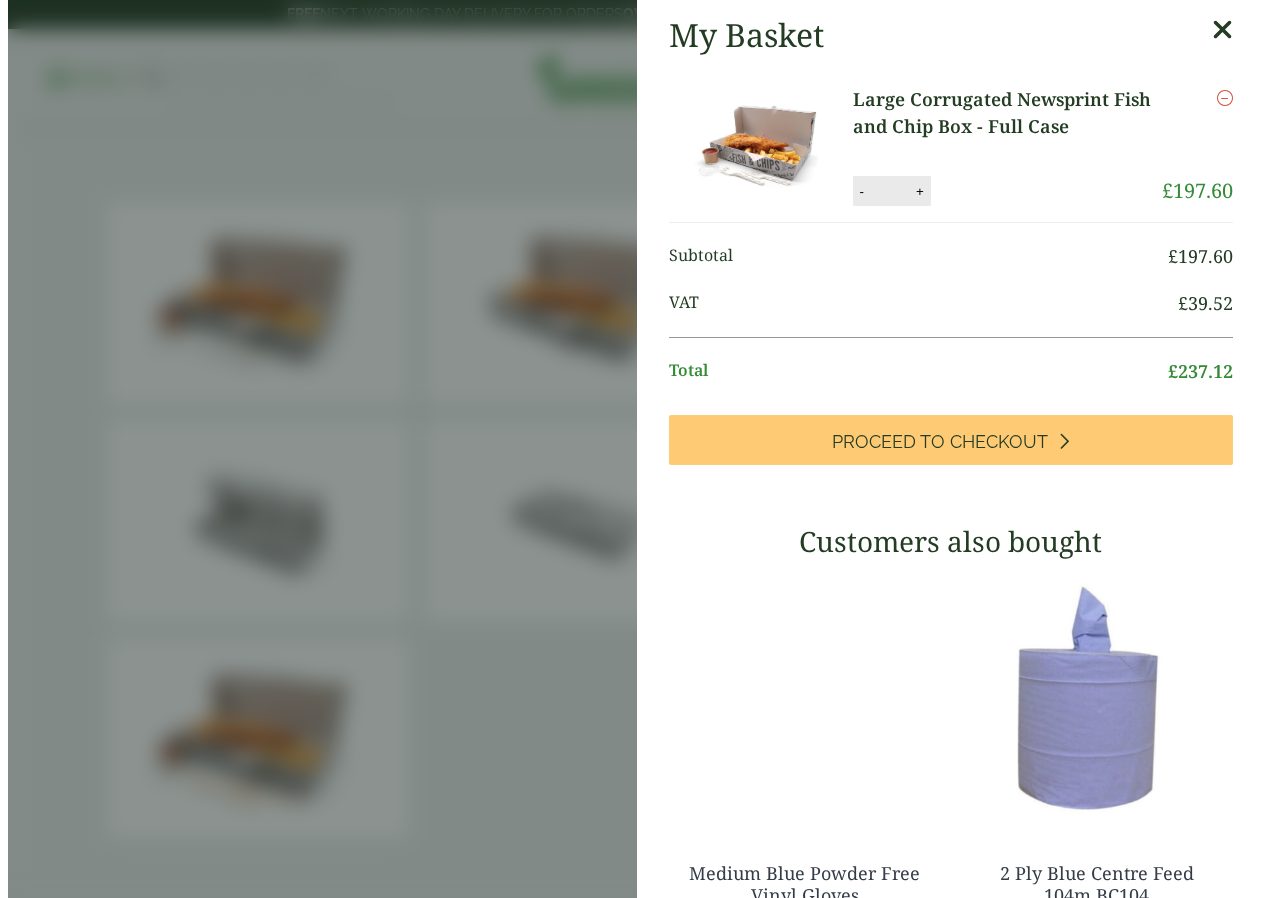 scroll, scrollTop: 0, scrollLeft: 0, axis: both 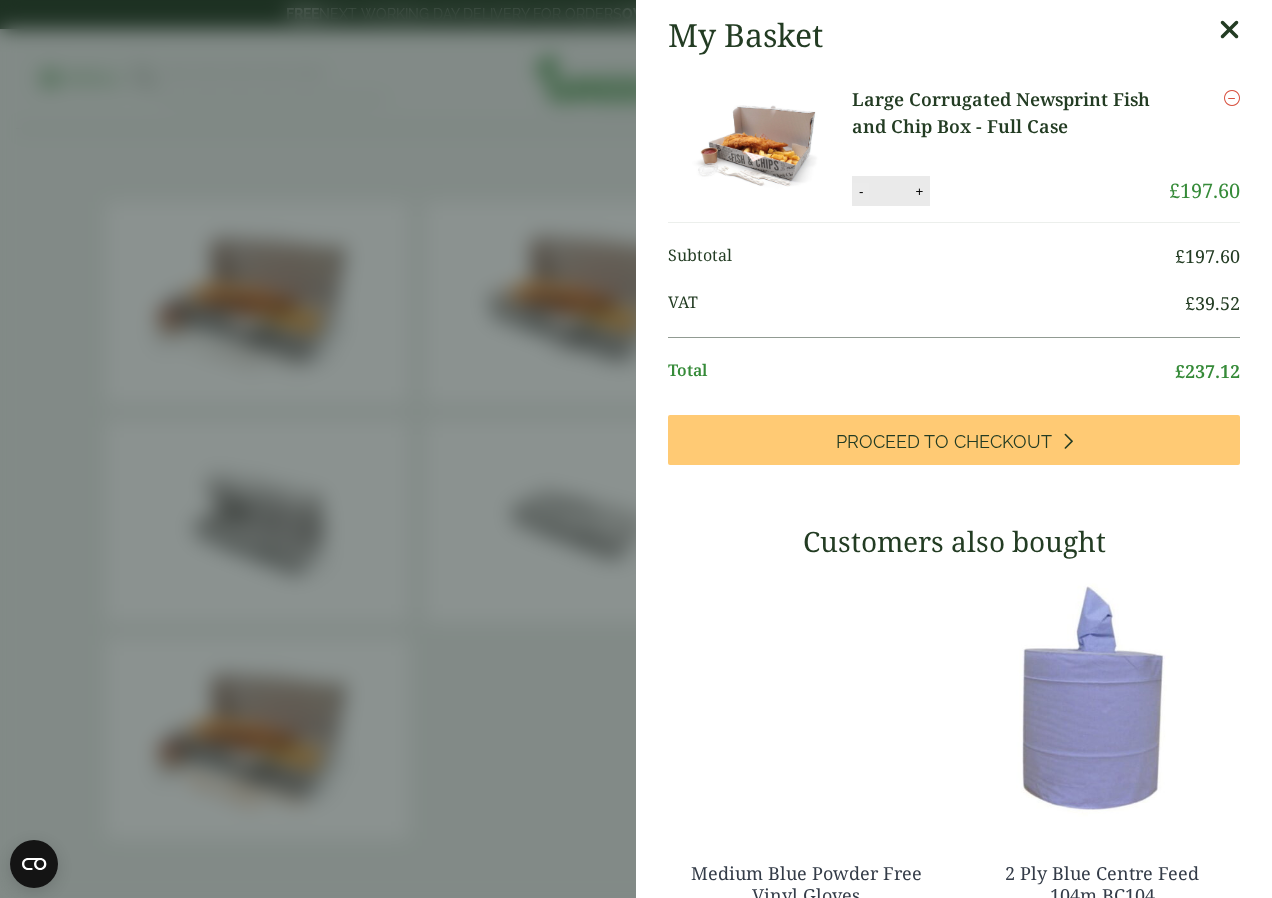 click on "-" at bounding box center (861, 191) 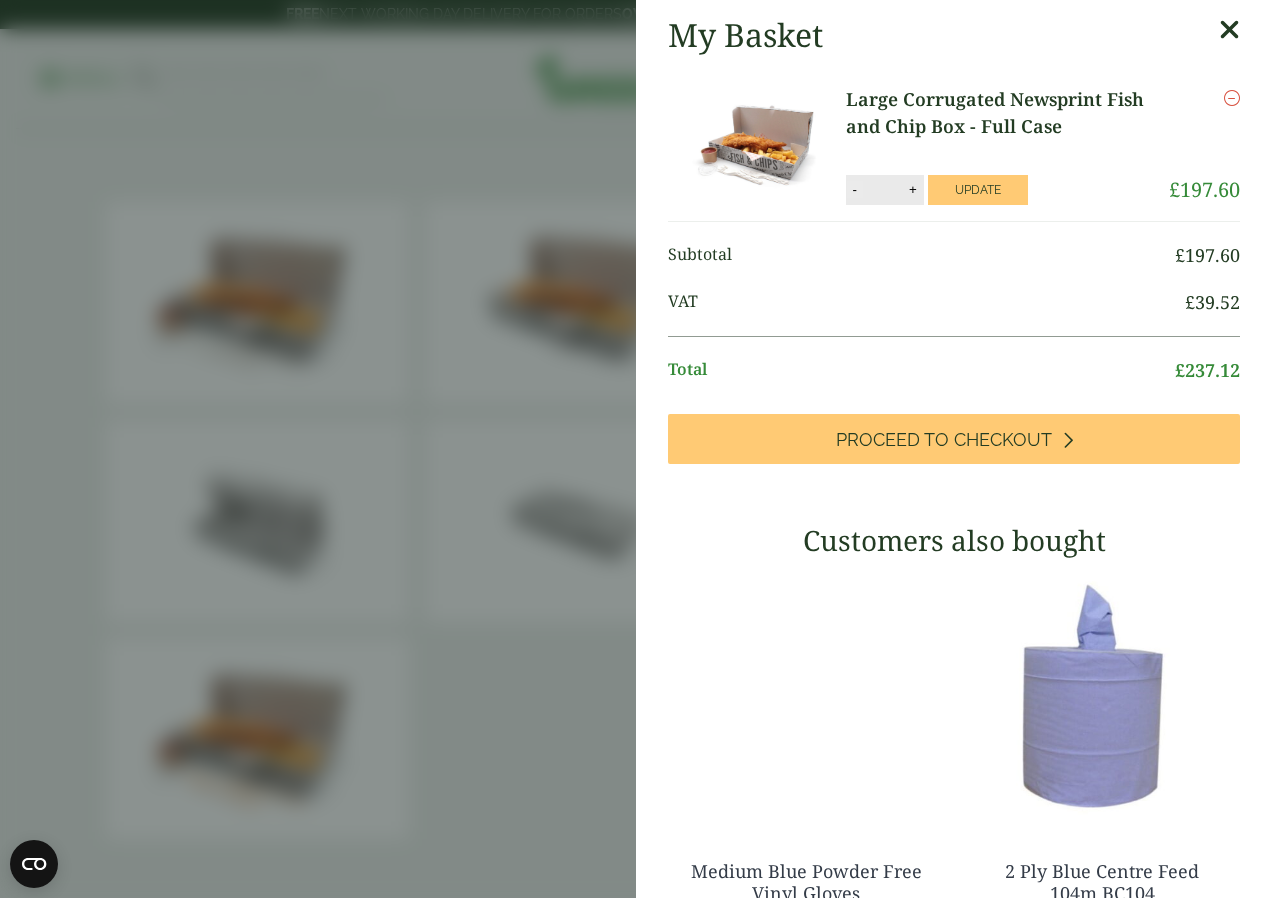 click on "-" at bounding box center (855, 189) 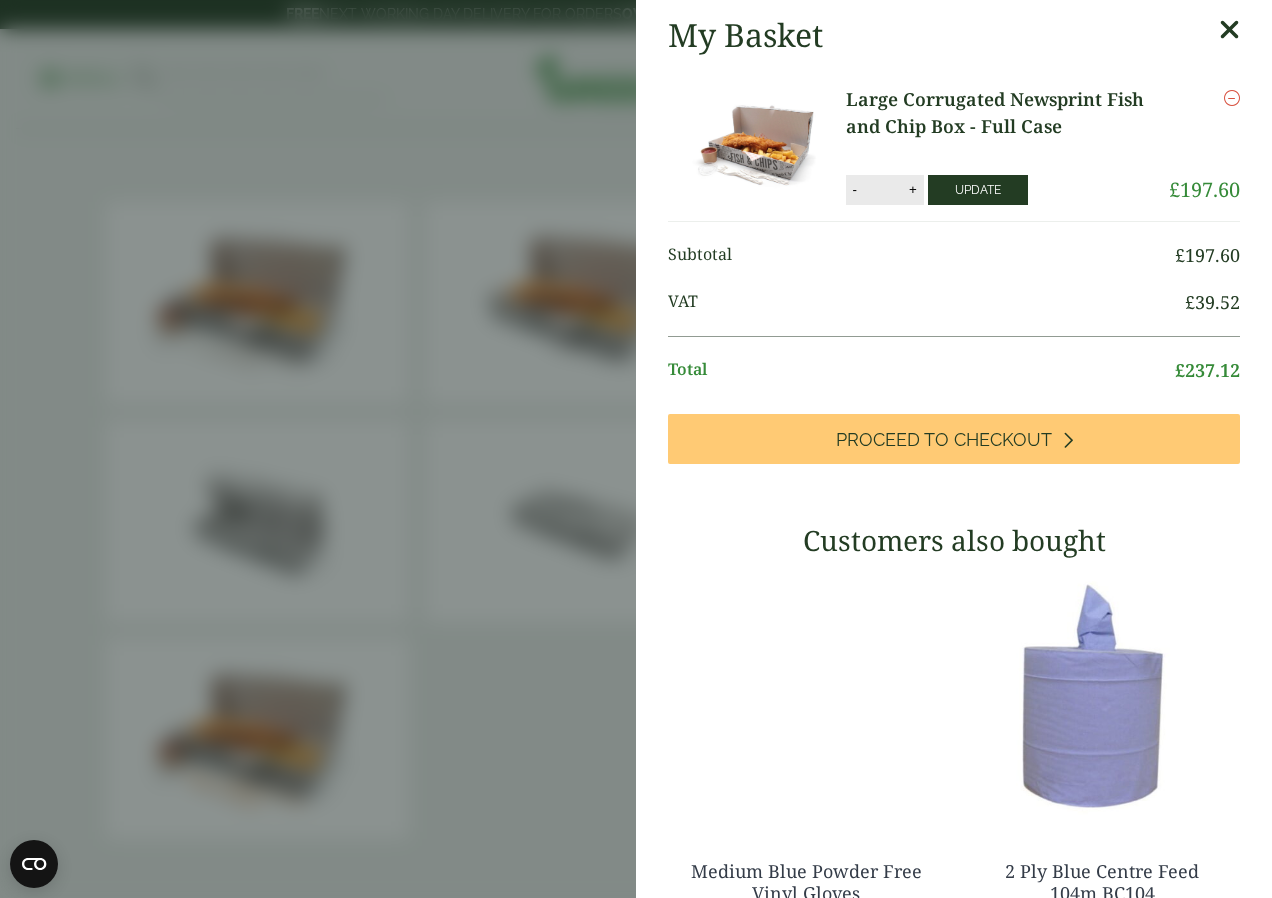 click on "Update" at bounding box center (978, 190) 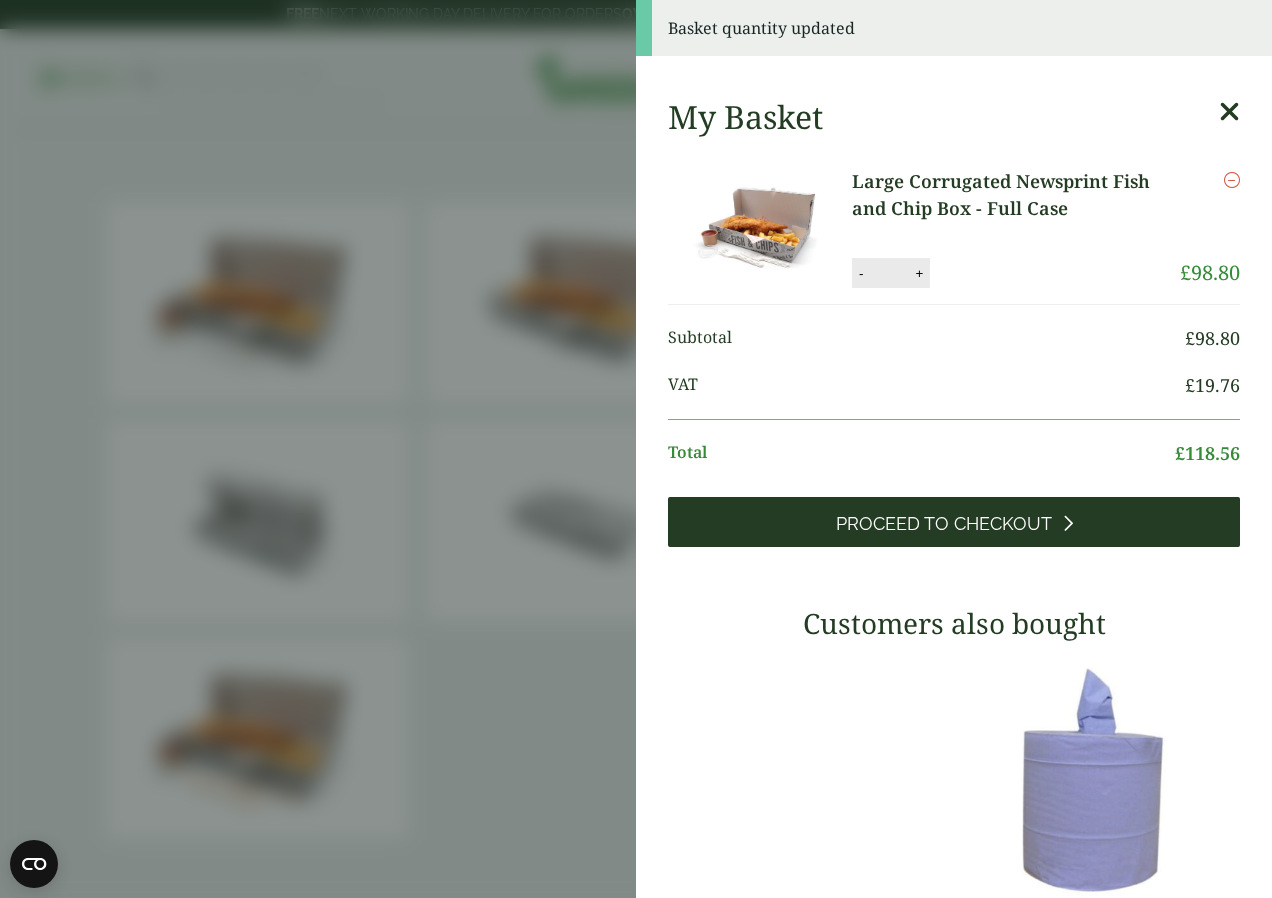 click on "Proceed to Checkout" at bounding box center (944, 524) 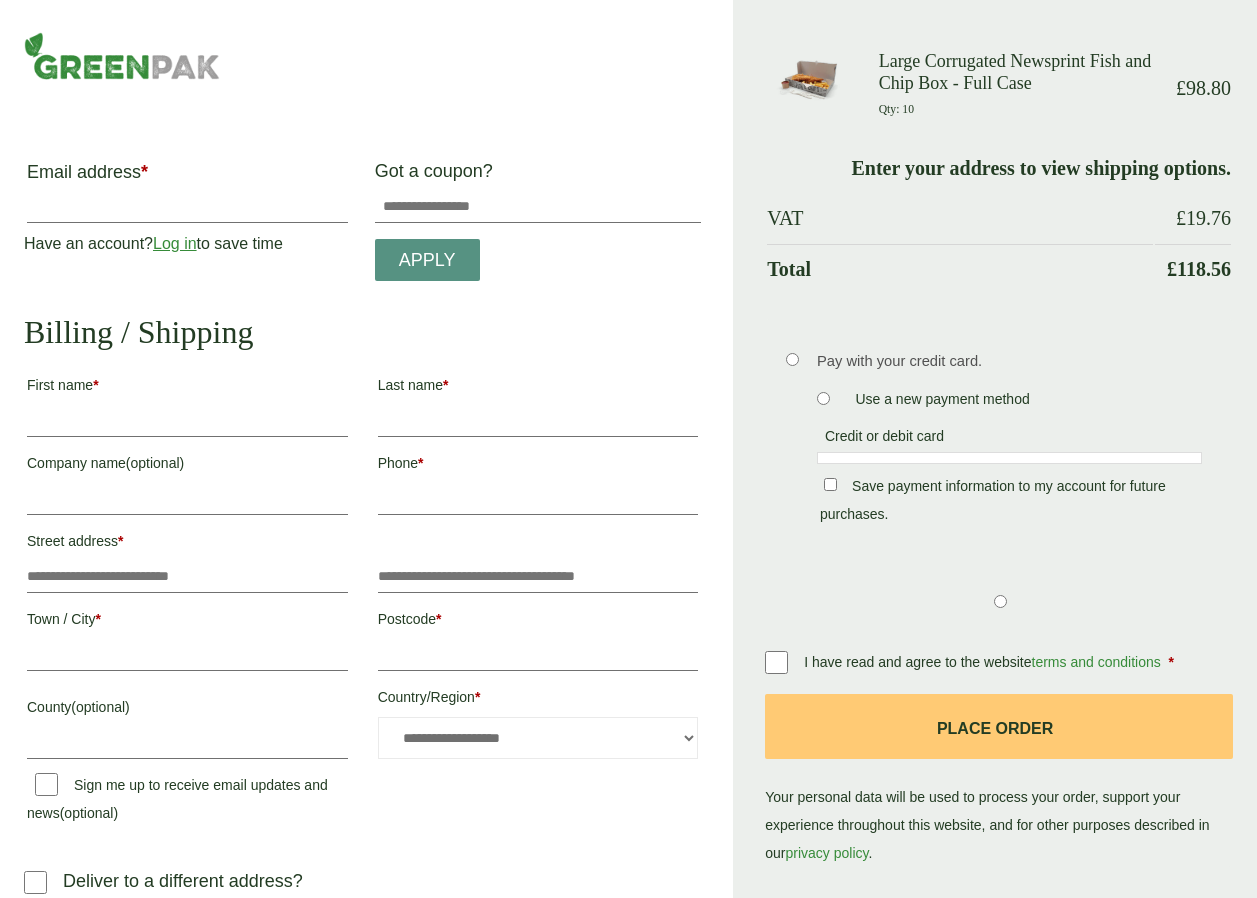 scroll, scrollTop: 0, scrollLeft: 0, axis: both 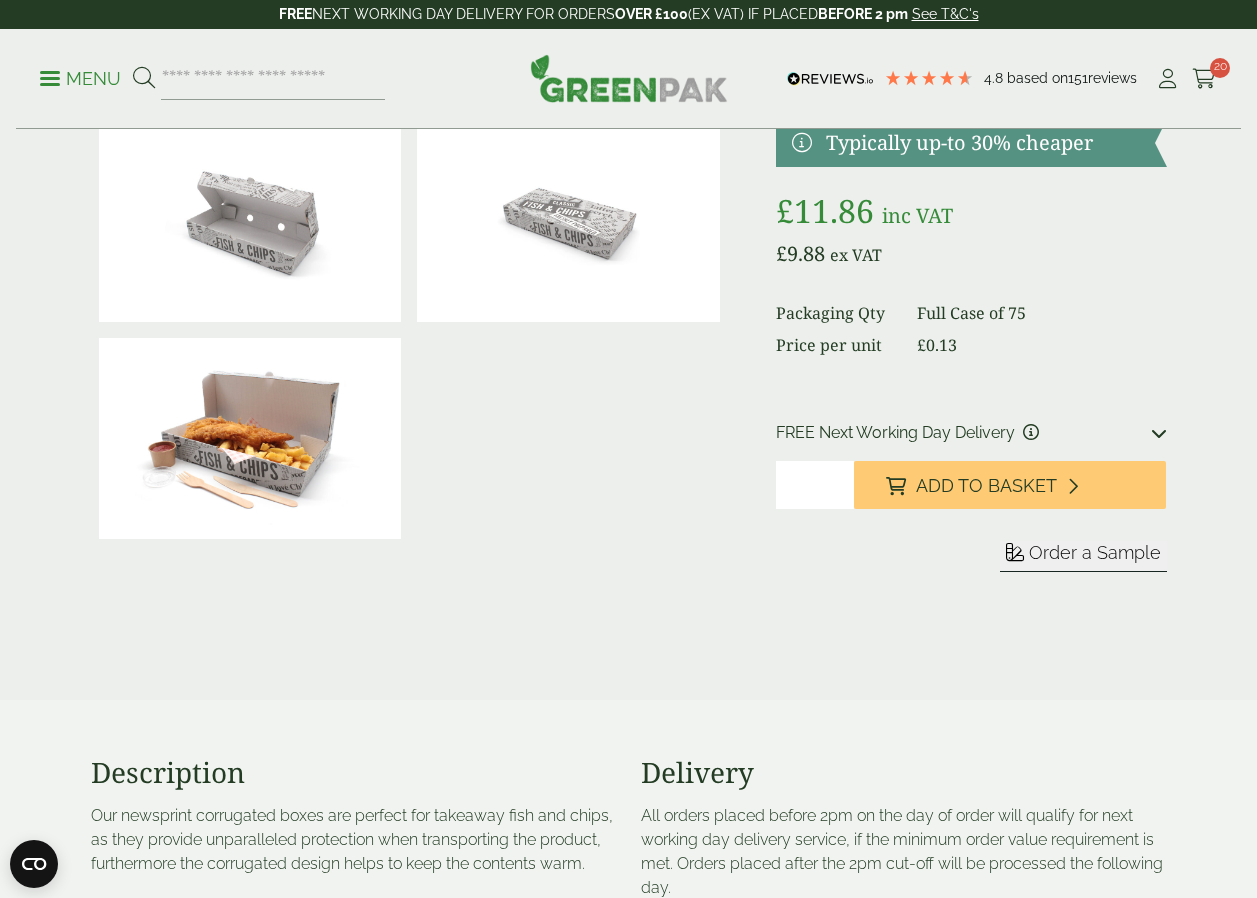click on "for  FREE Next Working Day Delivery" at bounding box center (971, 433) 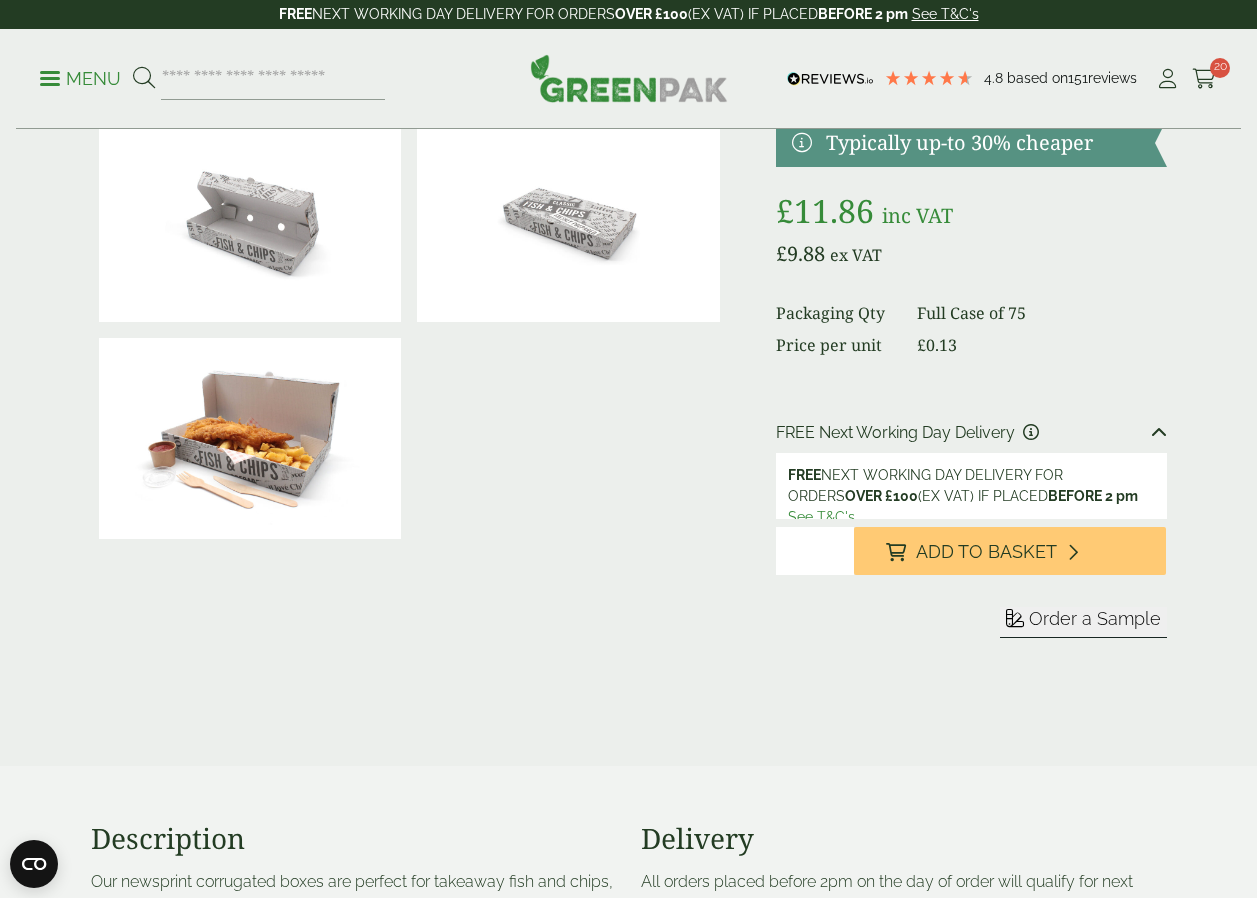 click on "Large Corrugated Newsprint Fish and Chip Box
Product Code  GP2520072
In stock
Typically up-to 30% cheaper
£ 11.86
inc VAT
£ 9.88
ex VAT
Packaging Qty
Full Case of 75
Price per unit
£ 0.13
Sleeve for" at bounding box center [971, 306] 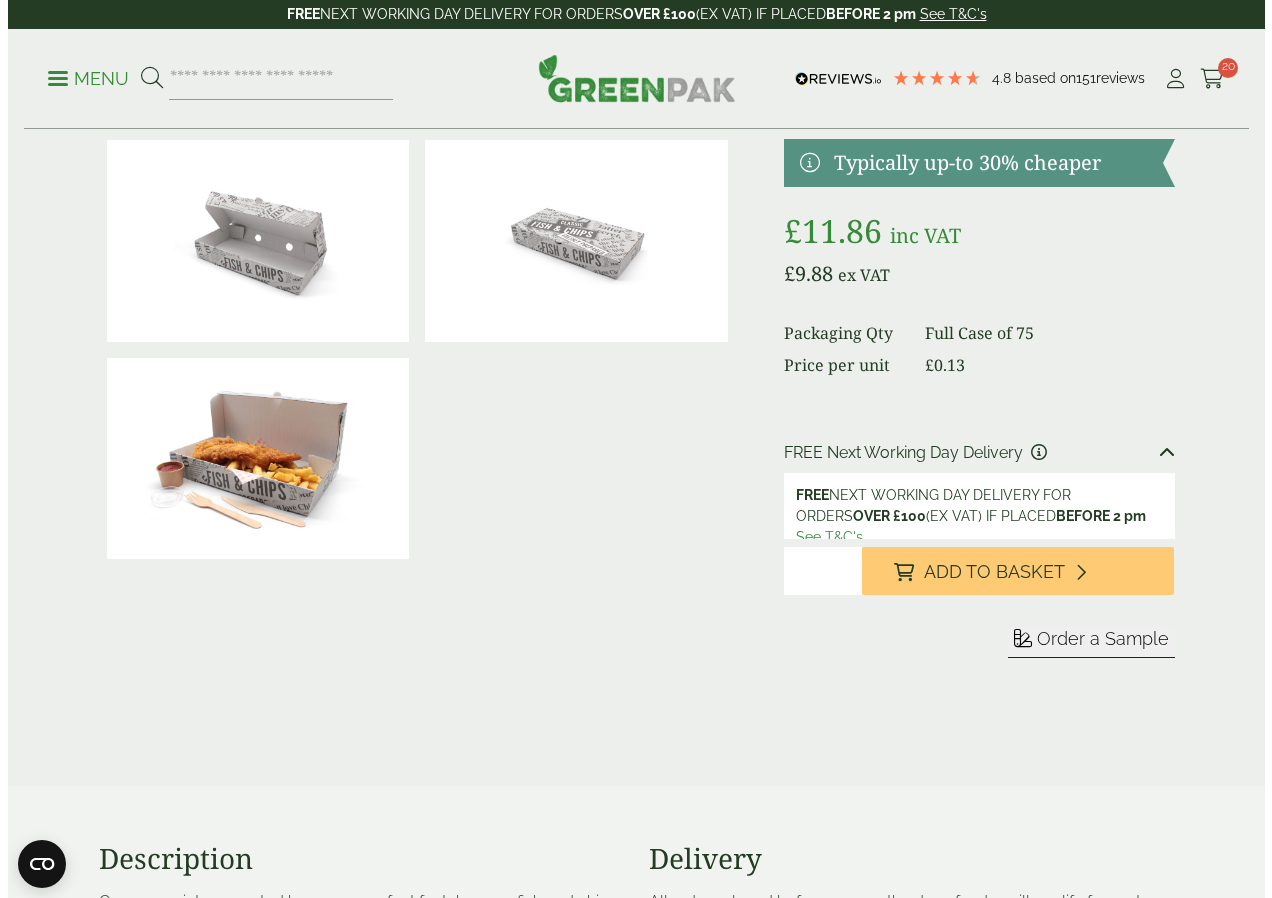 scroll, scrollTop: 0, scrollLeft: 0, axis: both 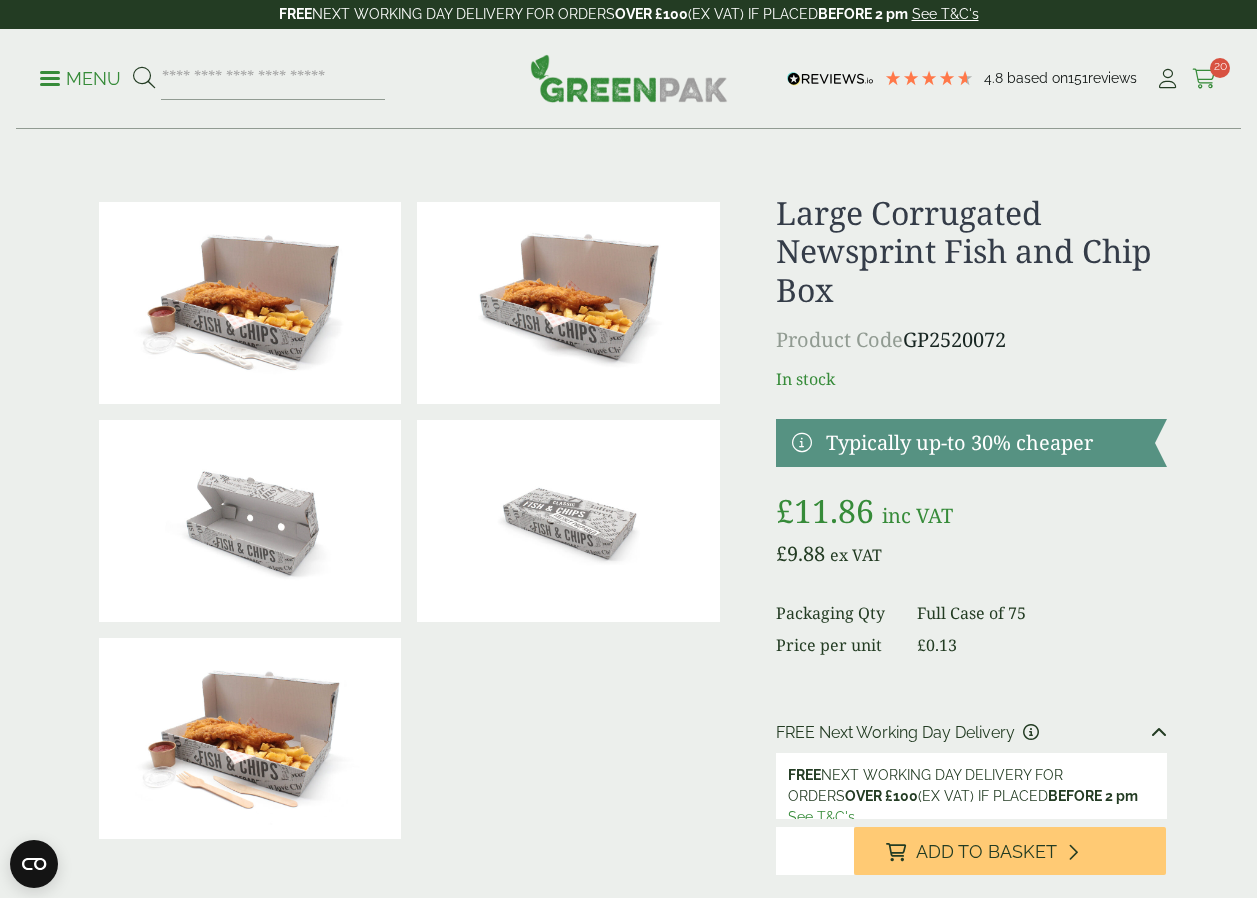click on "20" at bounding box center (1220, 68) 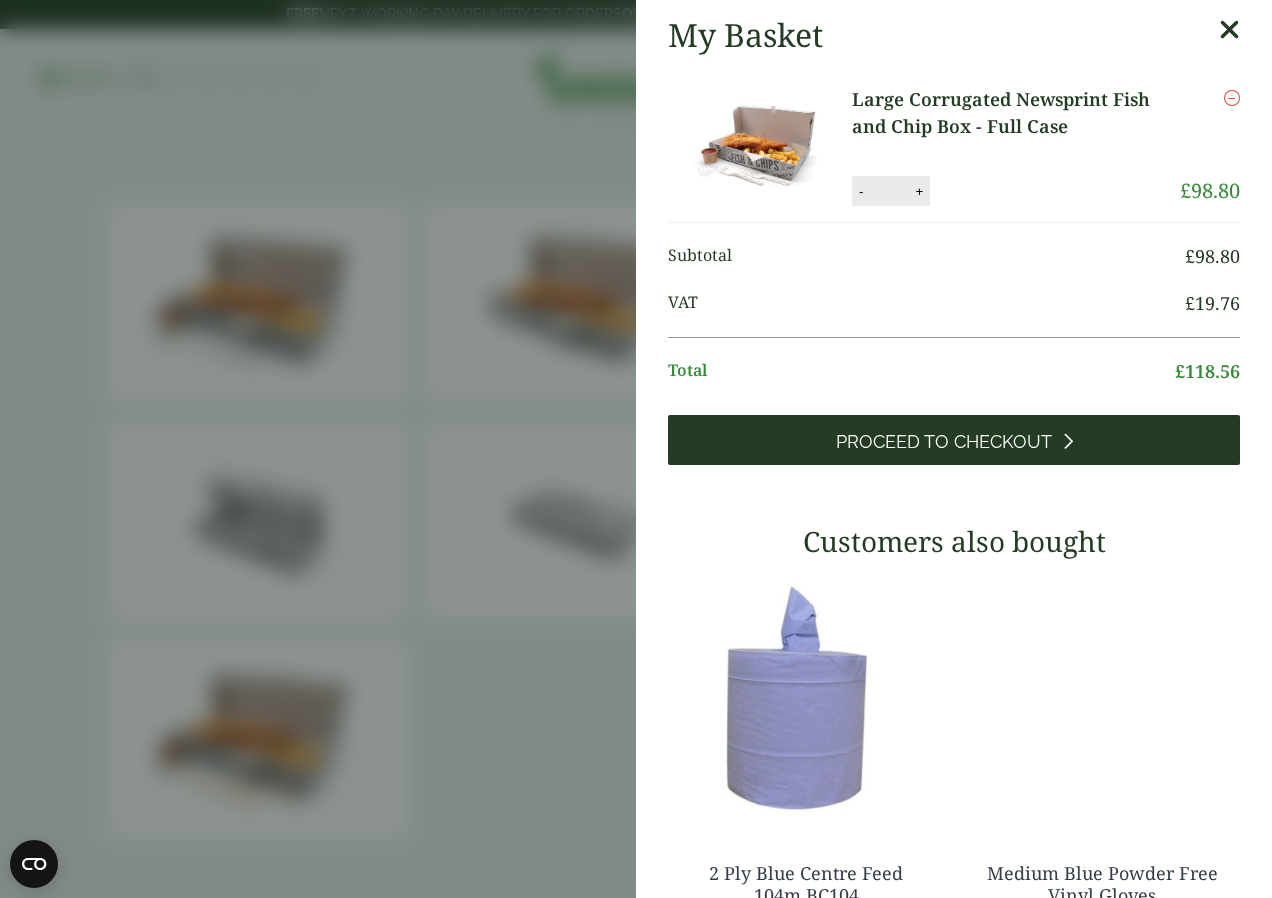click on "Proceed to Checkout" at bounding box center (954, 440) 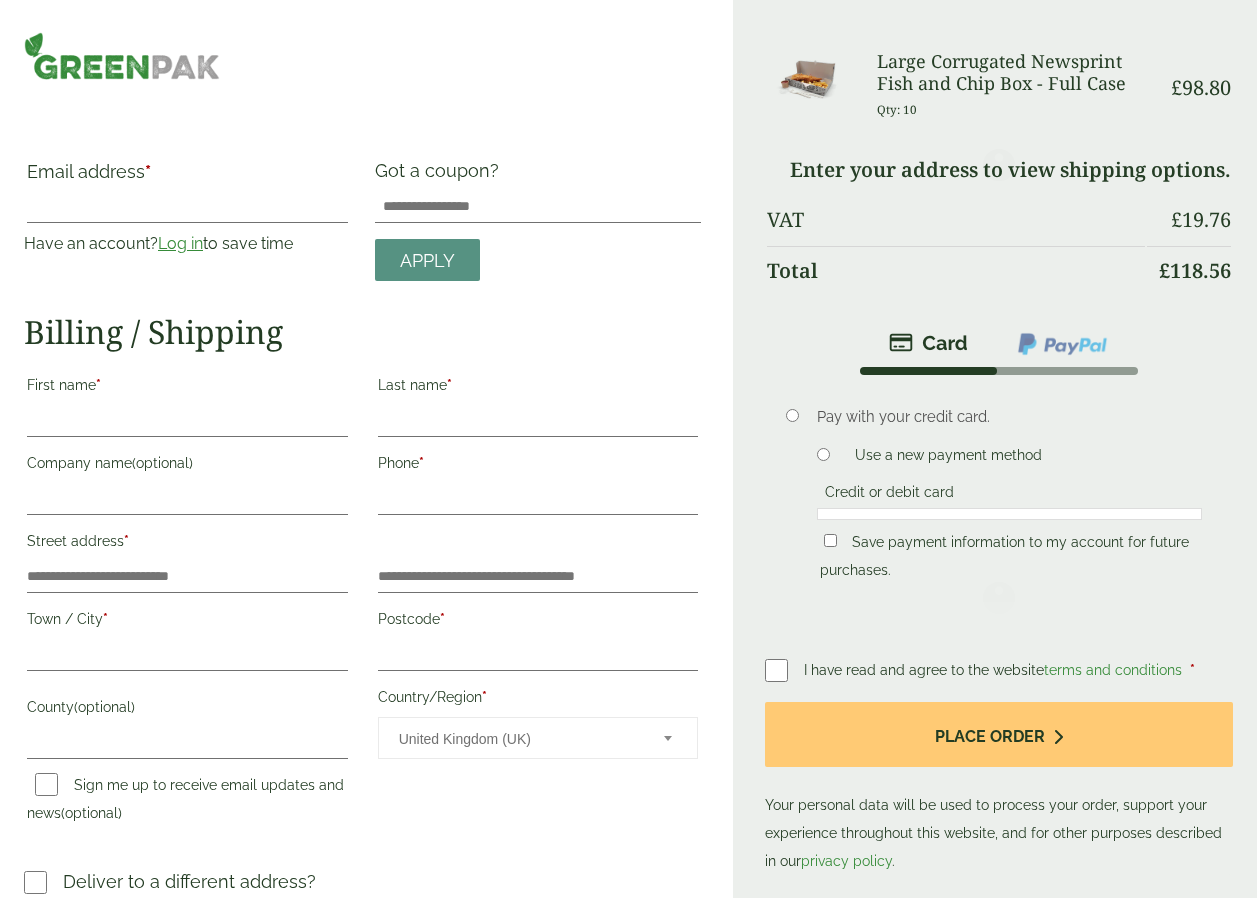scroll, scrollTop: 0, scrollLeft: 0, axis: both 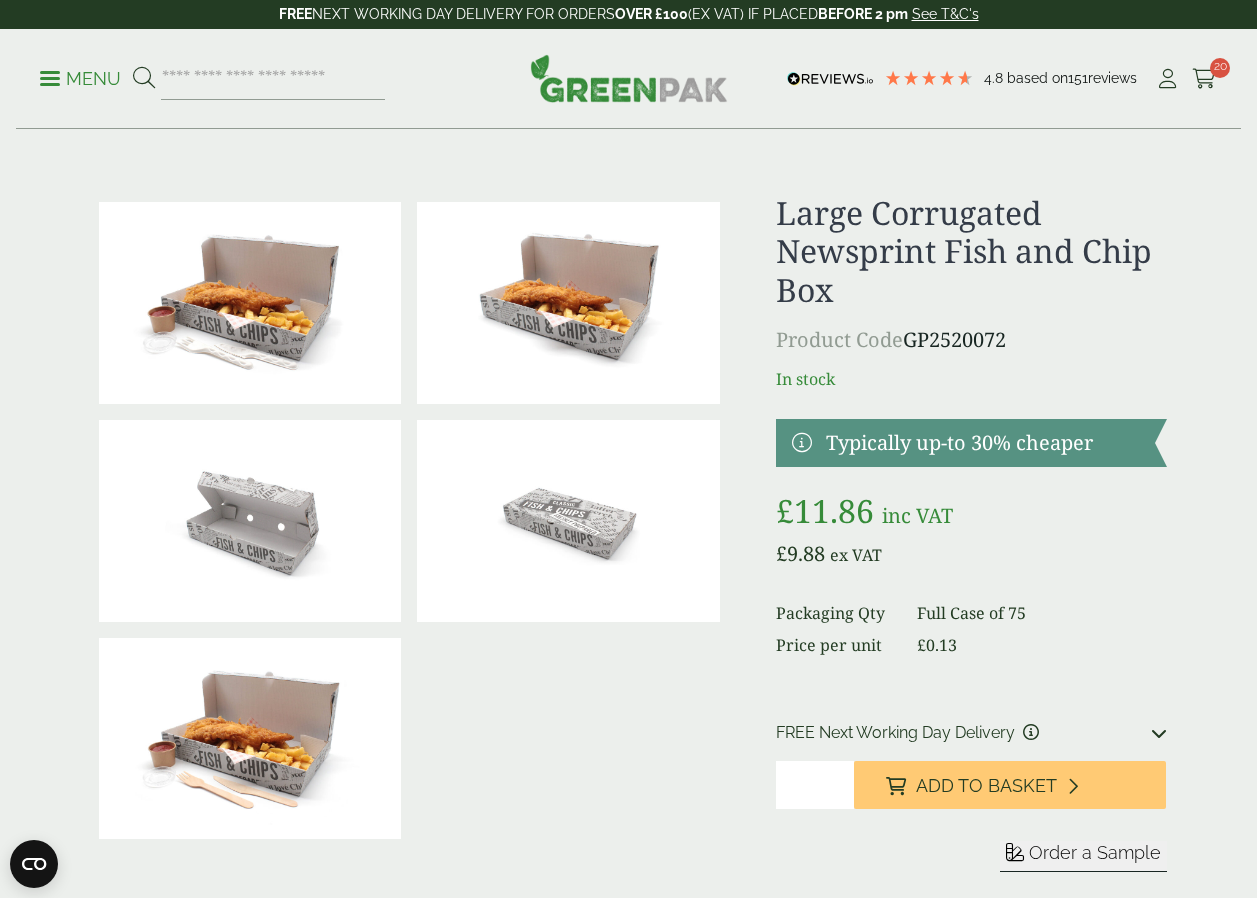 click on "*" at bounding box center [815, 785] 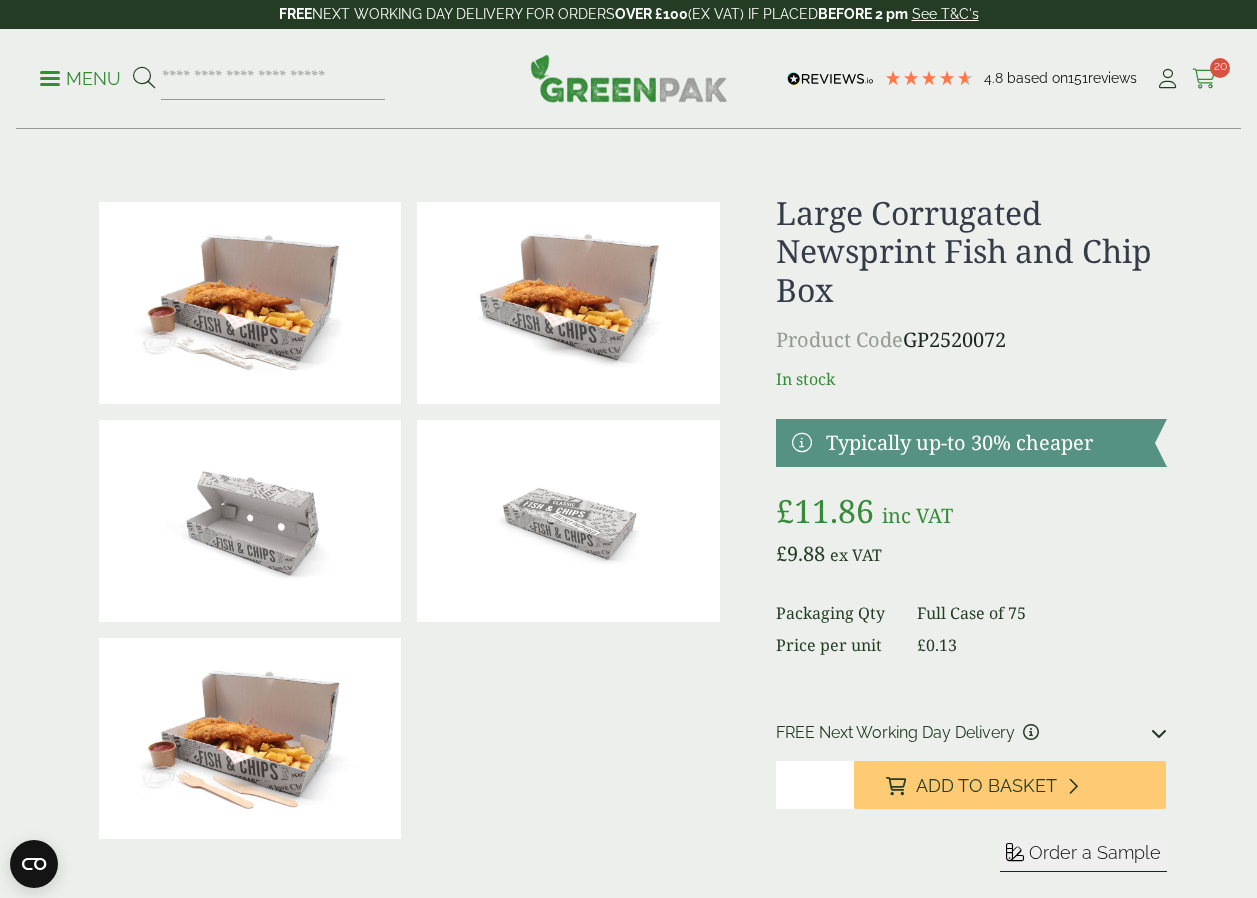 type on "*" 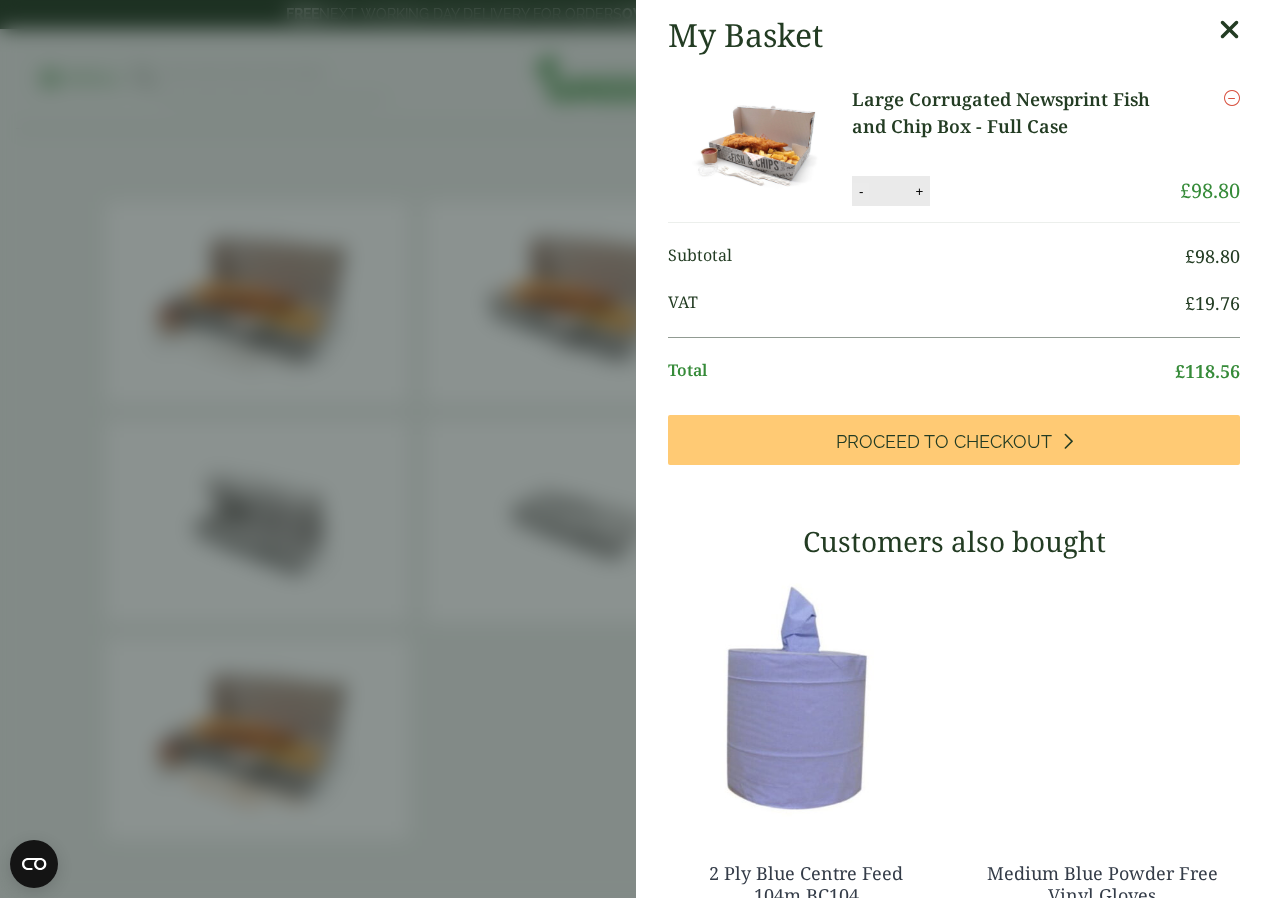 click on "-" at bounding box center [861, 191] 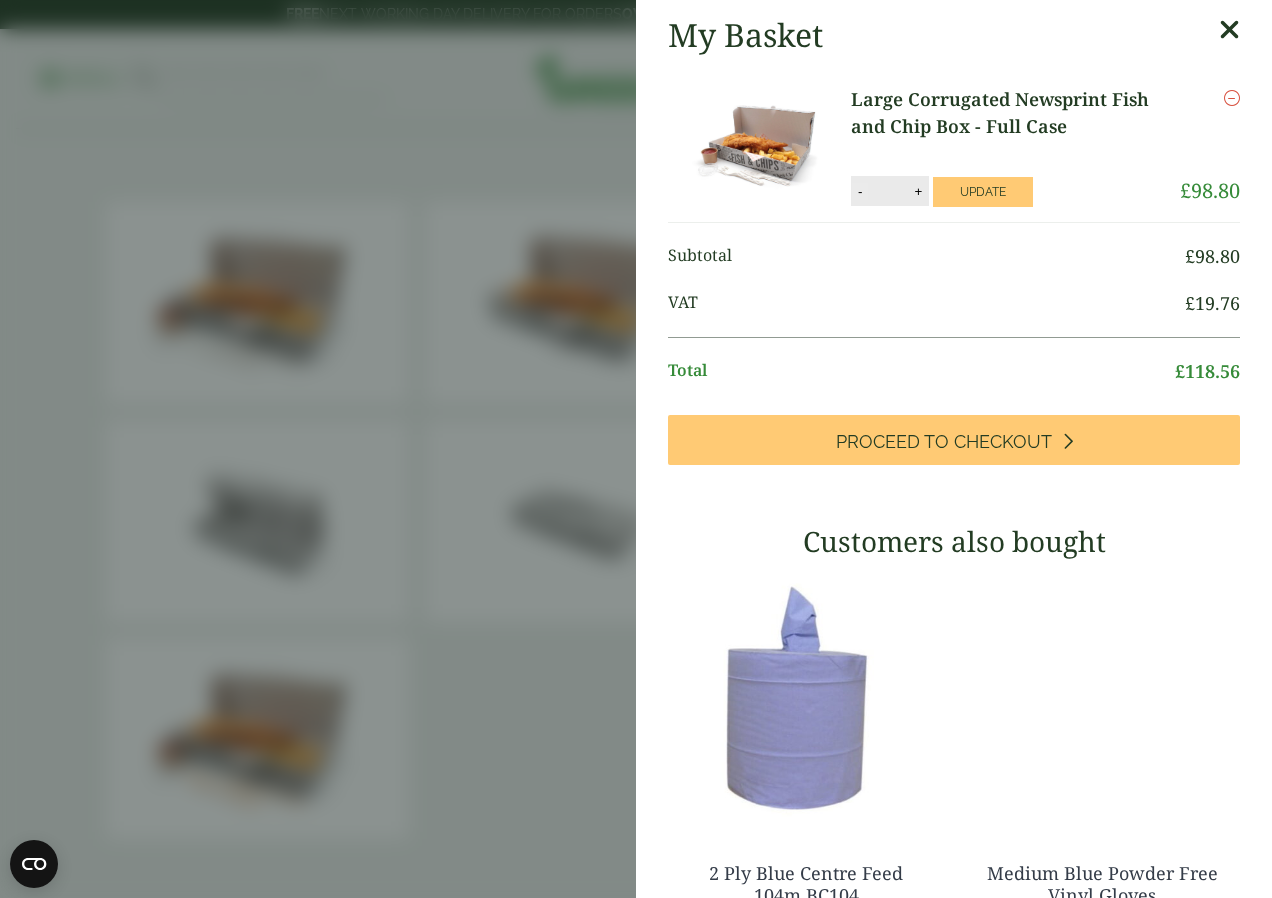click on "*" at bounding box center [888, 191] 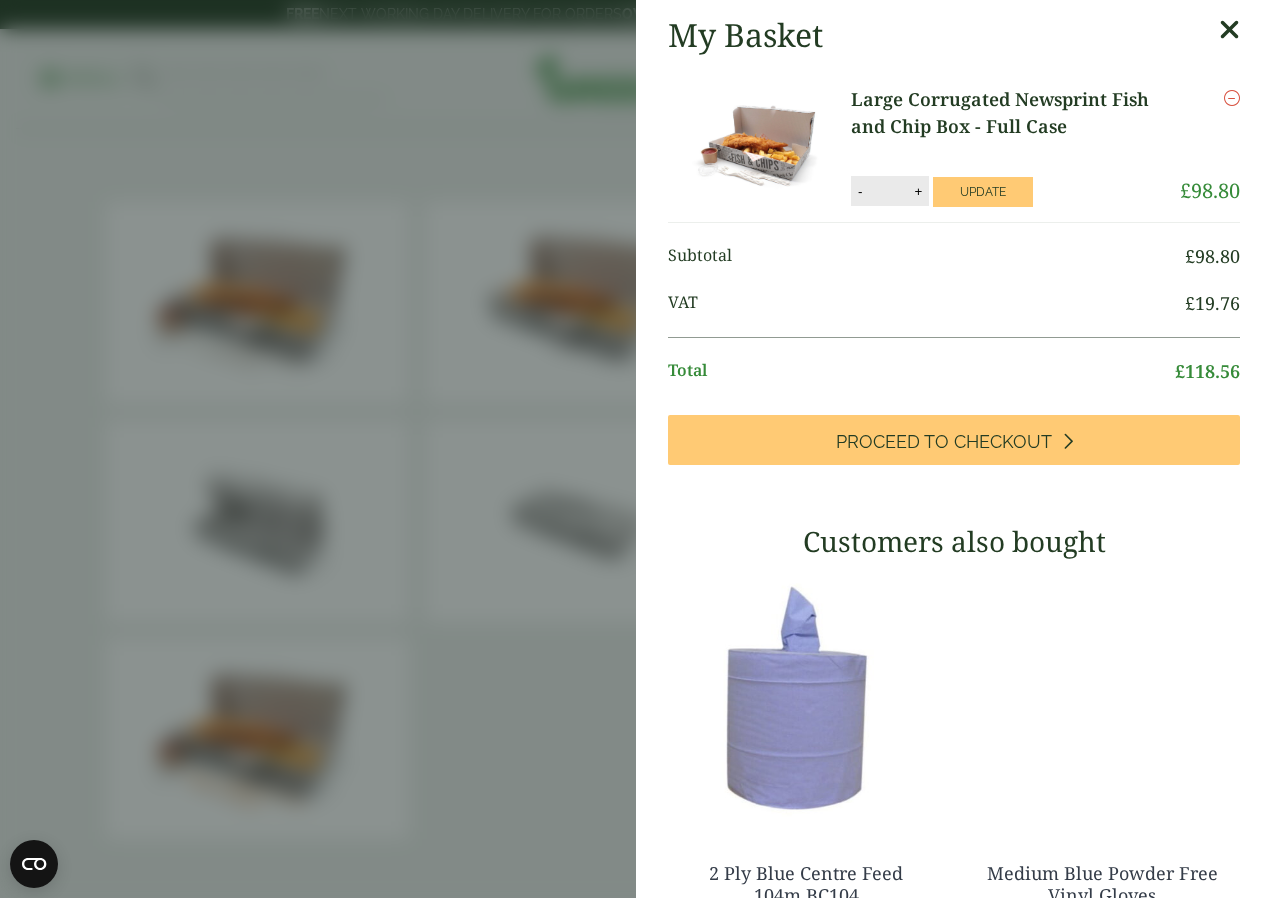 click on "*" at bounding box center (888, 191) 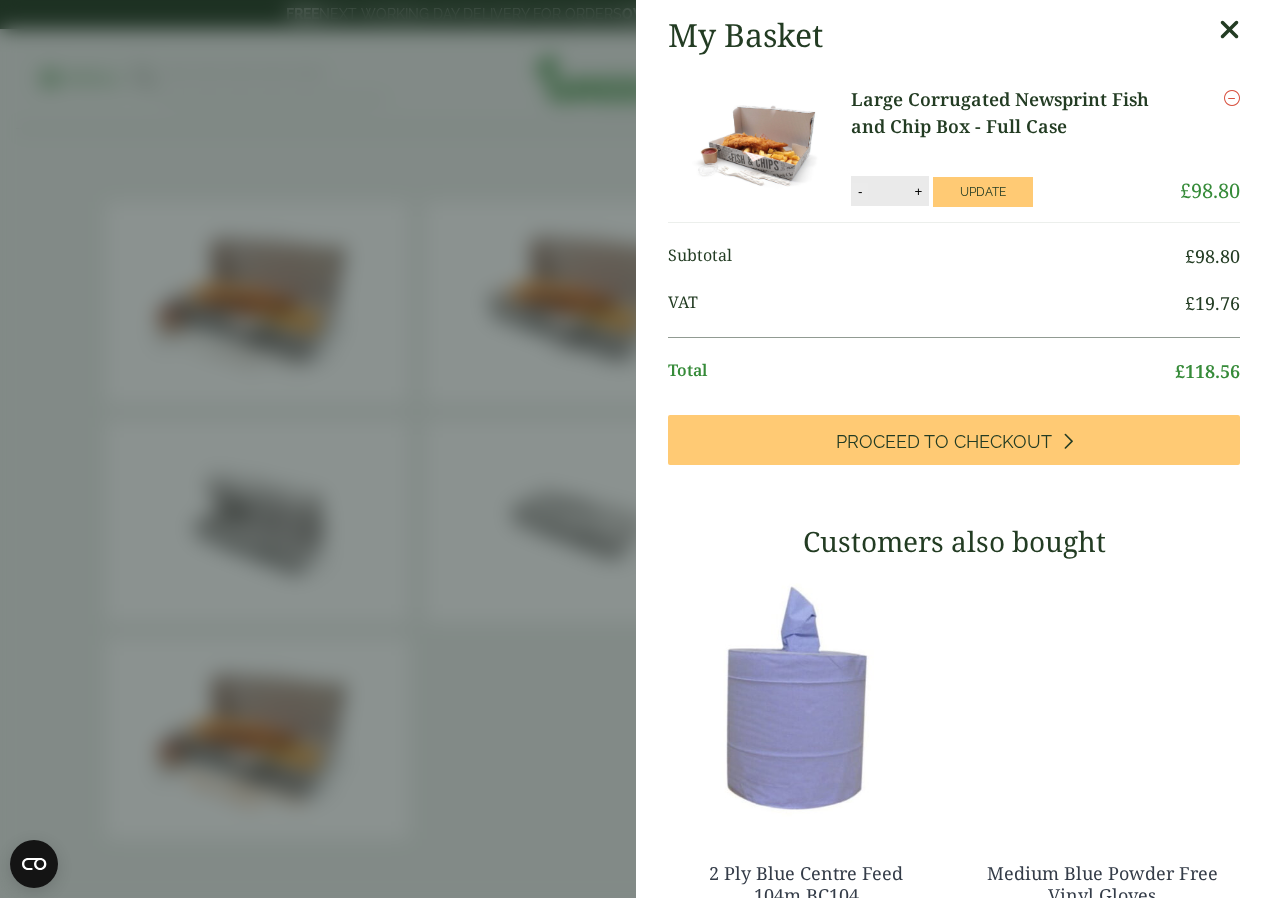 click on "-" at bounding box center [860, 191] 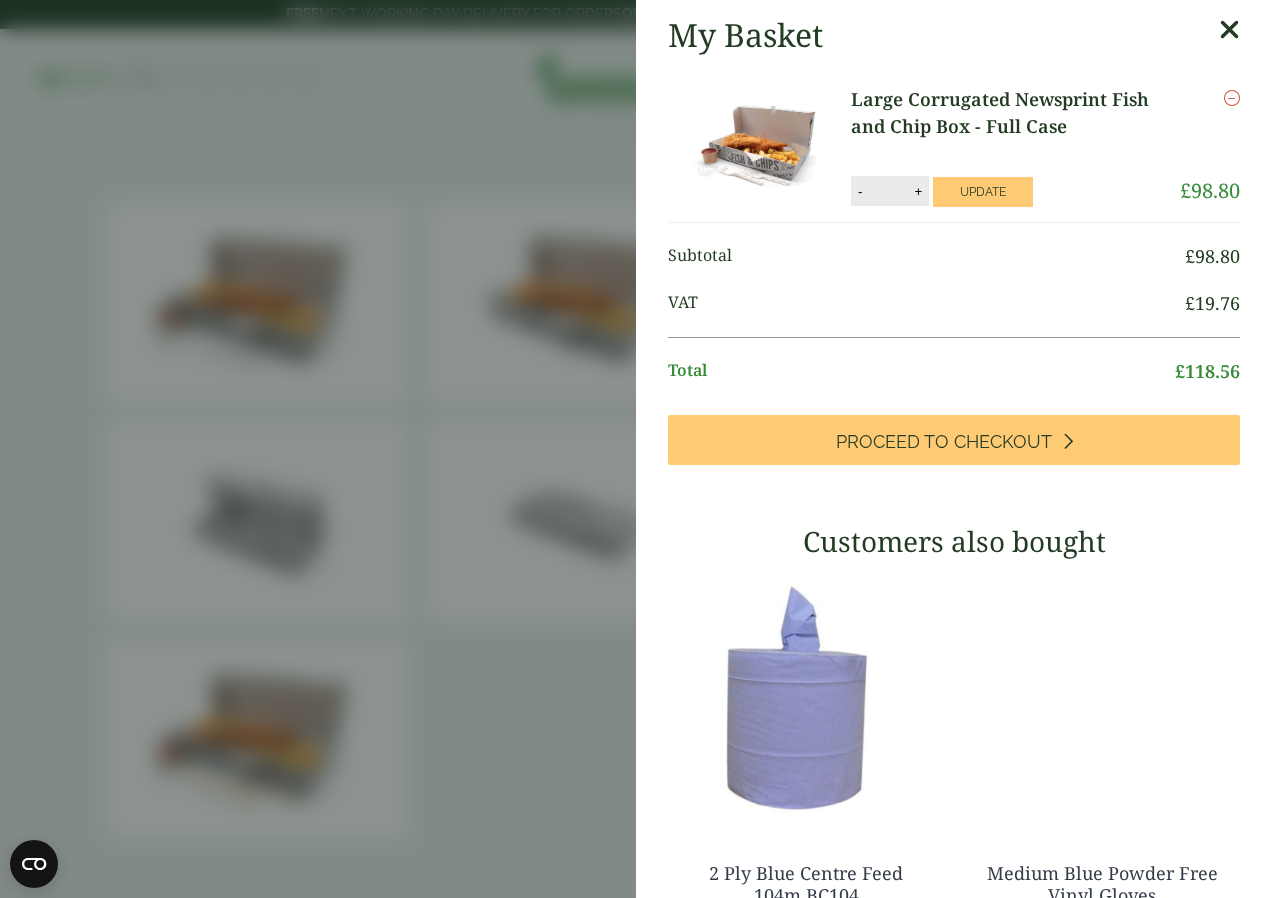 click on "+" at bounding box center (918, 191) 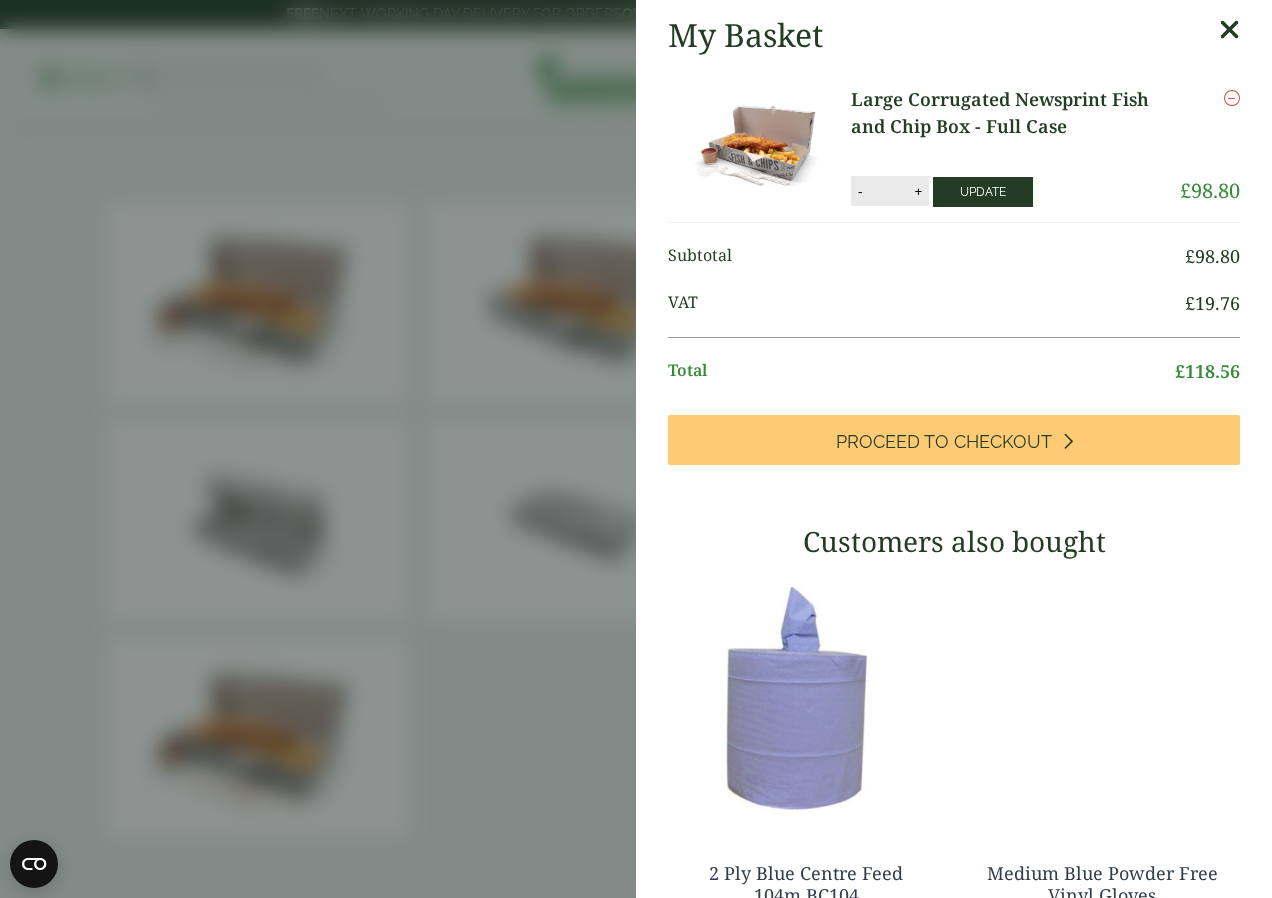click on "Update" at bounding box center (983, 192) 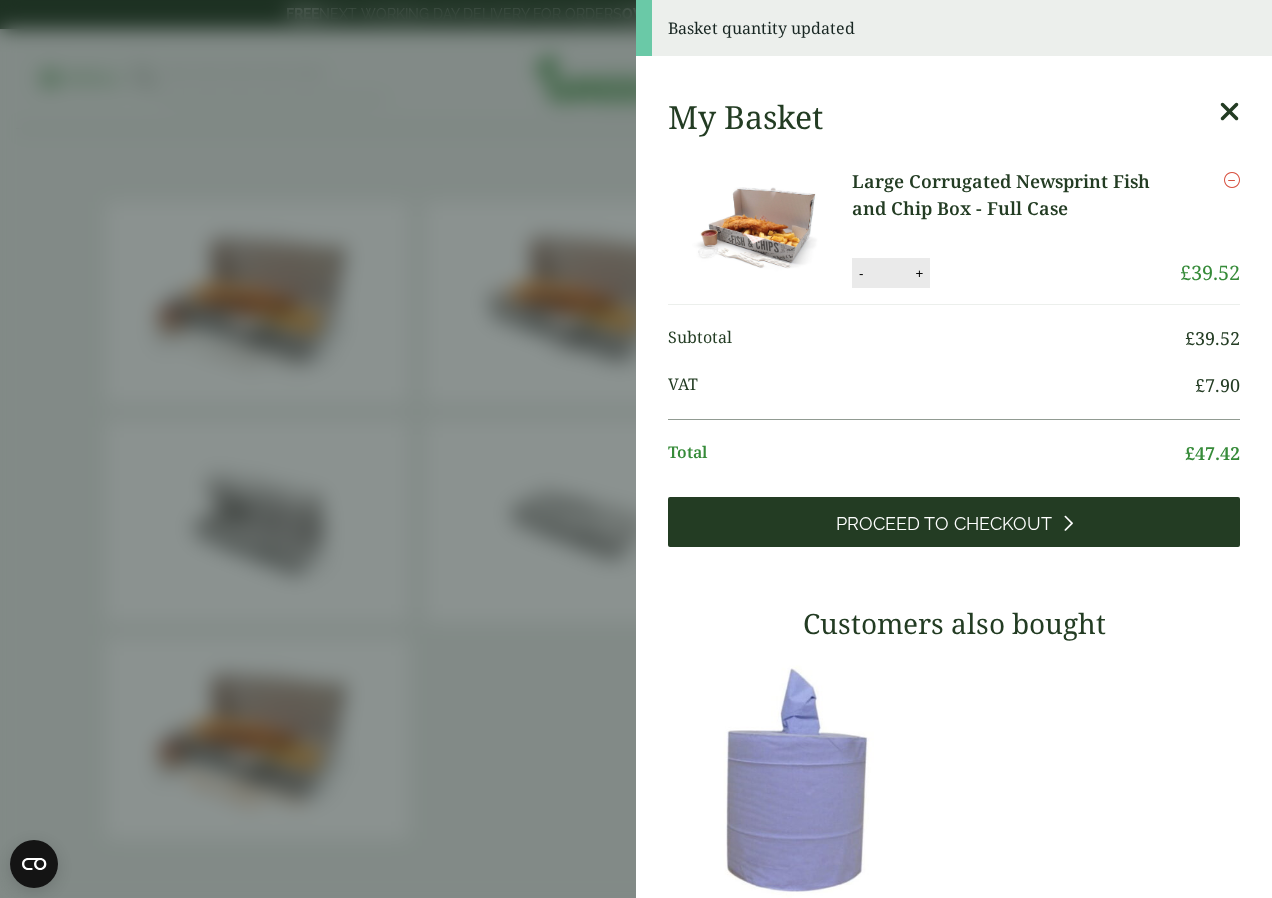 click on "Proceed to Checkout" at bounding box center [954, 522] 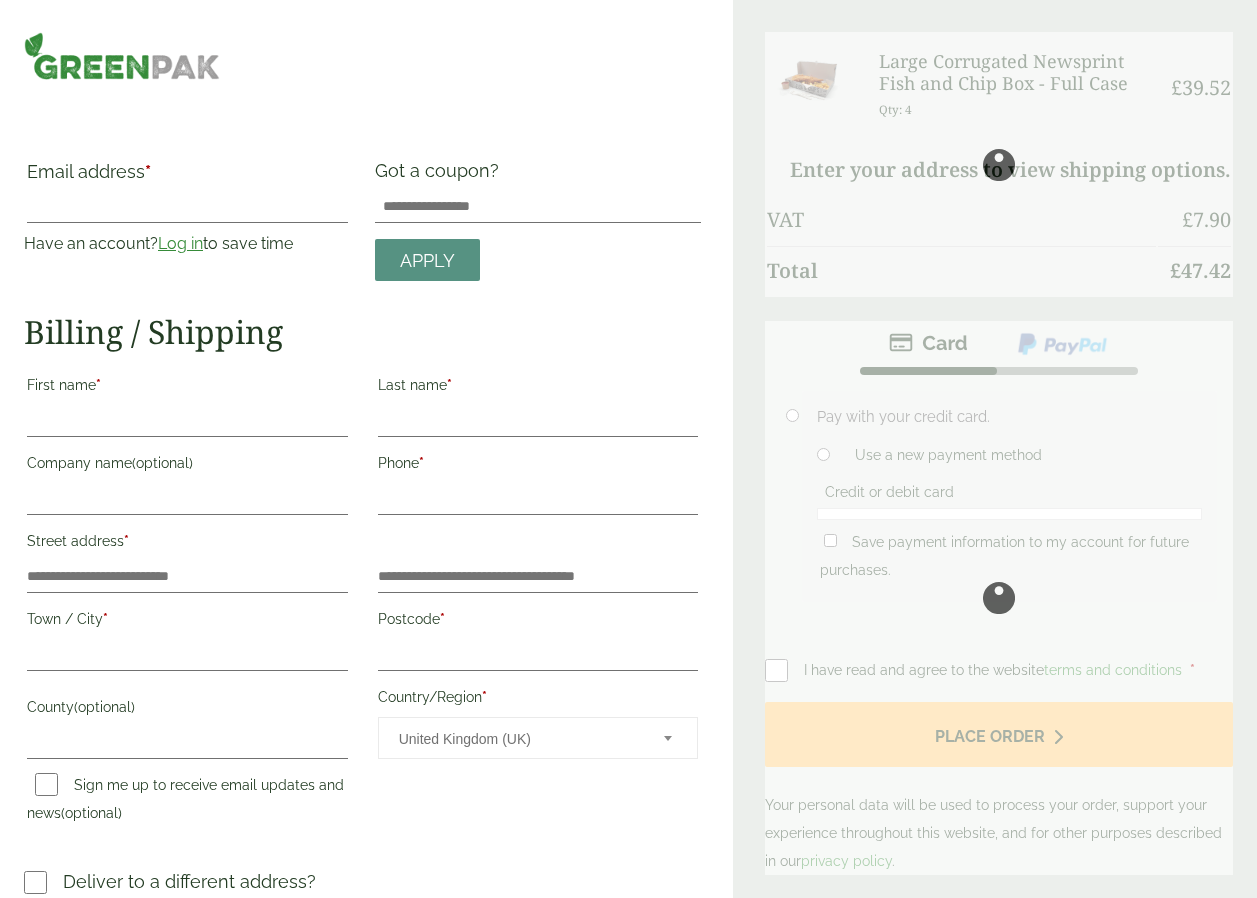 scroll, scrollTop: 0, scrollLeft: 0, axis: both 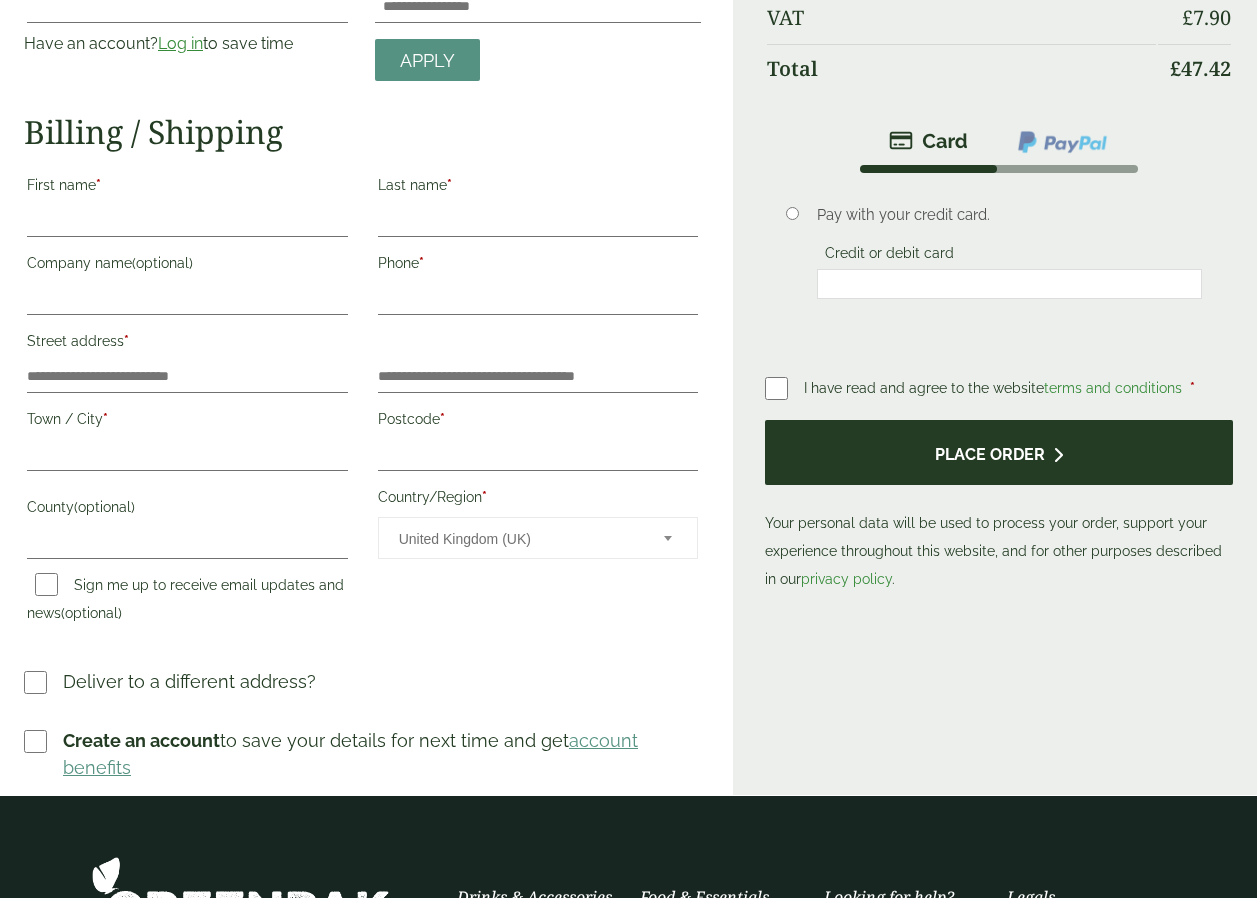 click on "Place order" at bounding box center (999, 452) 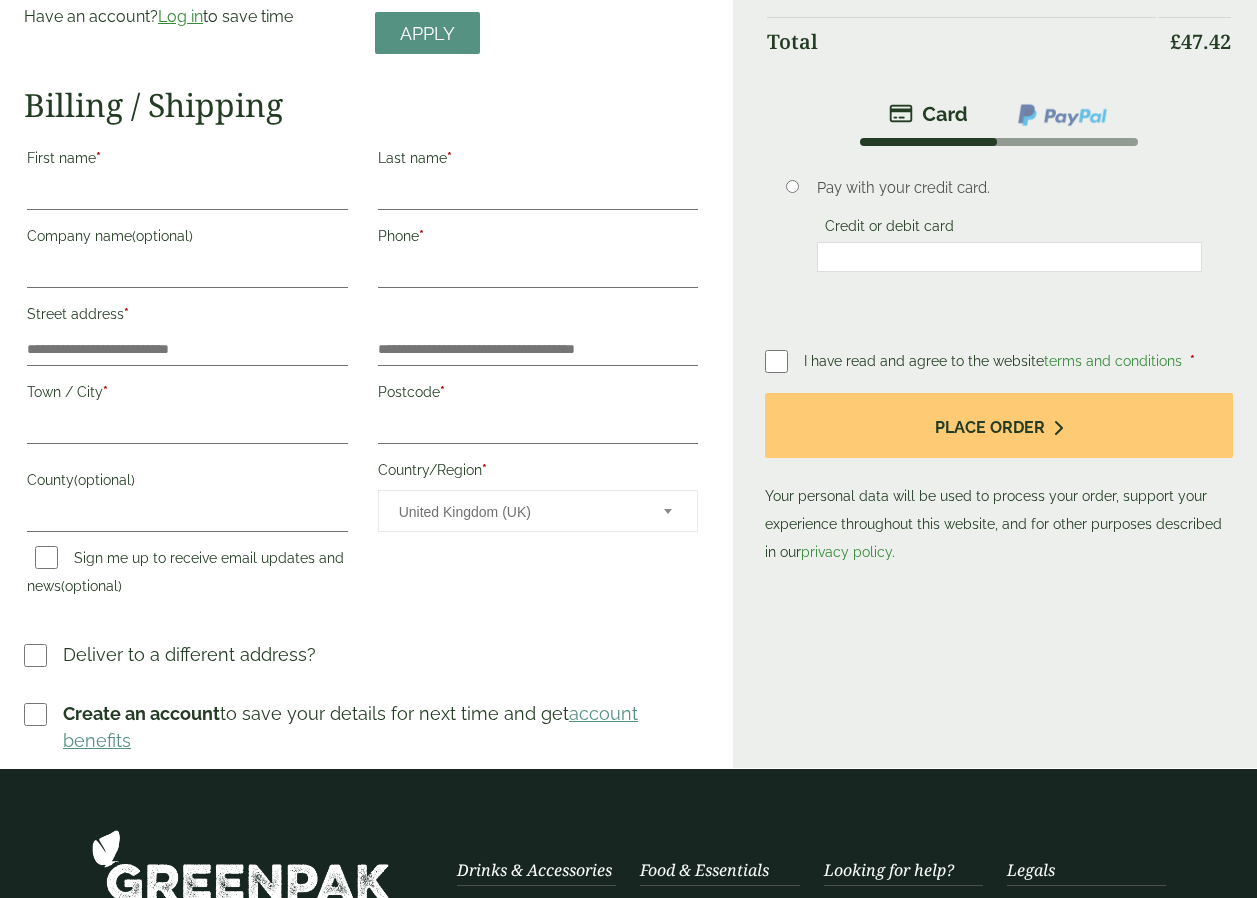 scroll, scrollTop: 0, scrollLeft: 0, axis: both 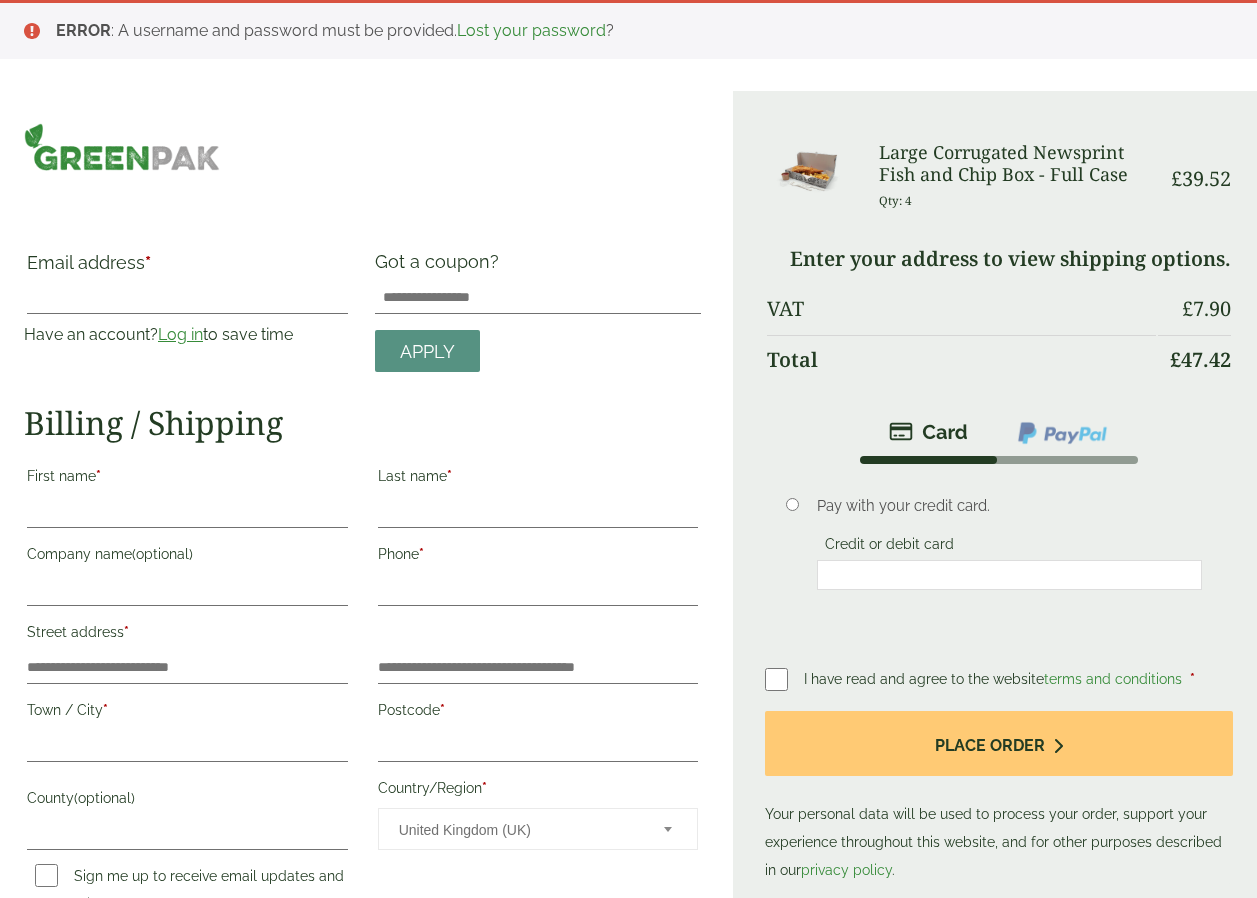 click on "First name  *" at bounding box center (187, 479) 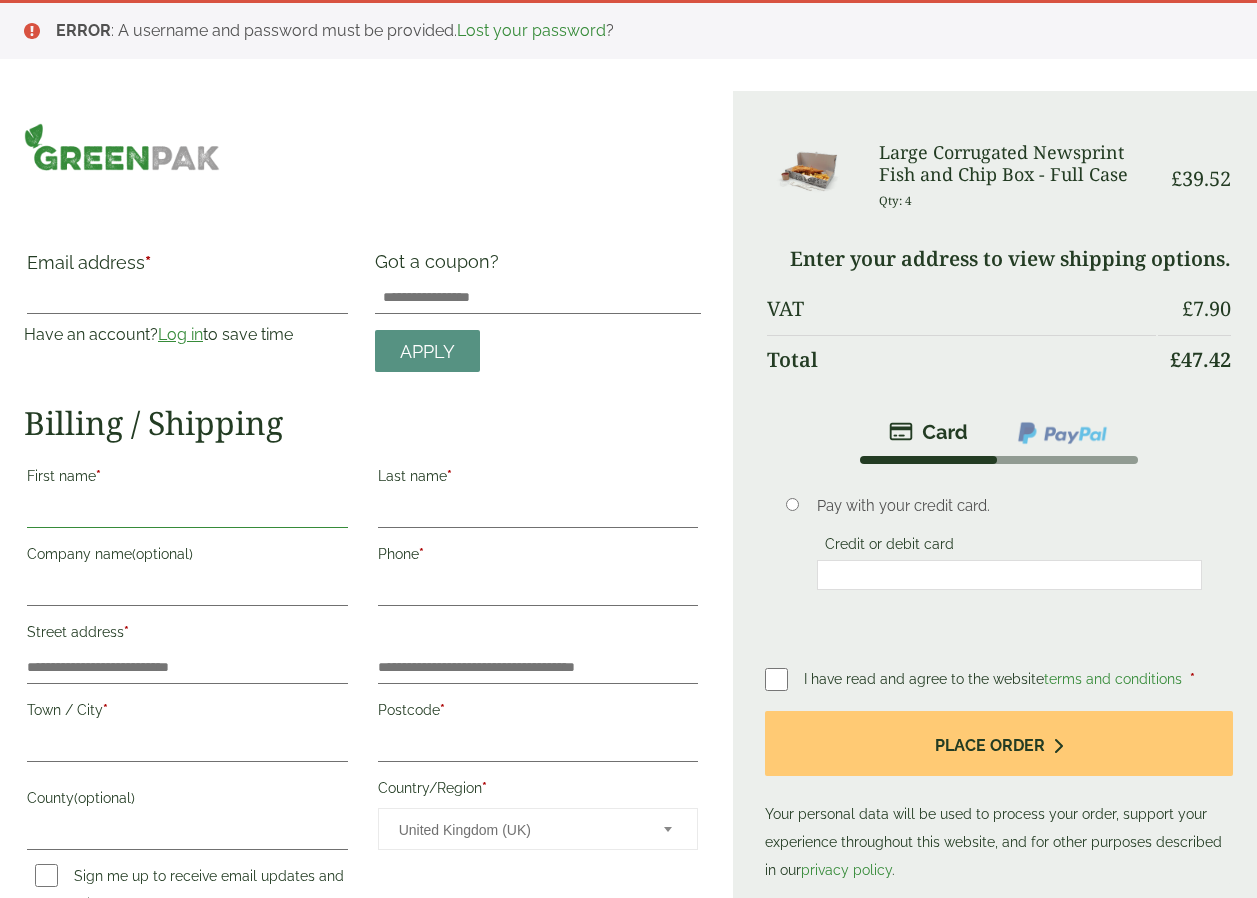 click on "First name  *" at bounding box center [187, 512] 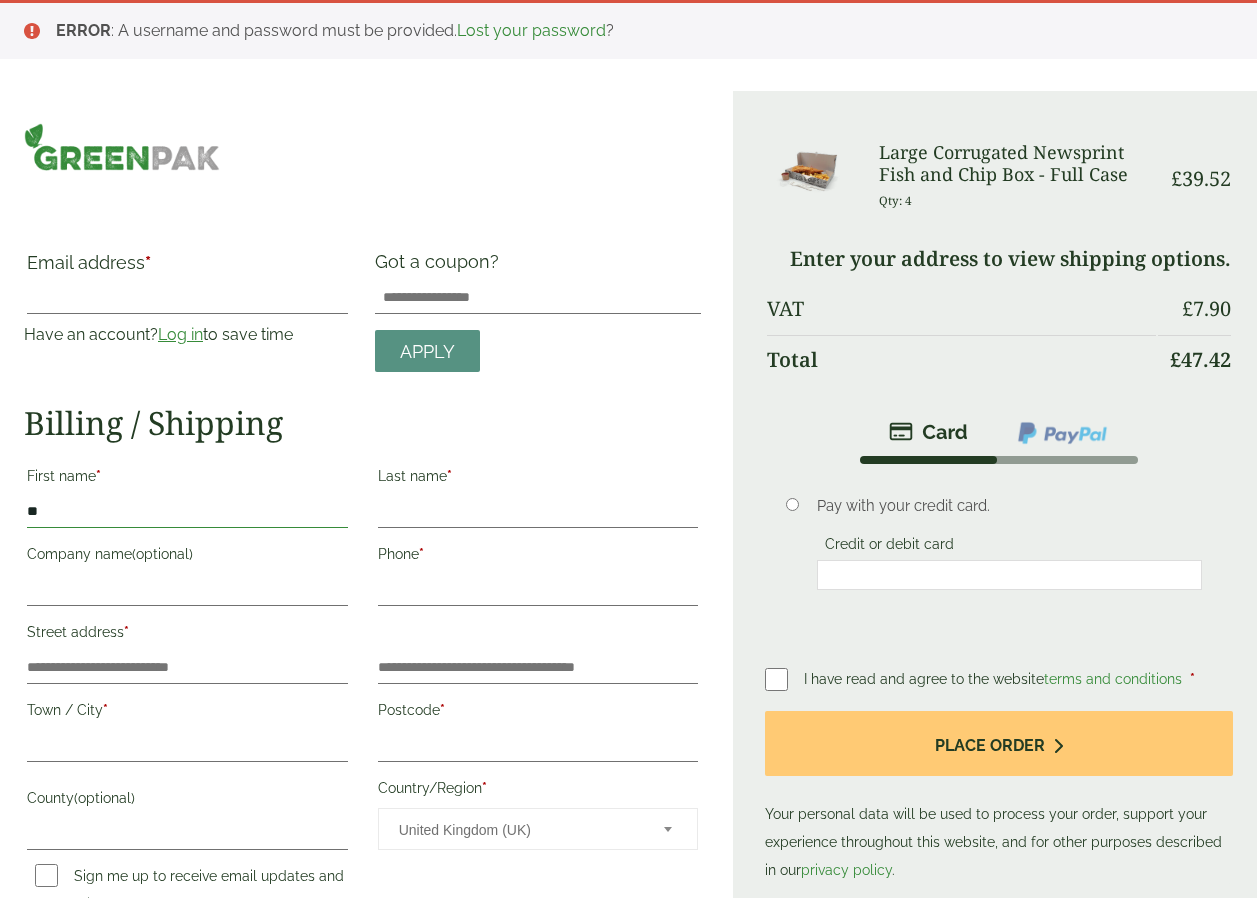 type on "*" 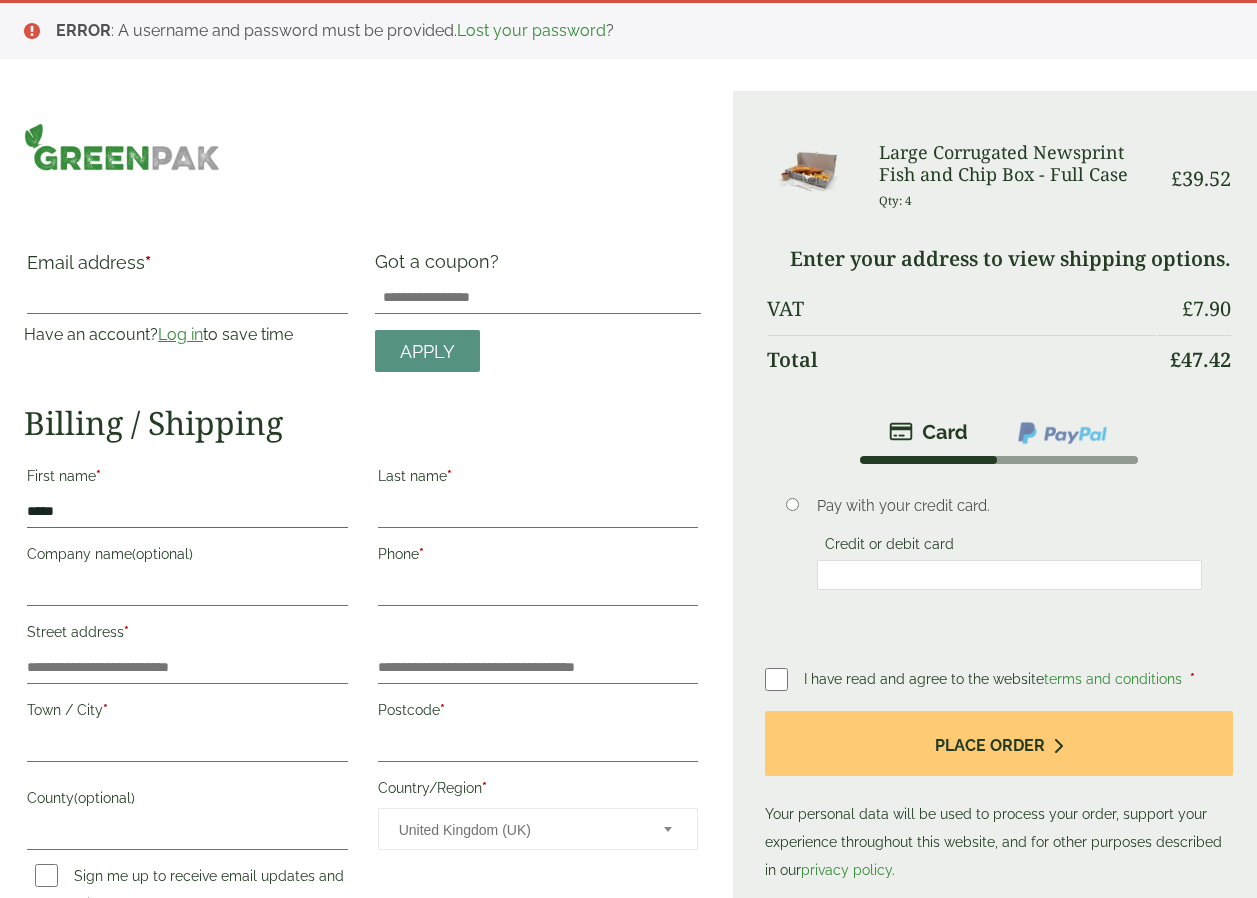 type on "*****" 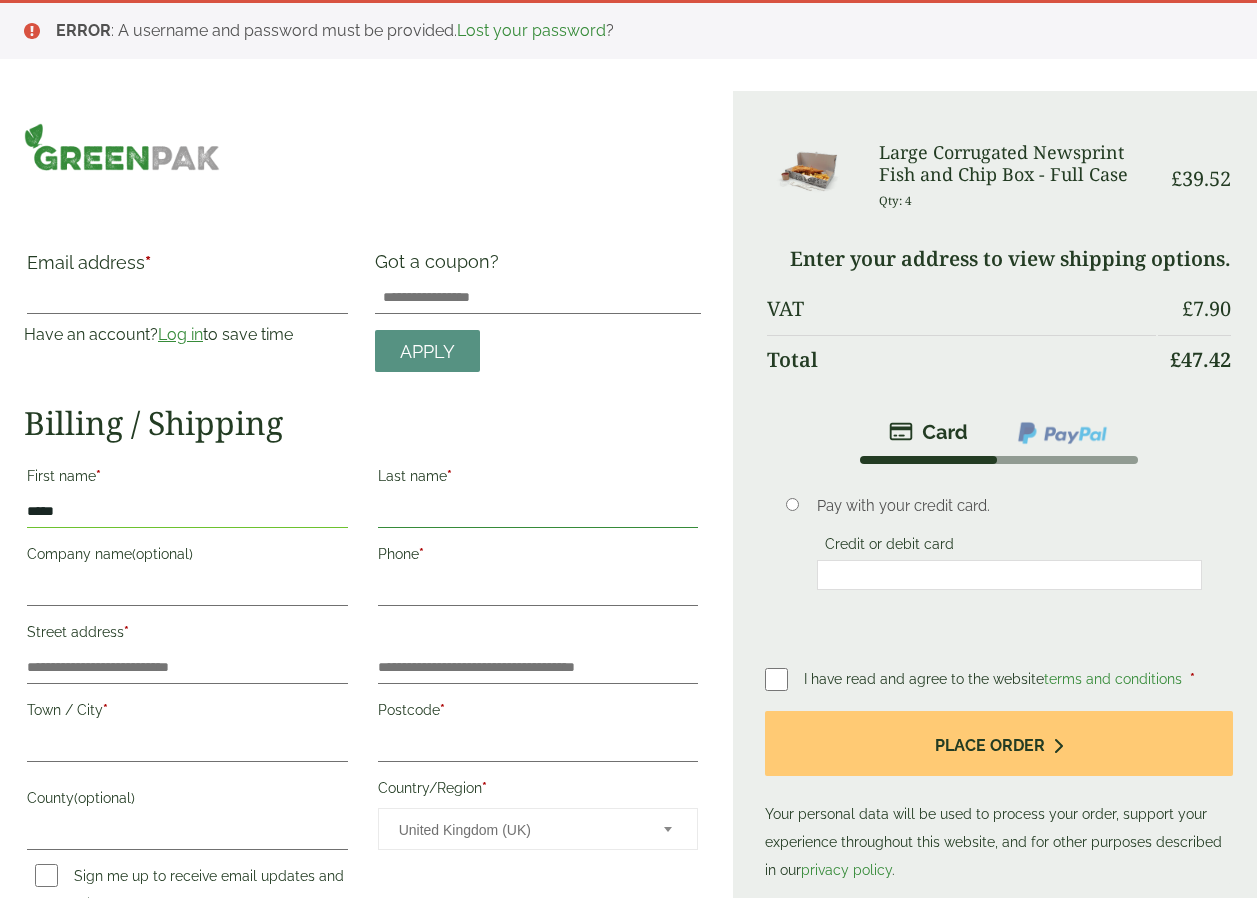 click on "Last name  *" at bounding box center [538, 512] 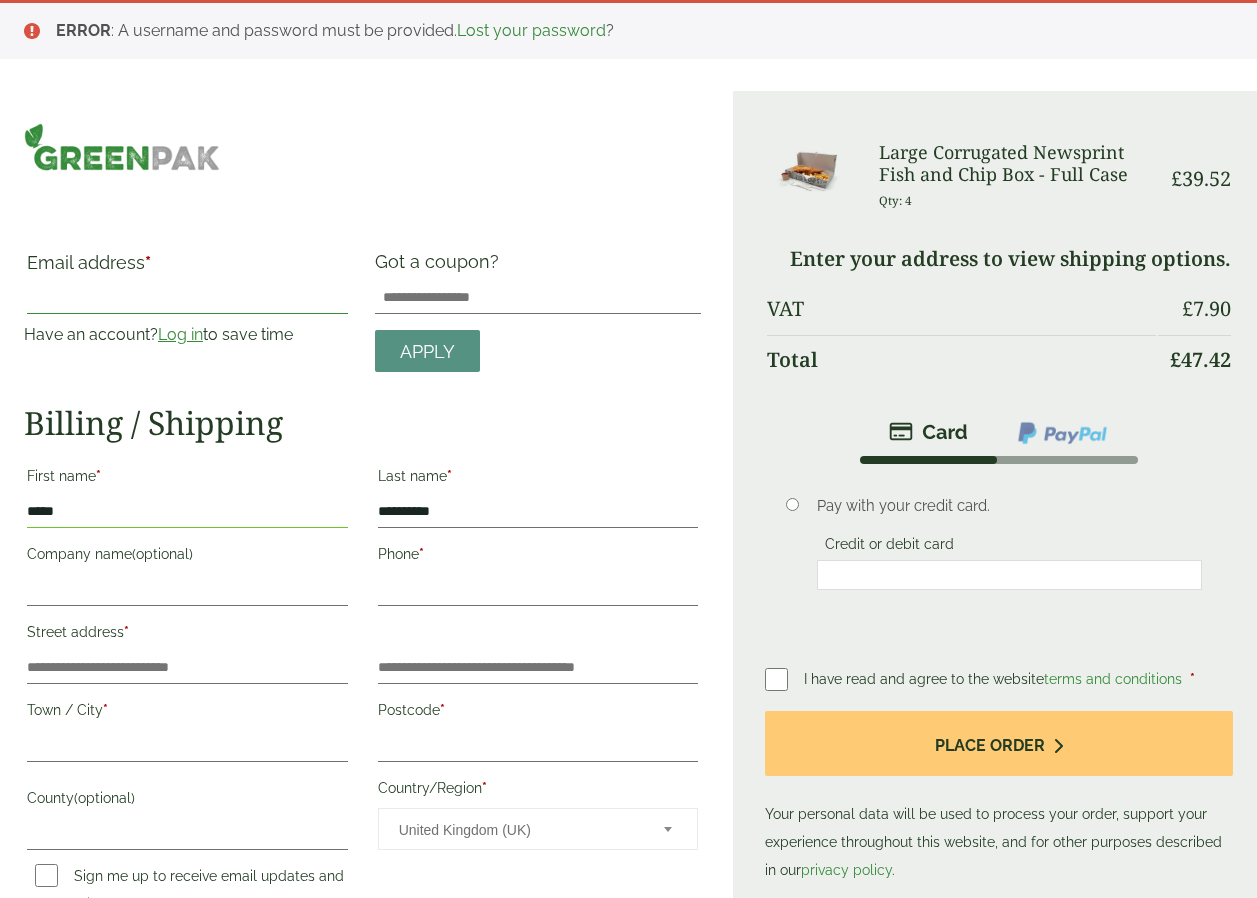 type on "**********" 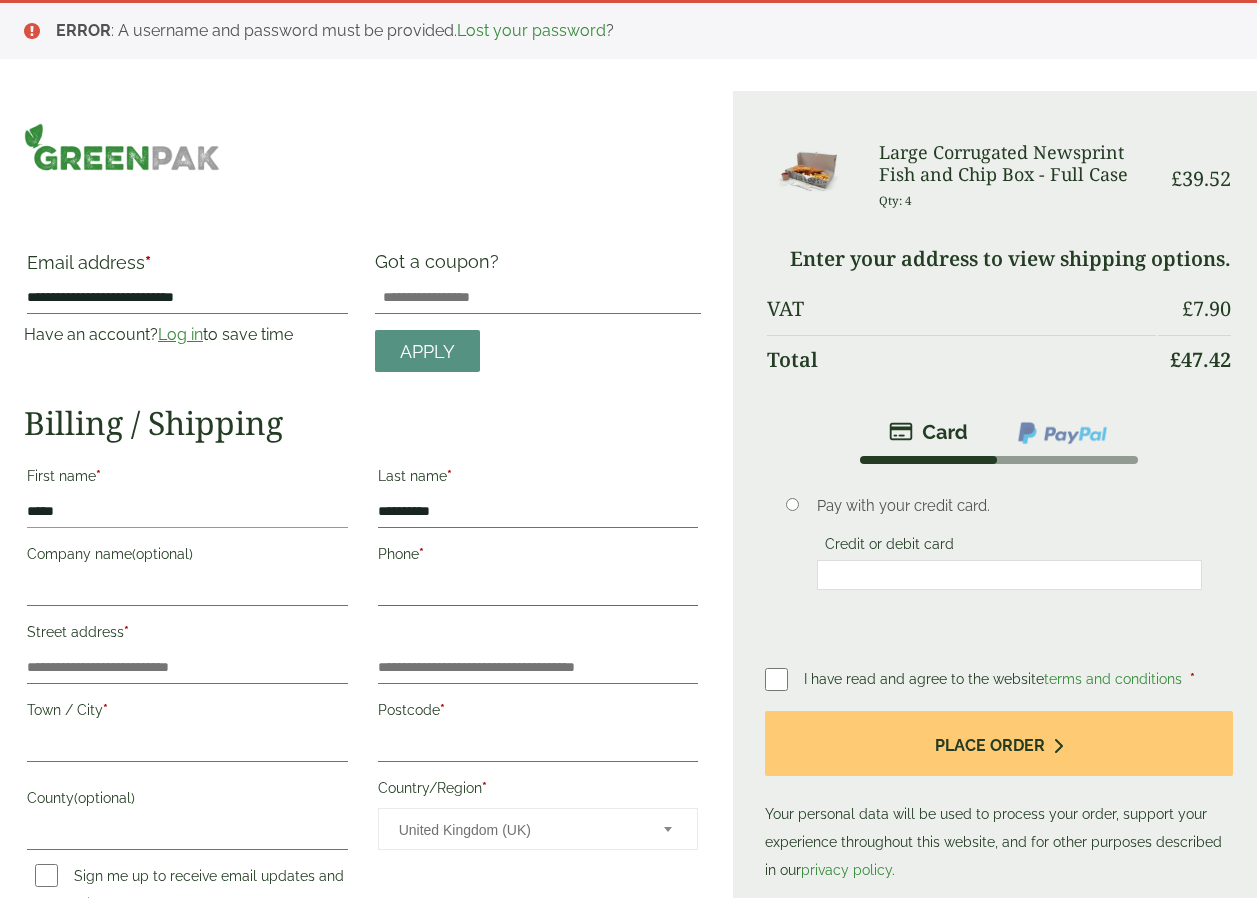 type on "**********" 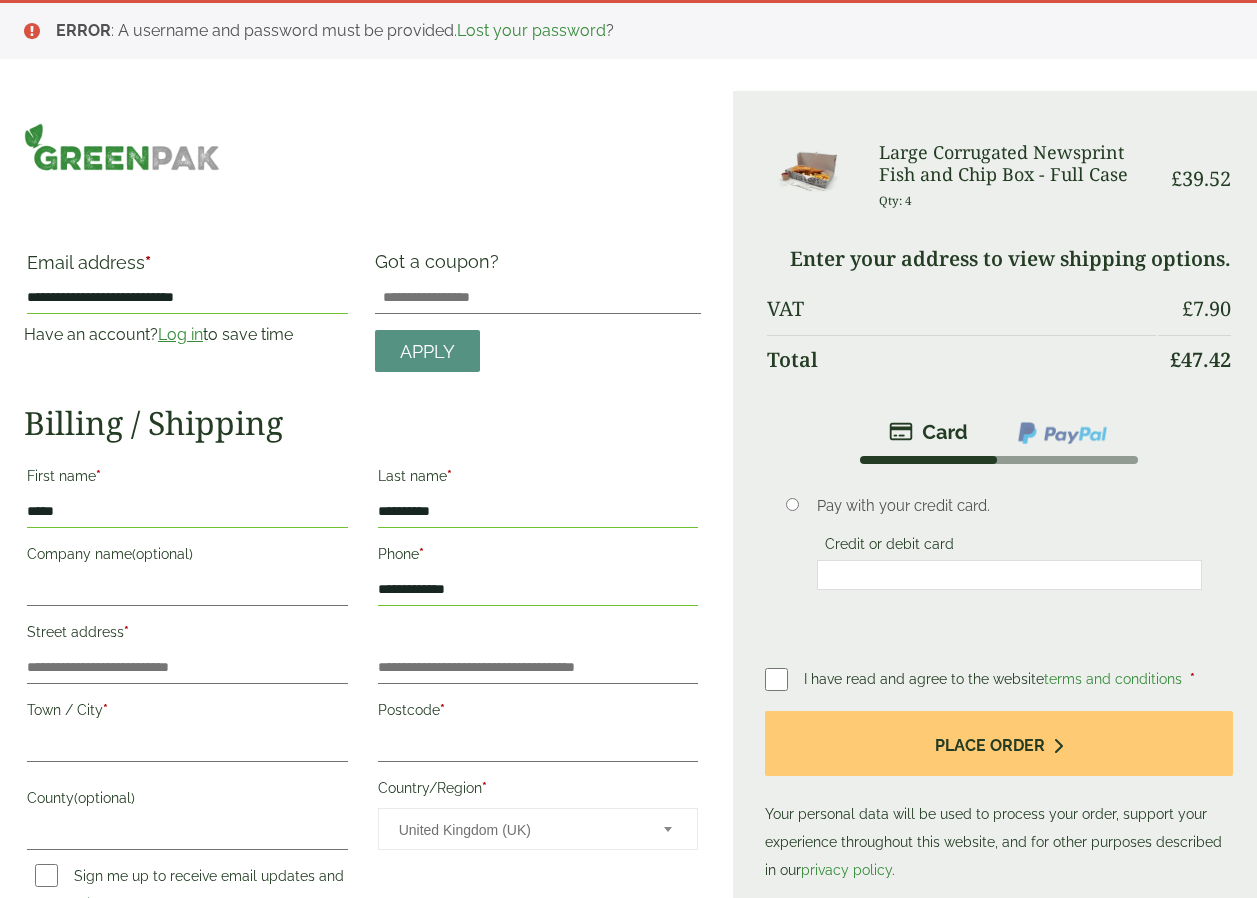 click on "**********" at bounding box center (538, 590) 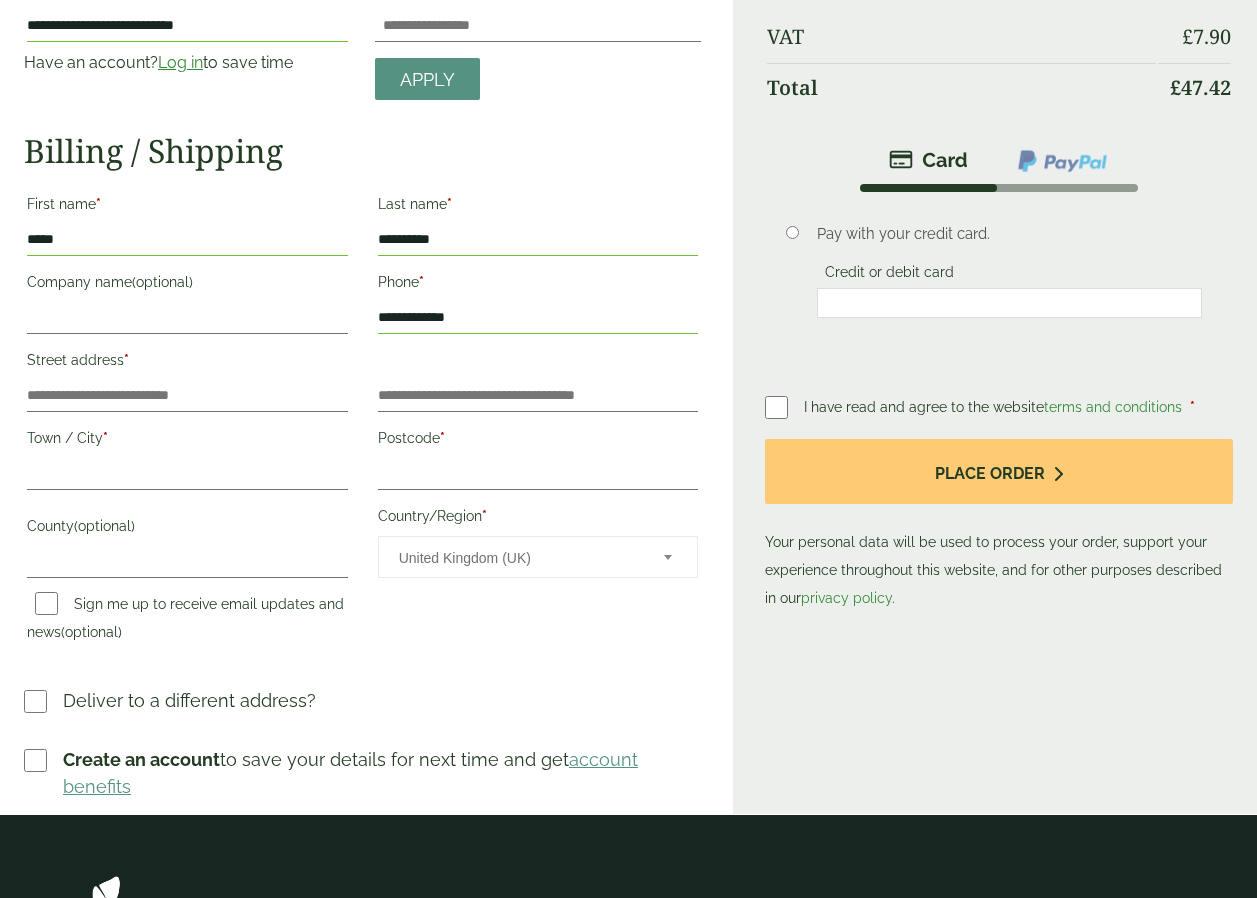scroll, scrollTop: 300, scrollLeft: 0, axis: vertical 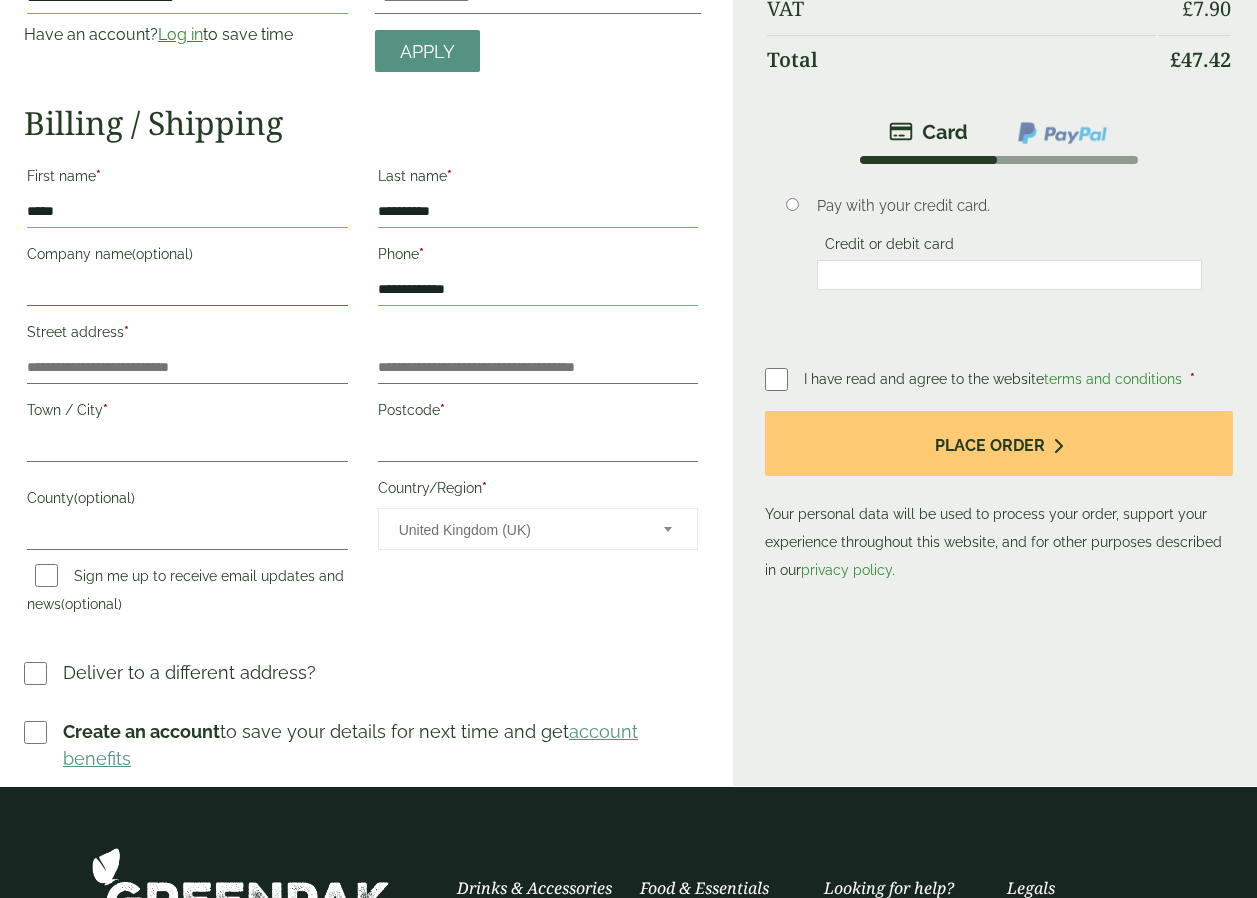 click on "Company name  (optional)" at bounding box center [187, 290] 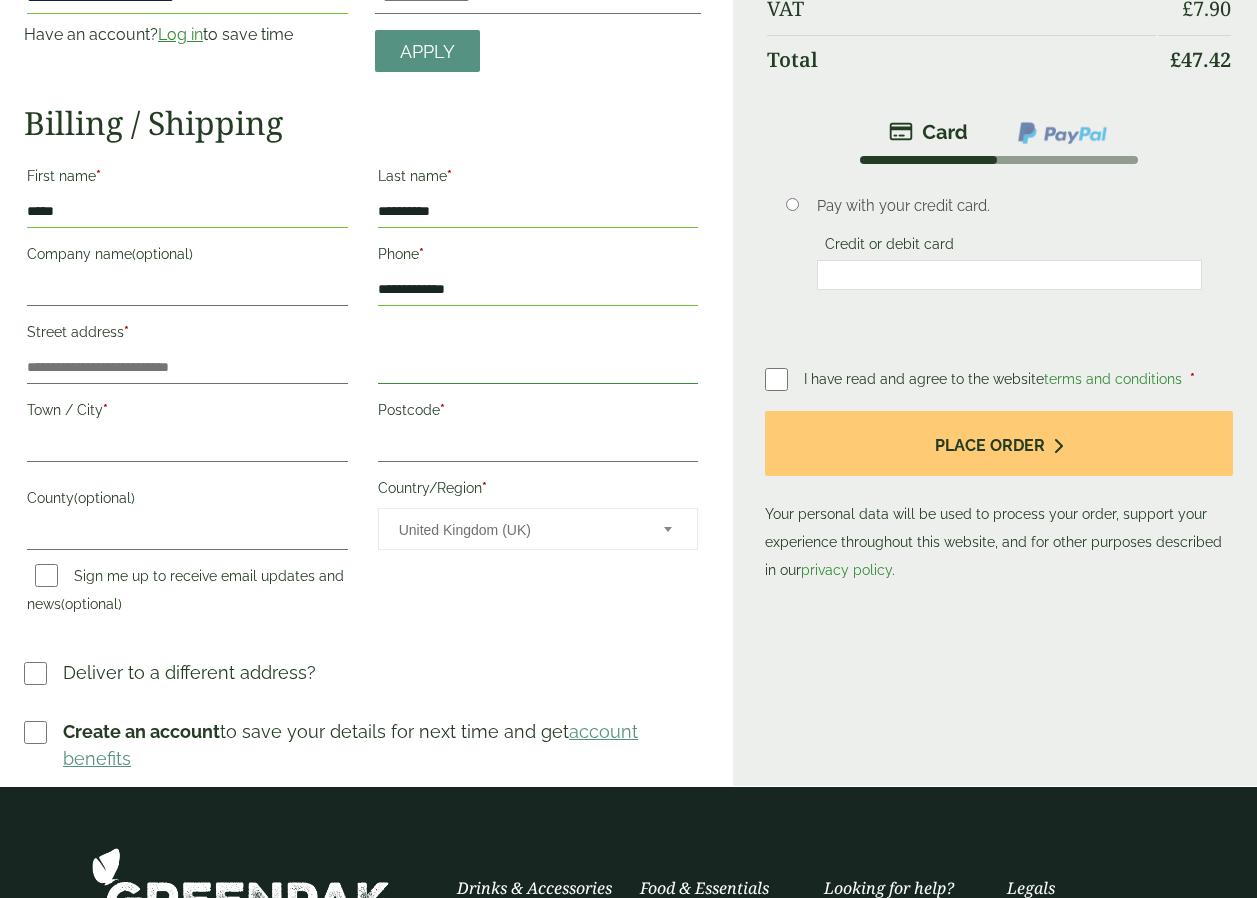 click on "Flat, suite, unit, etc.  (optional)" at bounding box center (538, 368) 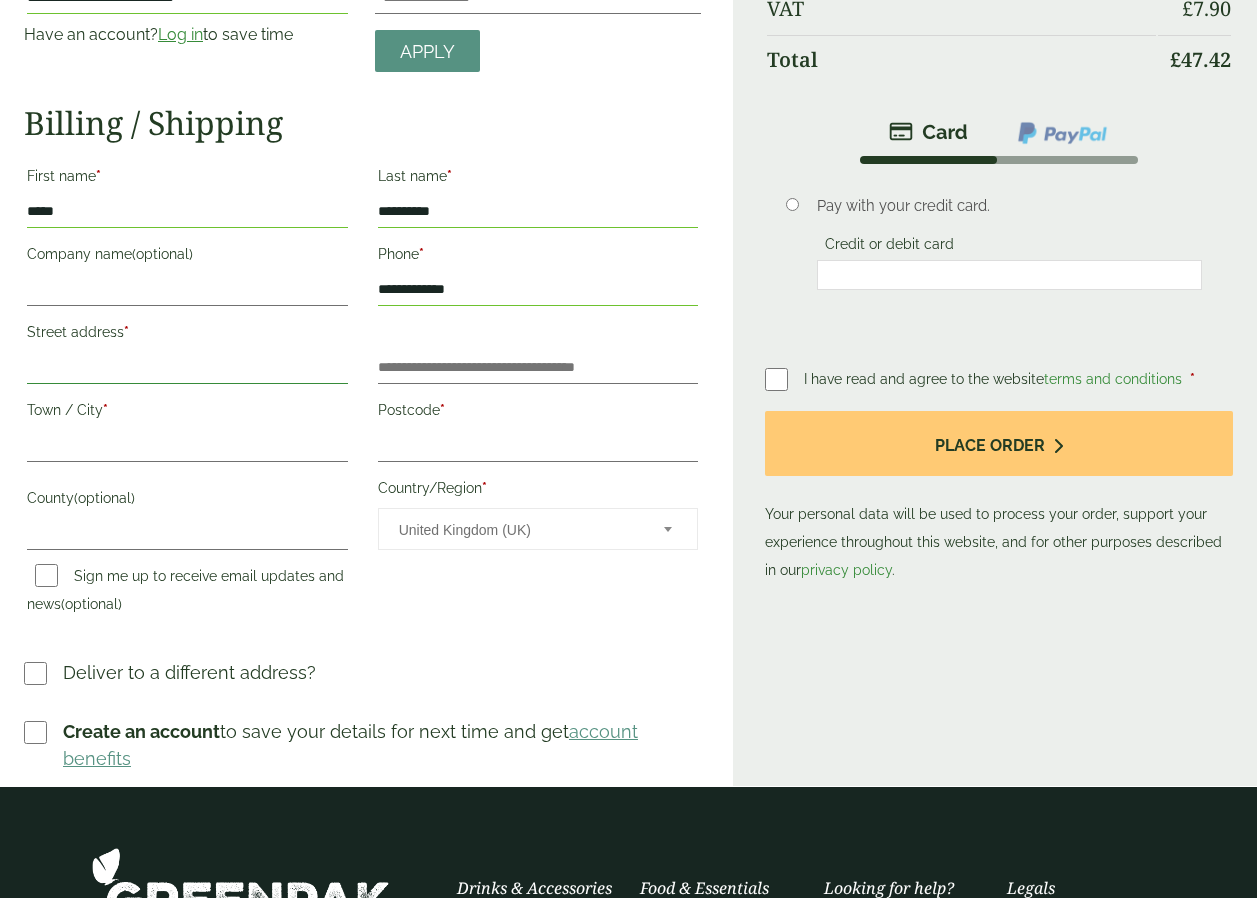 click on "Street address  *" at bounding box center (187, 368) 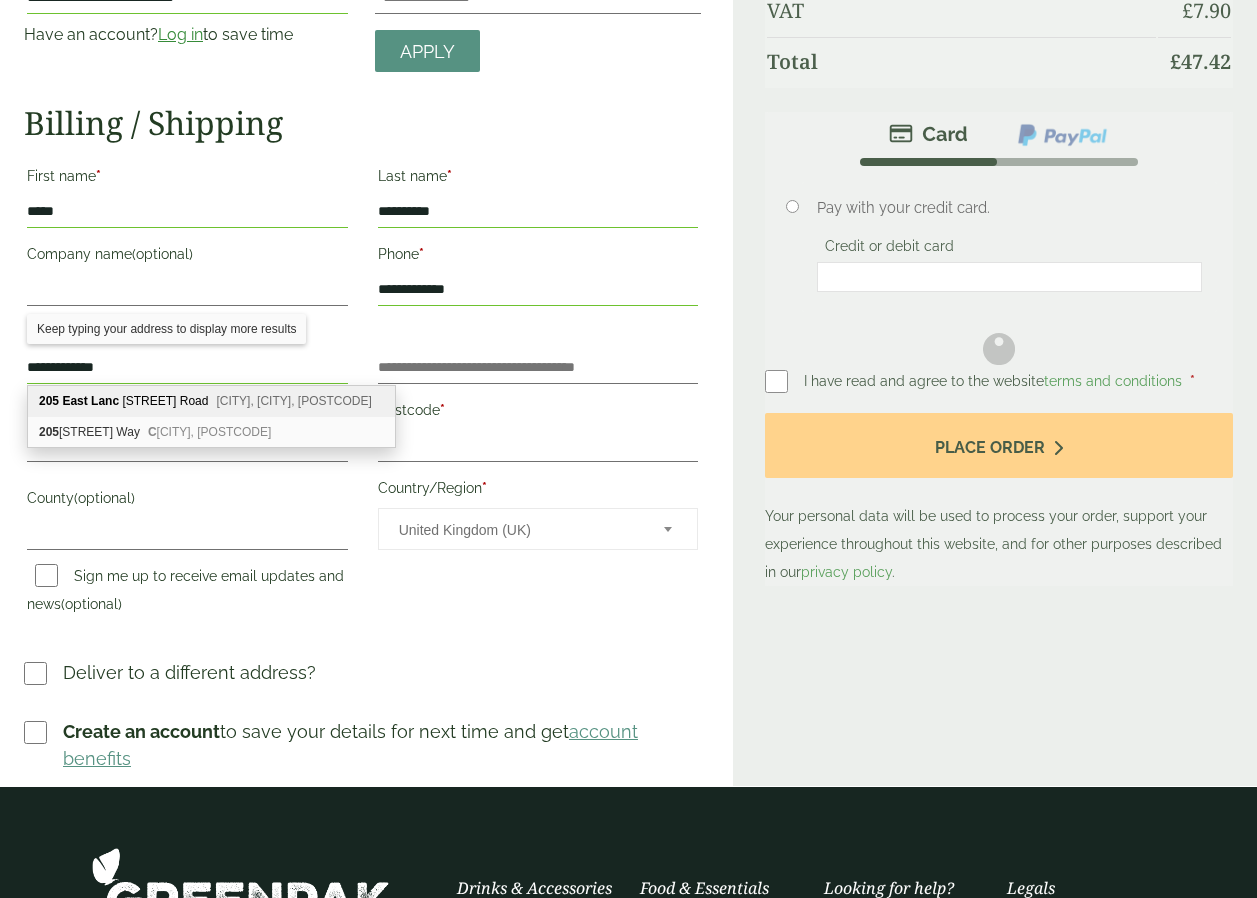 click on "205   East Lanc ashire Road Swinton, Manchester, M27 5GE" at bounding box center (211, 401) 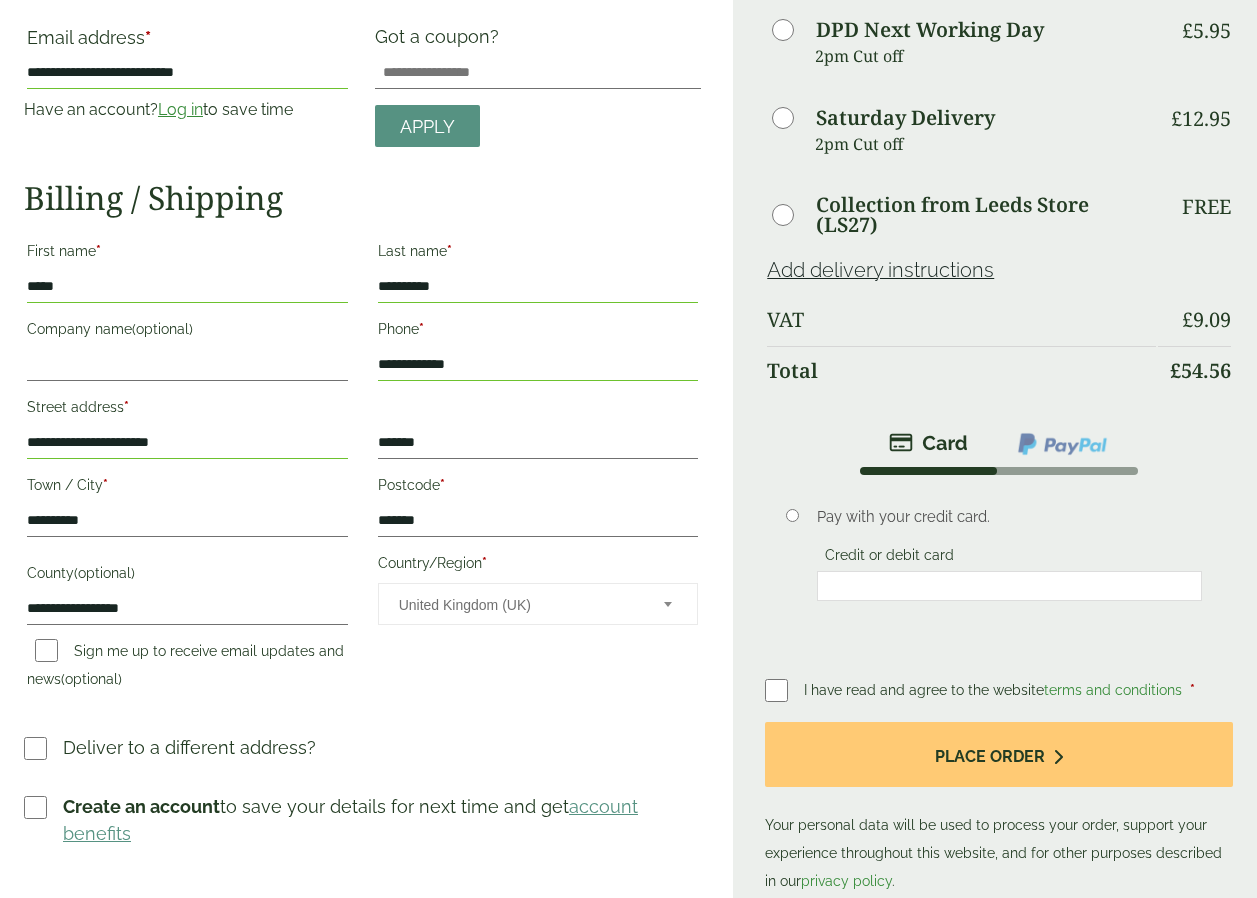 scroll, scrollTop: 100, scrollLeft: 0, axis: vertical 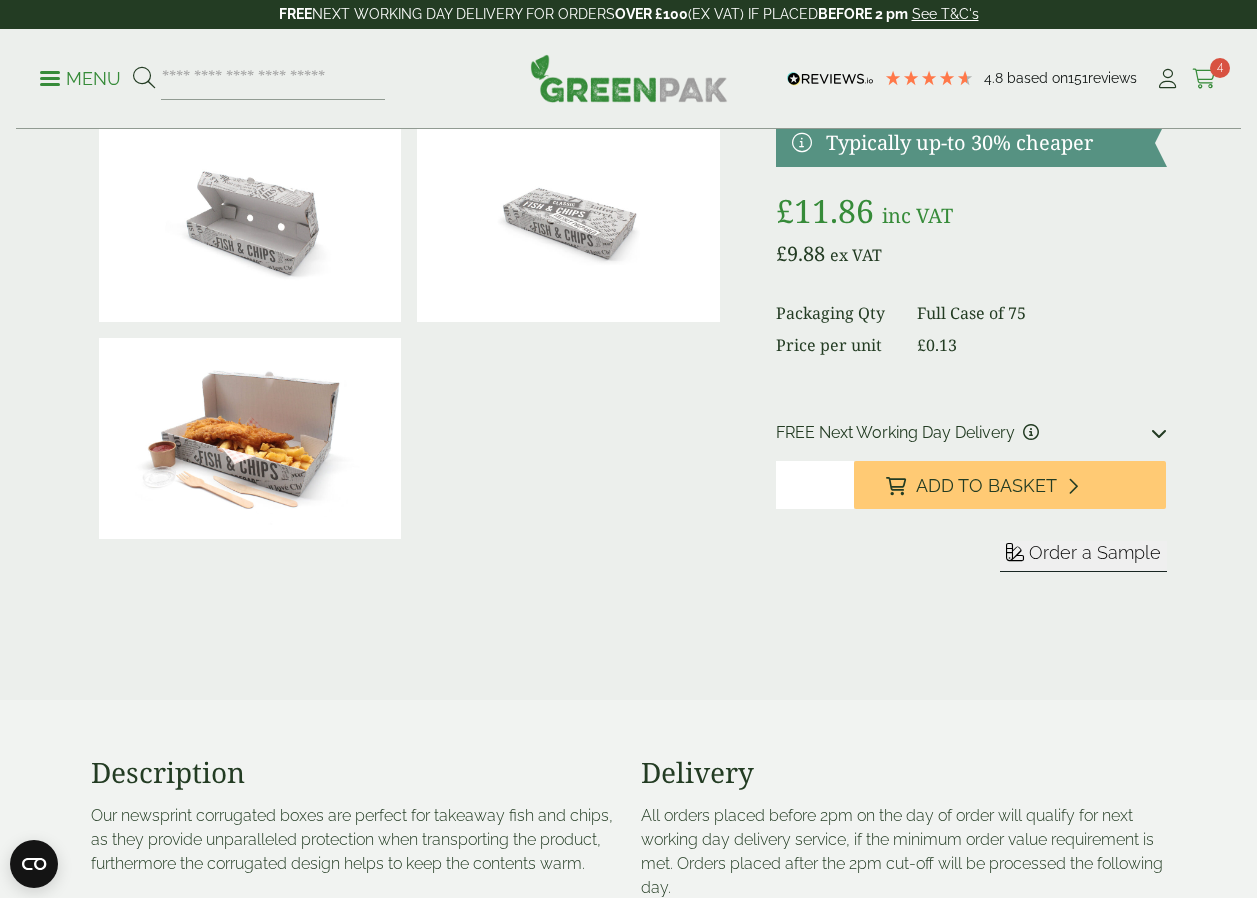 click on "4" at bounding box center (1220, 68) 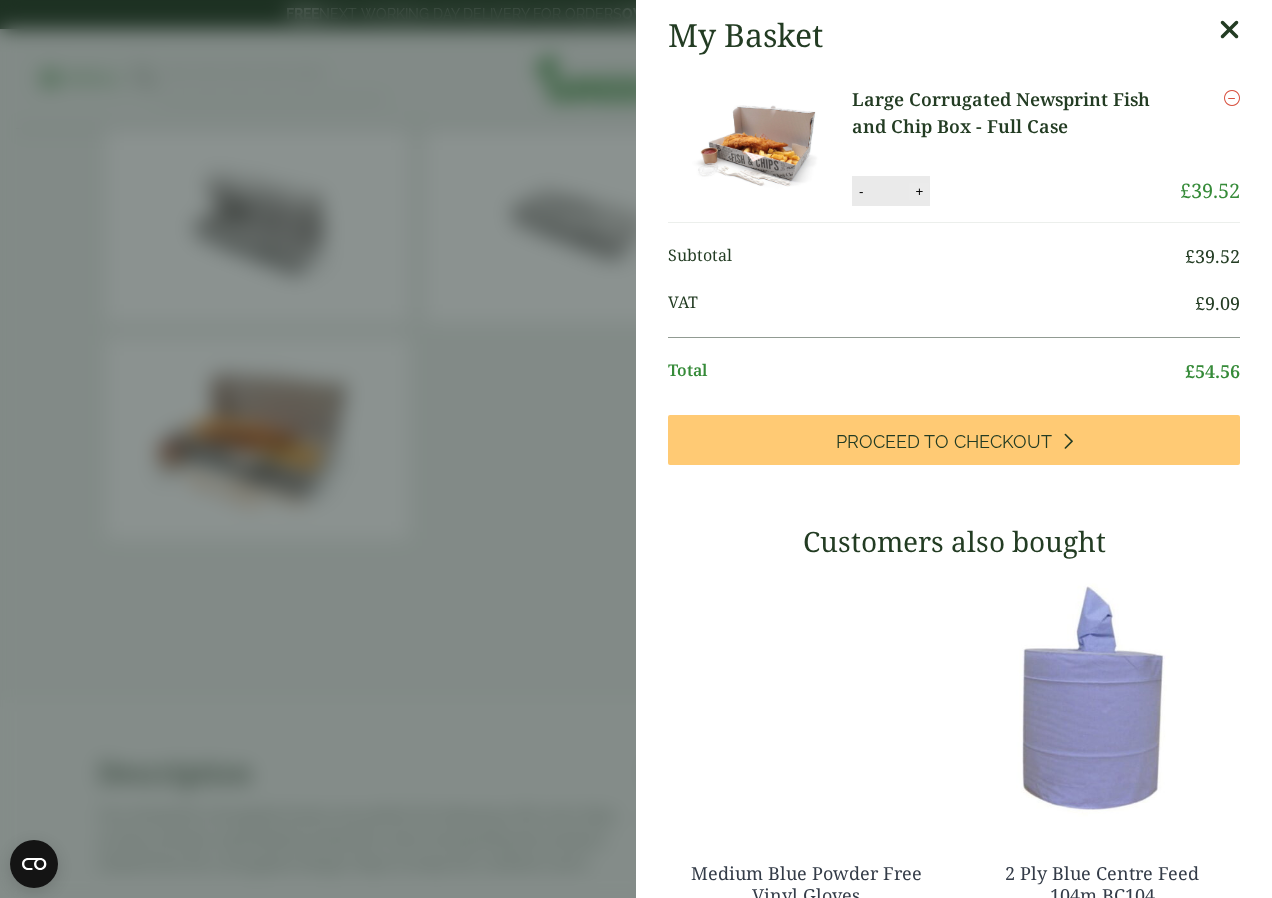 click on "+" at bounding box center (919, 191) 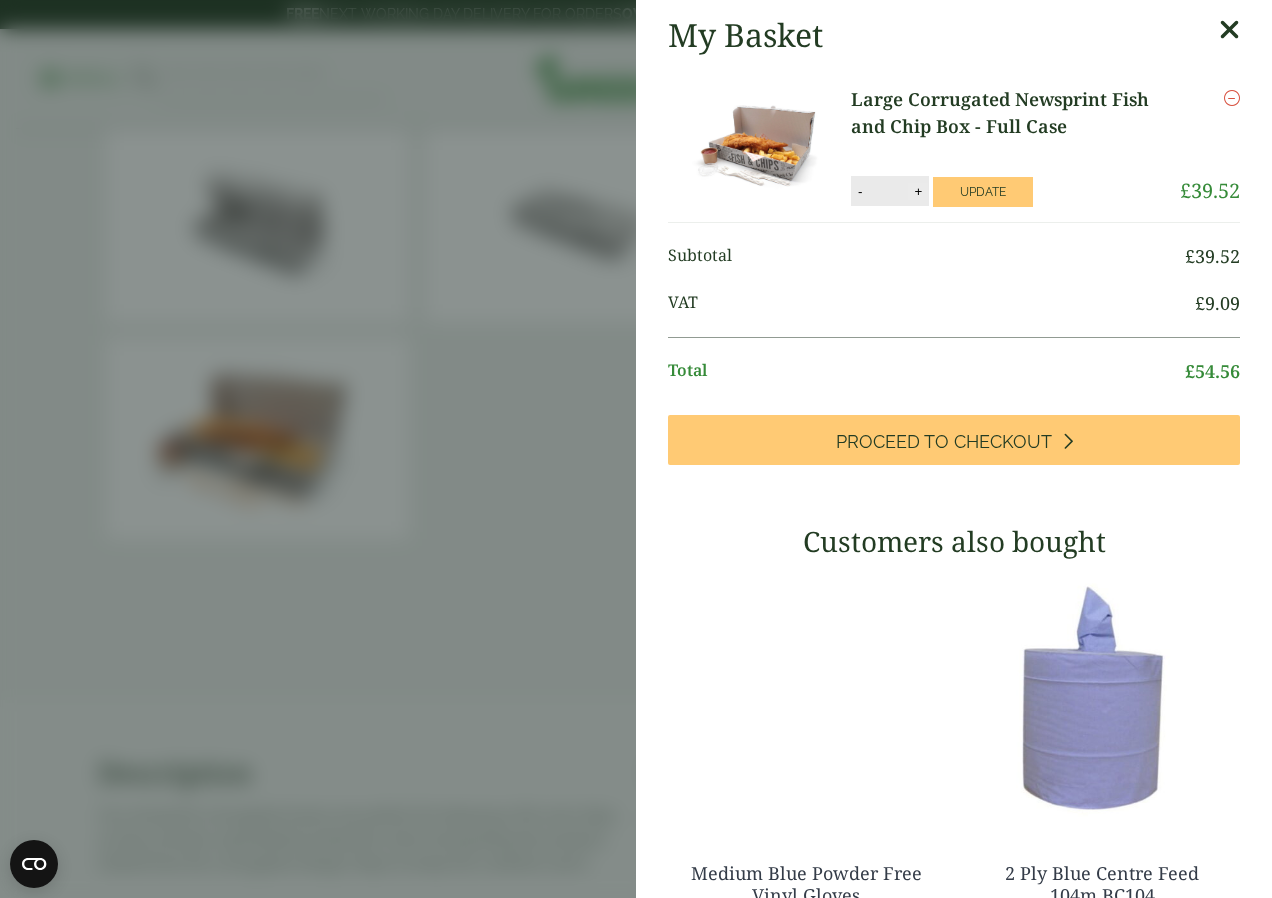 click on "Update" at bounding box center [983, 192] 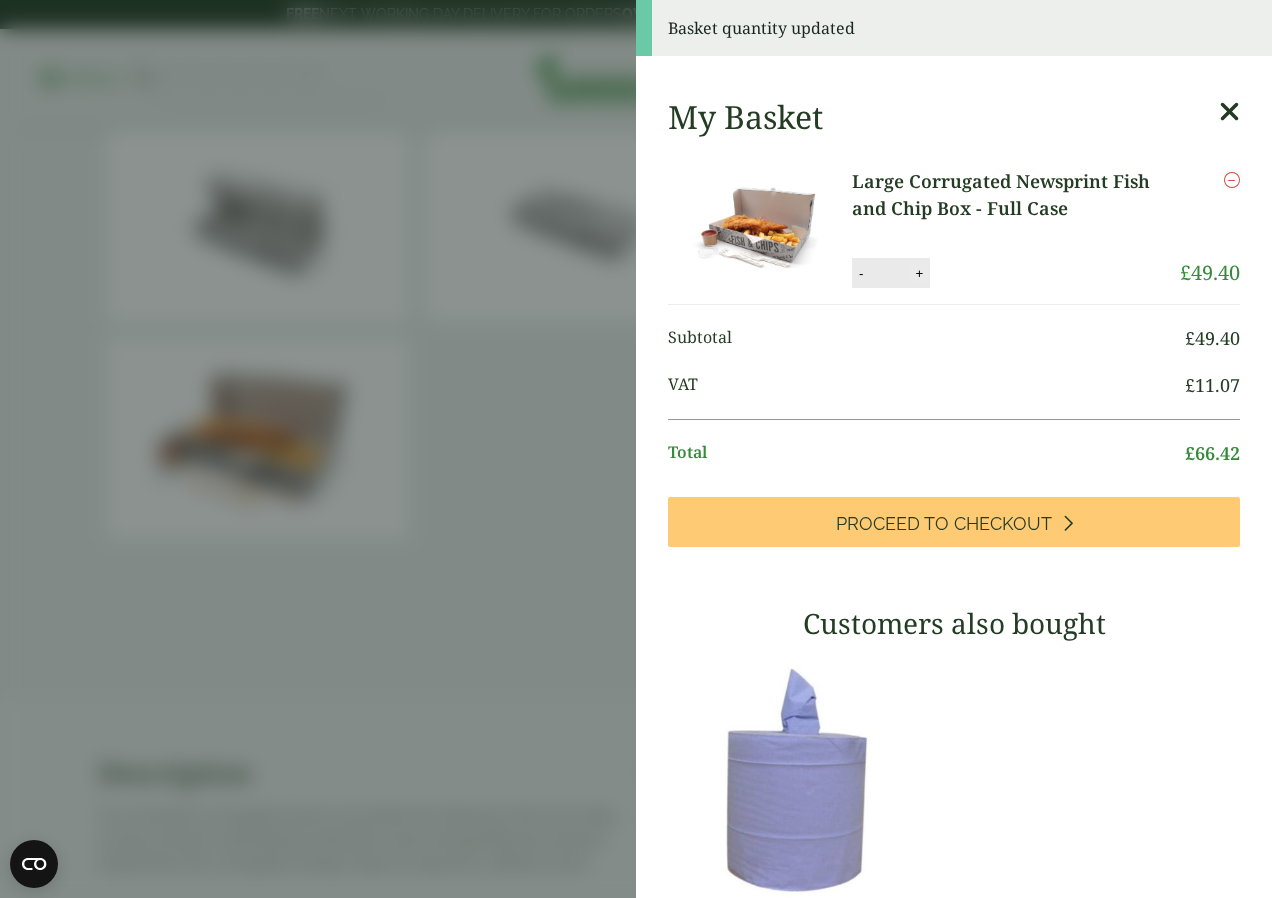 drag, startPoint x: 906, startPoint y: 180, endPoint x: 908, endPoint y: 280, distance: 100.02 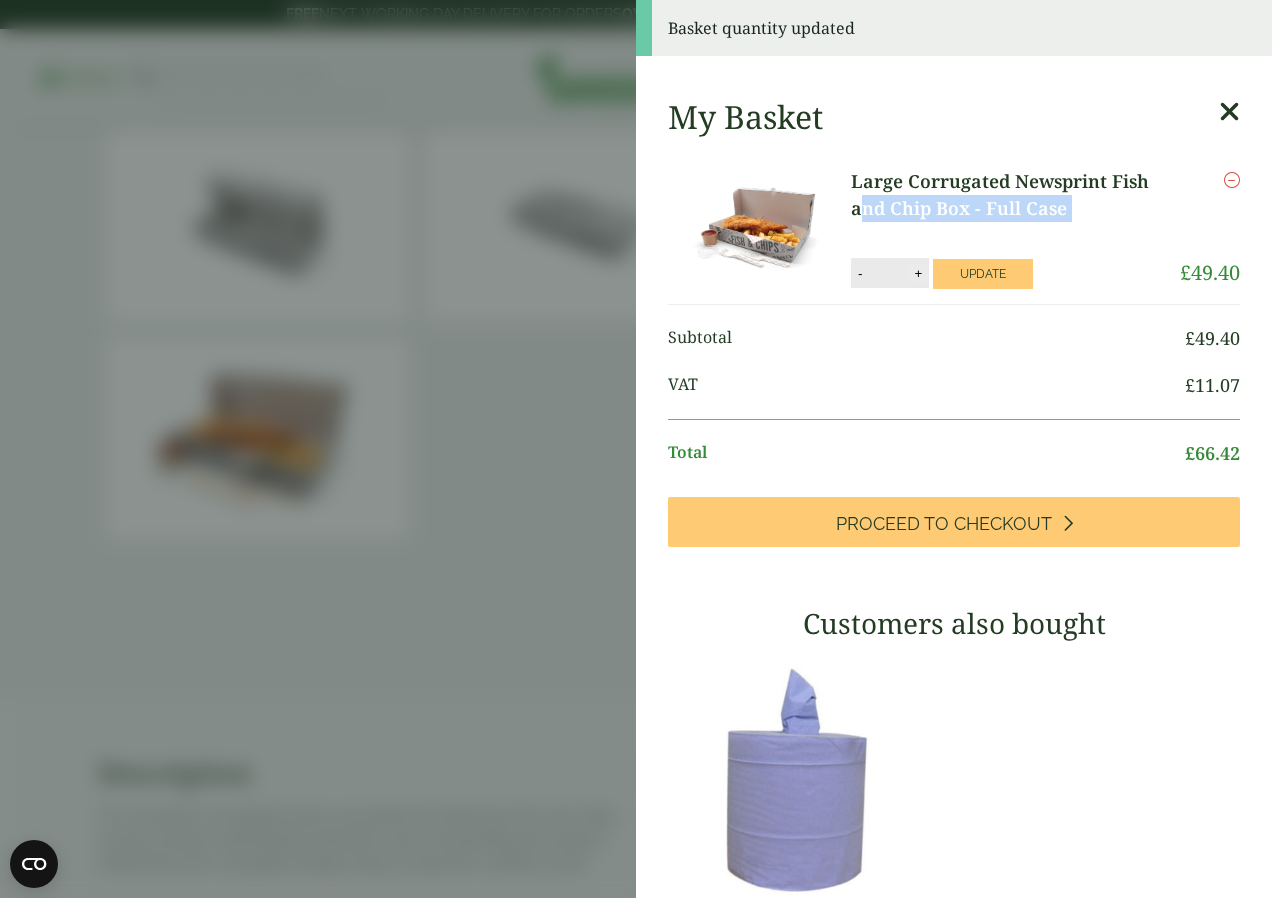 click on "+" at bounding box center [918, 273] 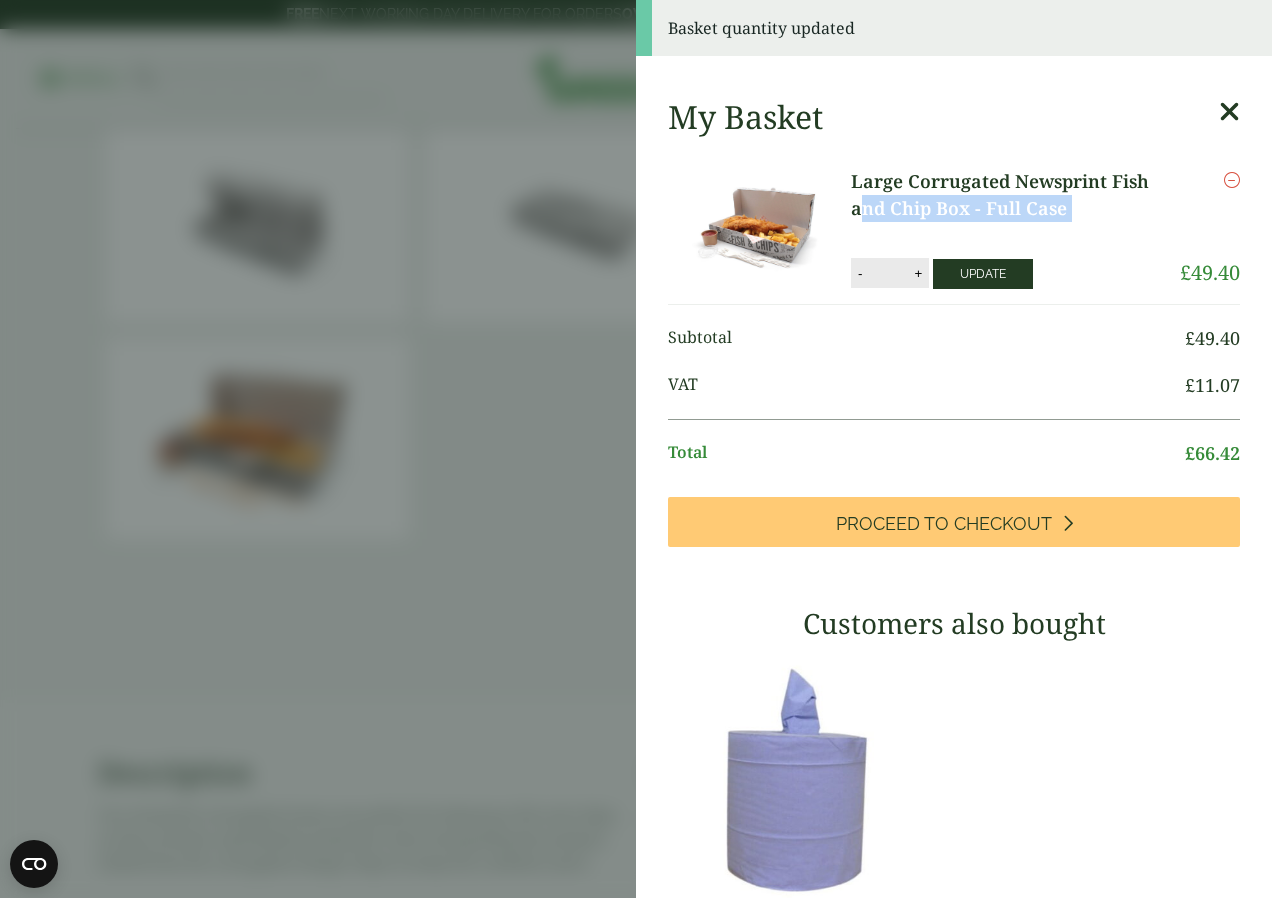 click on "Update" at bounding box center (983, 274) 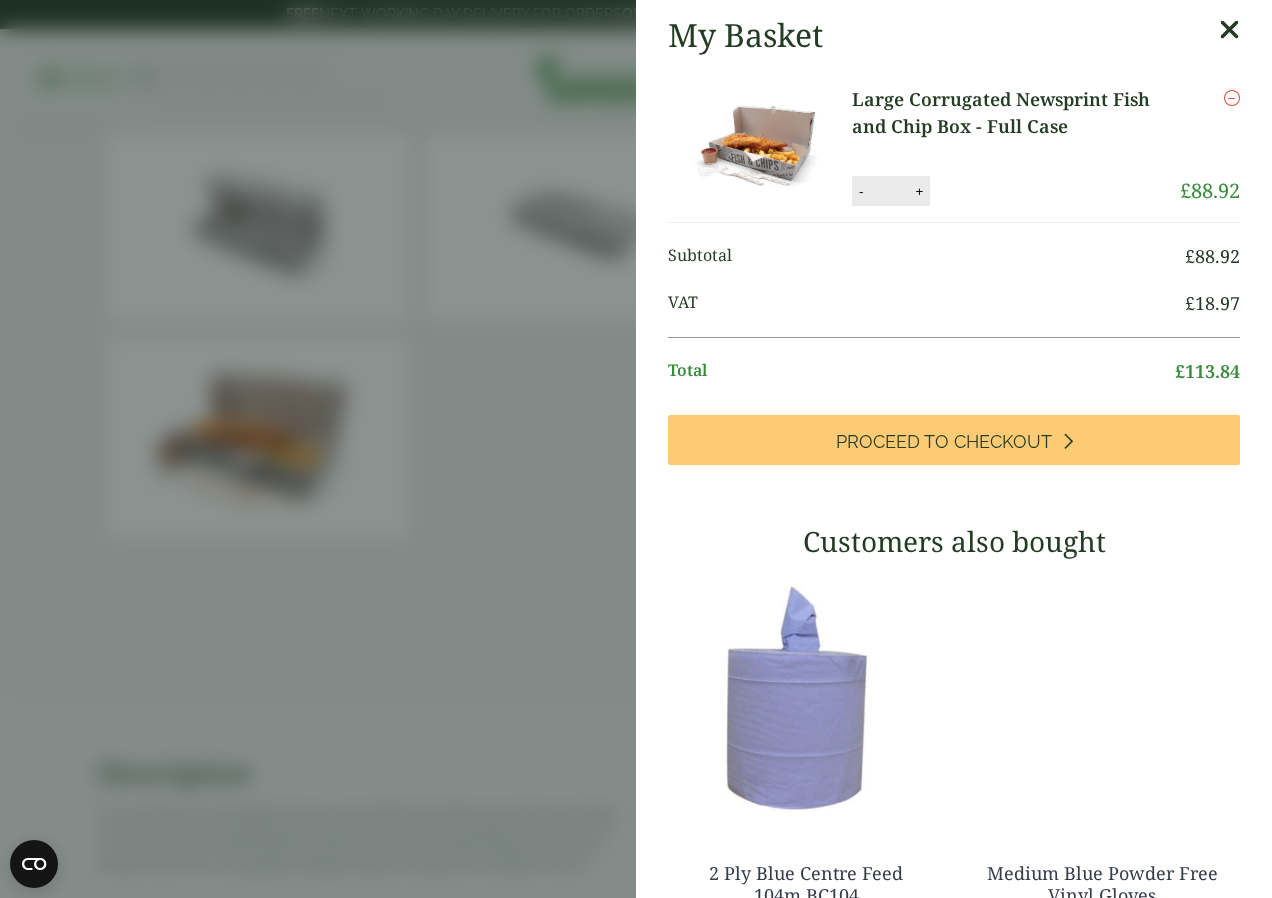click on "+" at bounding box center [919, 191] 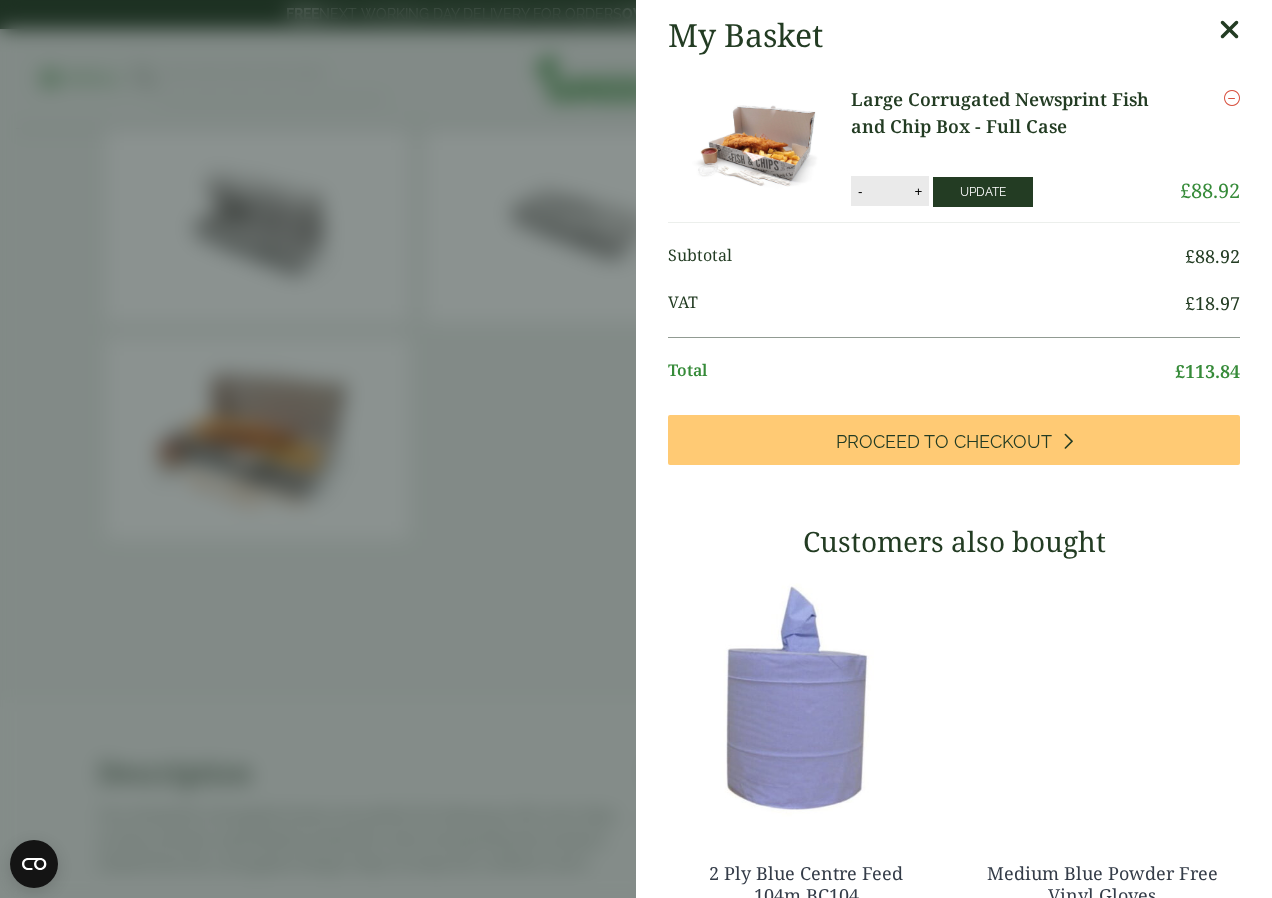 click on "Update" at bounding box center (983, 192) 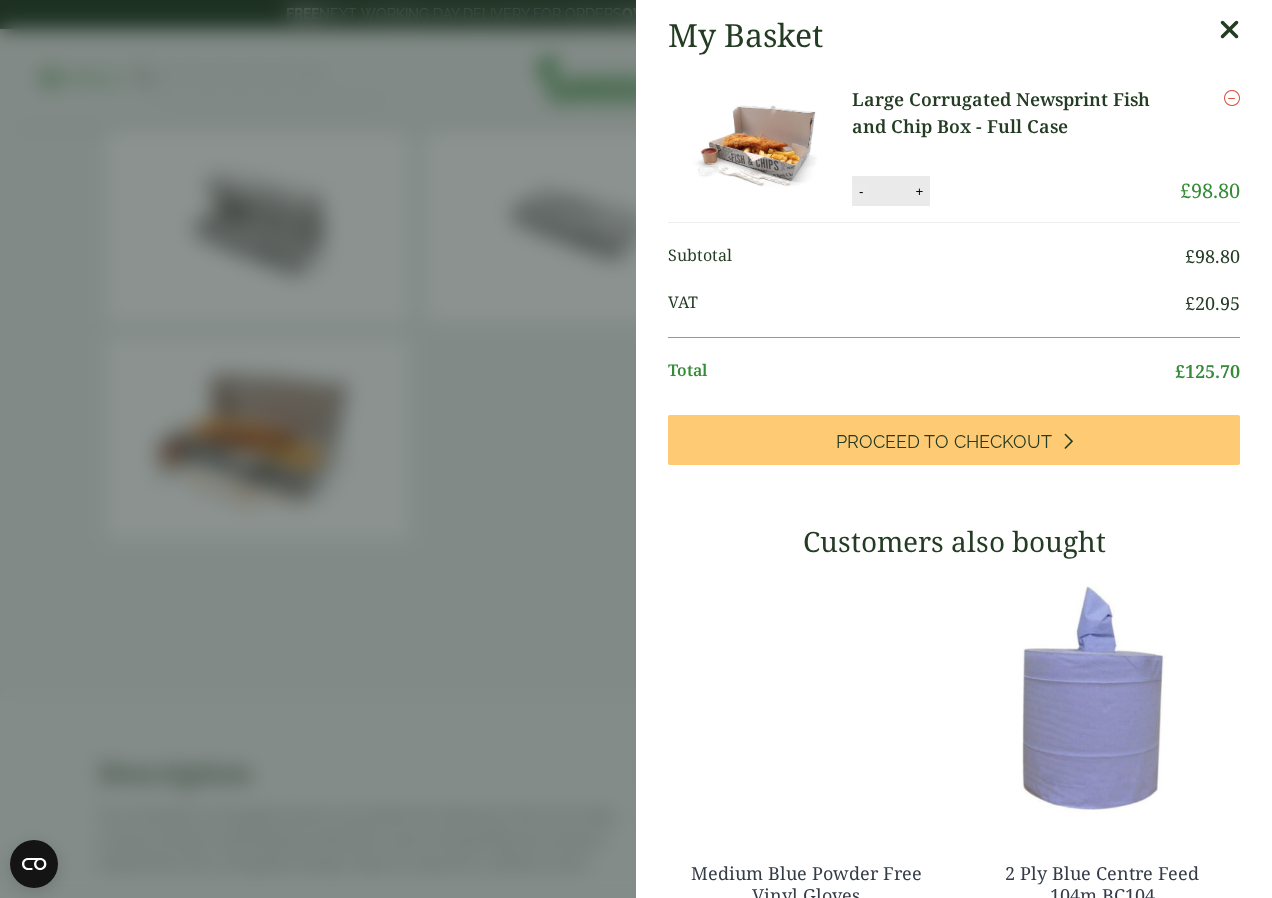 click on "-" at bounding box center [861, 191] 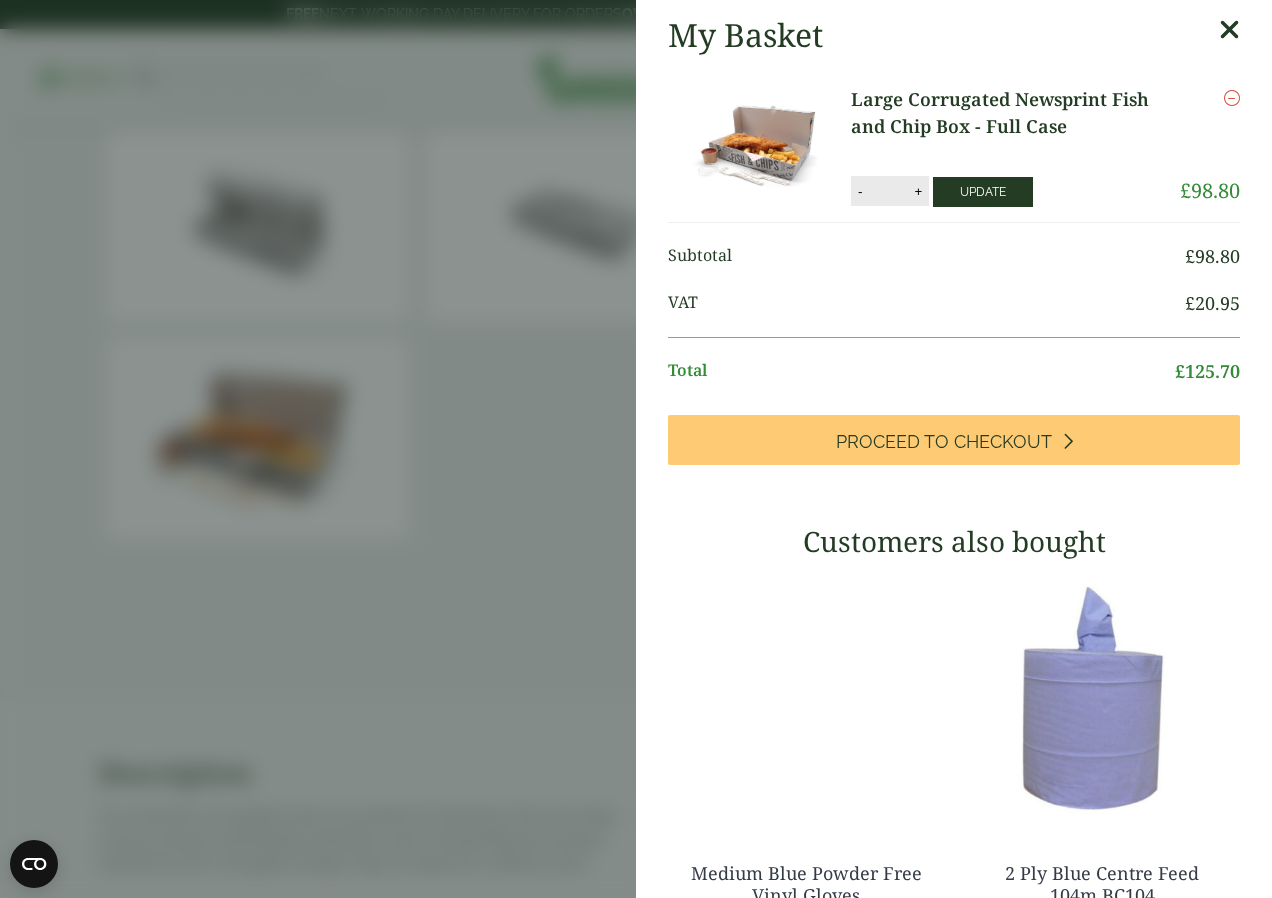 click on "Update" at bounding box center (983, 192) 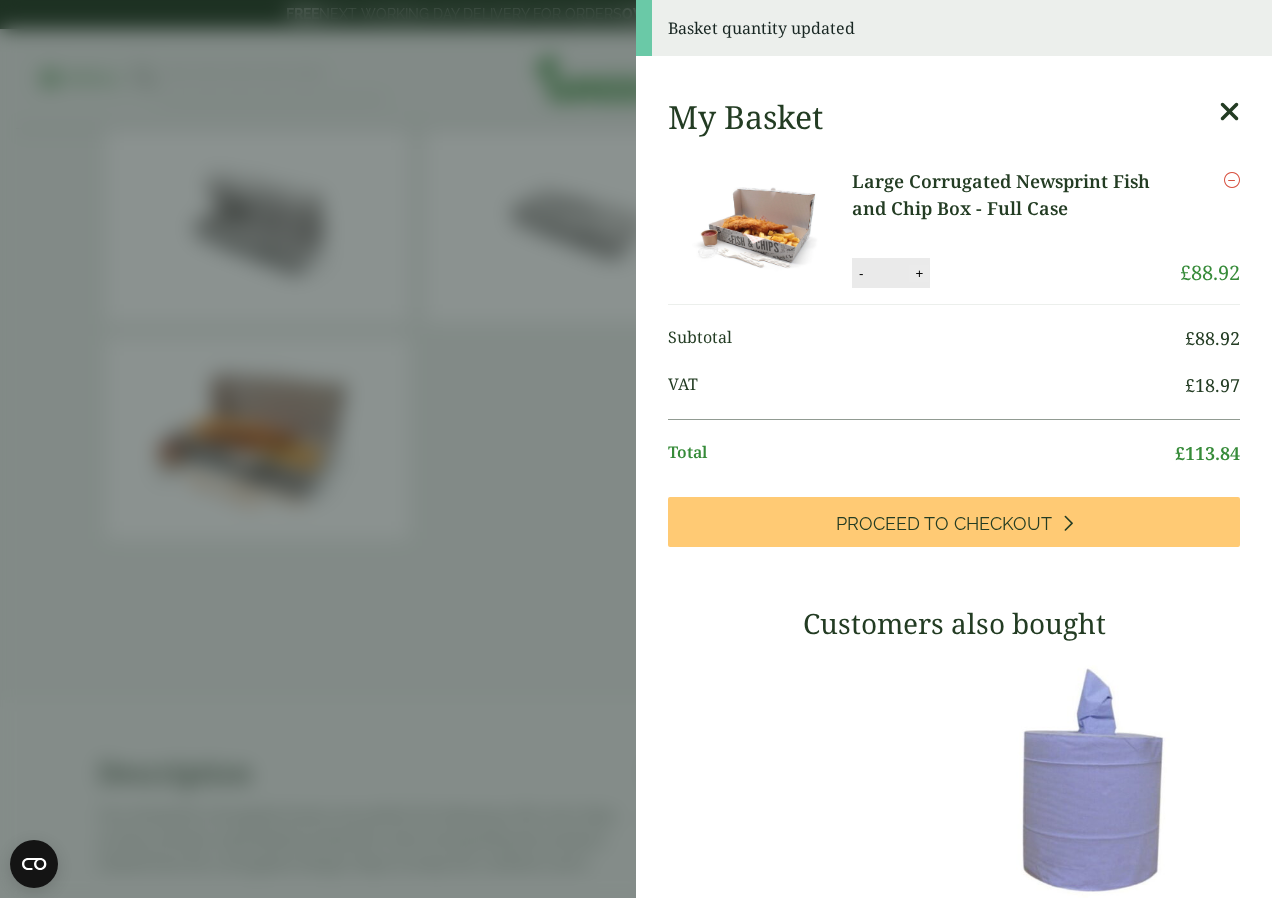 click on "+" at bounding box center (919, 273) 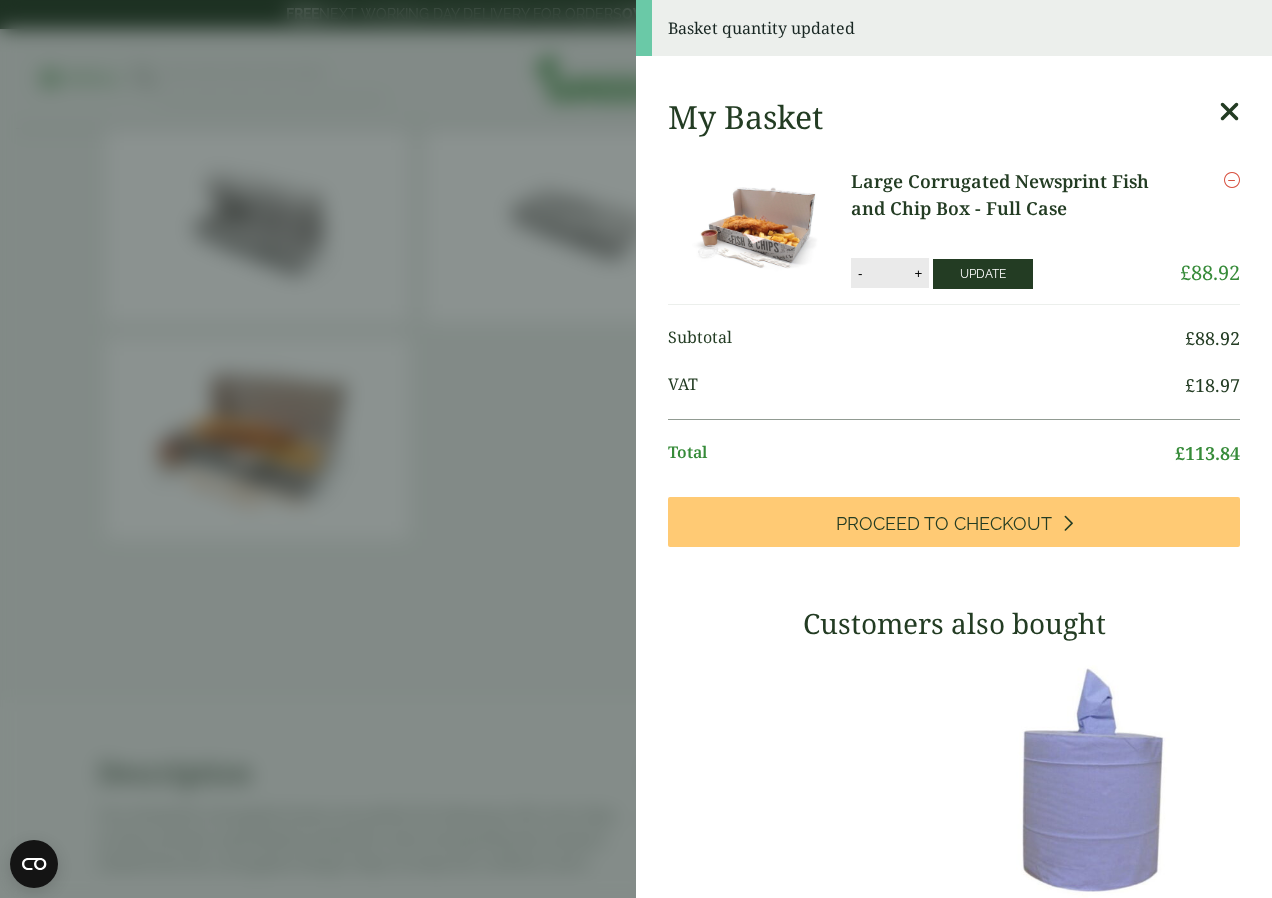 click on "Update" at bounding box center (983, 274) 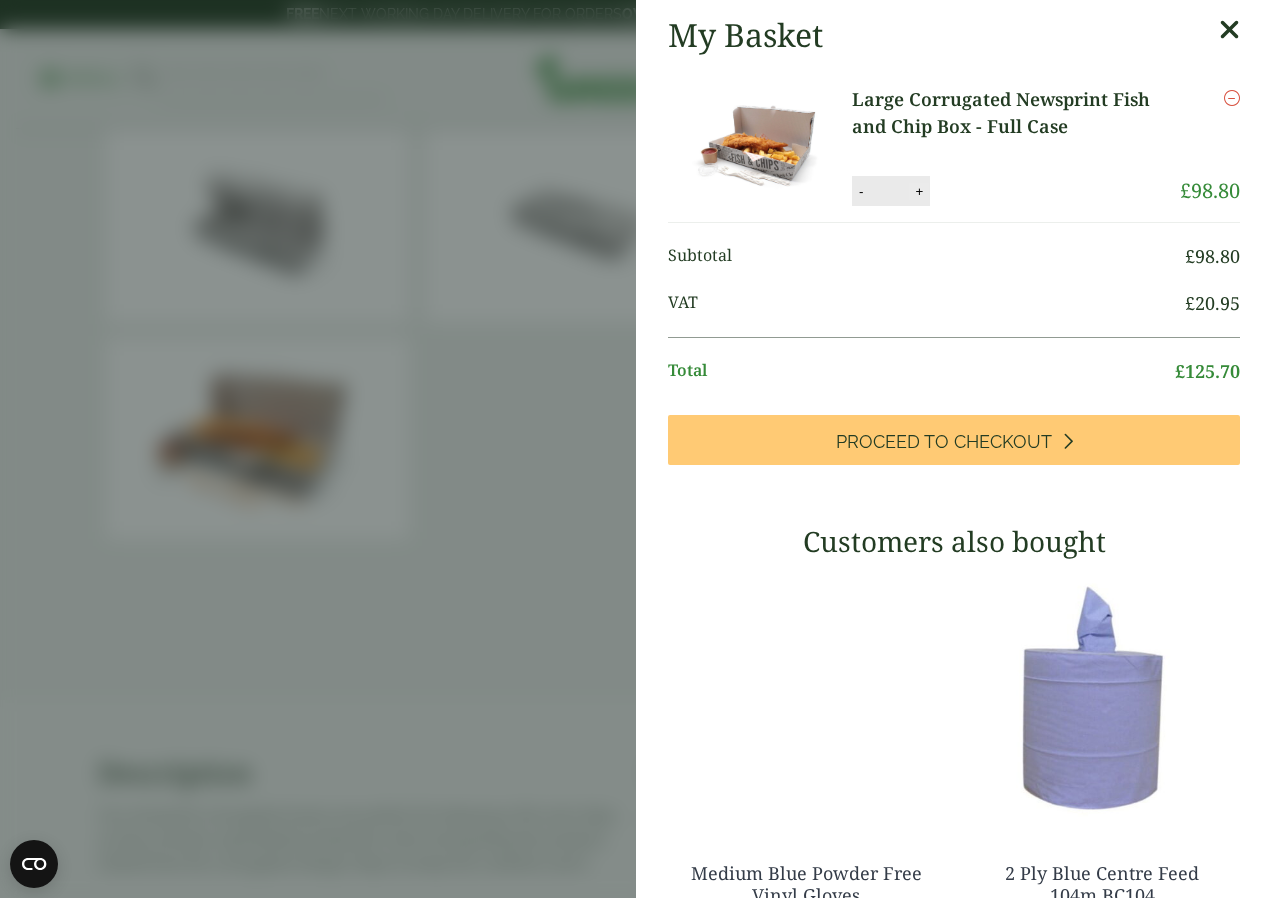 click on "+" at bounding box center (919, 191) 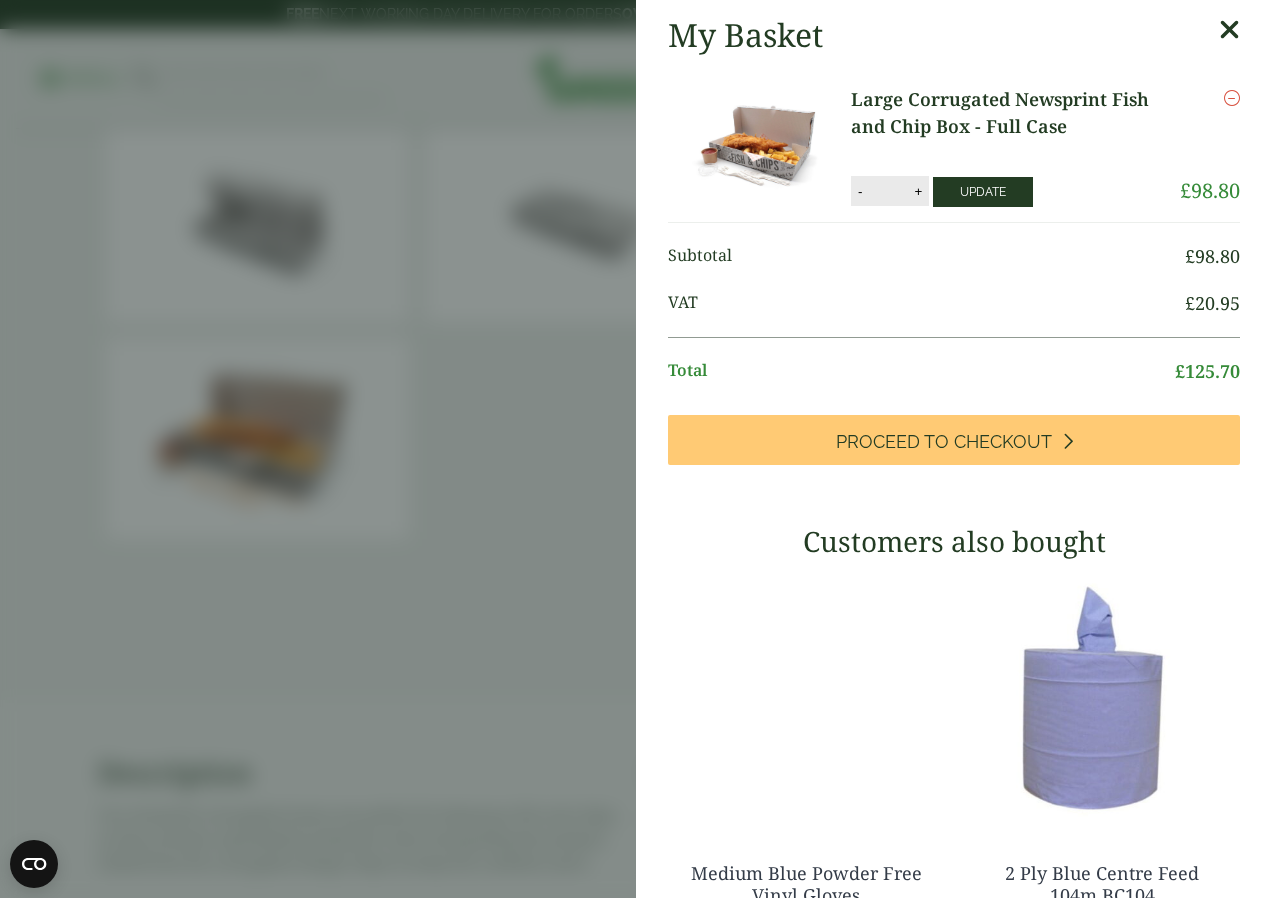 click on "Update" at bounding box center [983, 192] 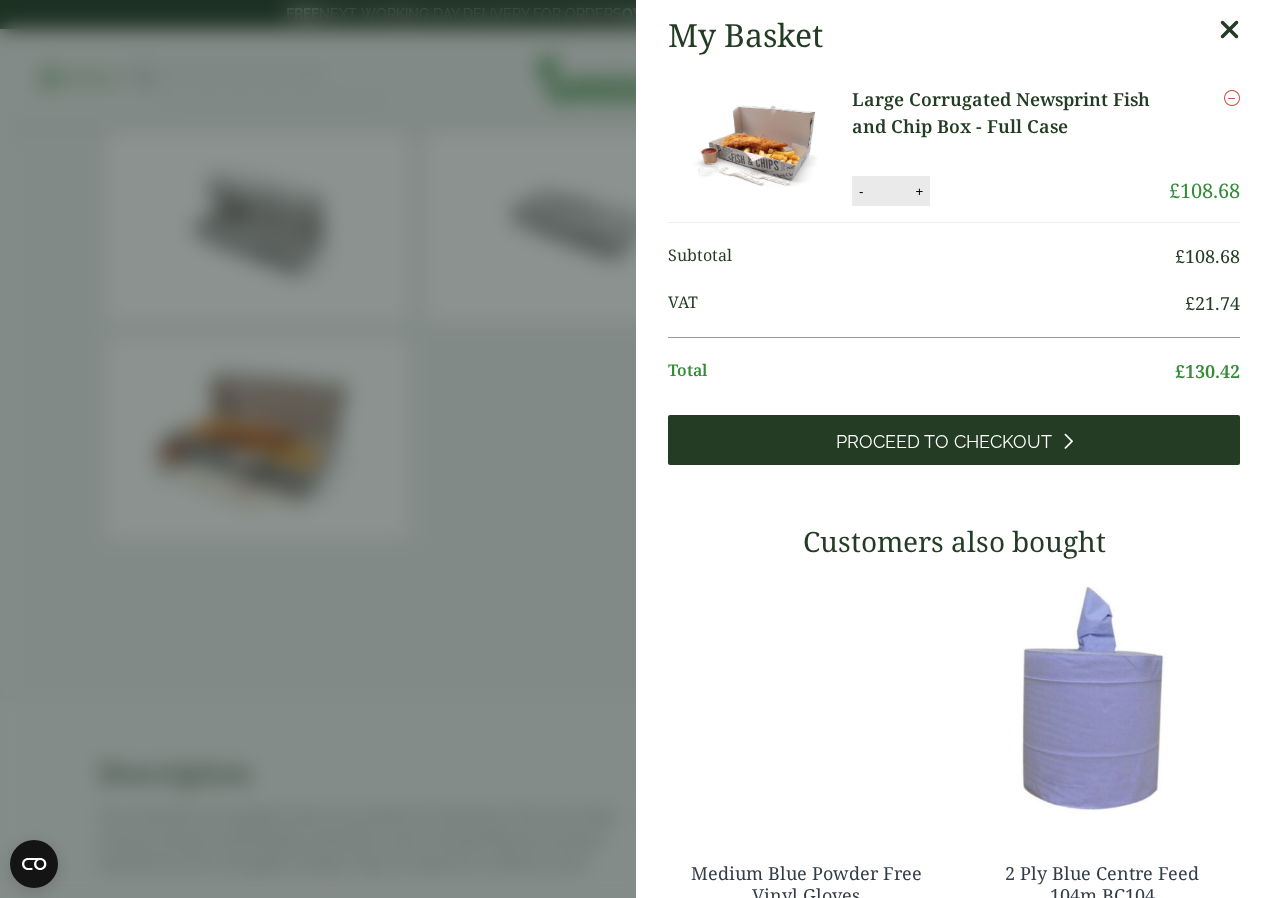 click on "Proceed to Checkout" at bounding box center [954, 440] 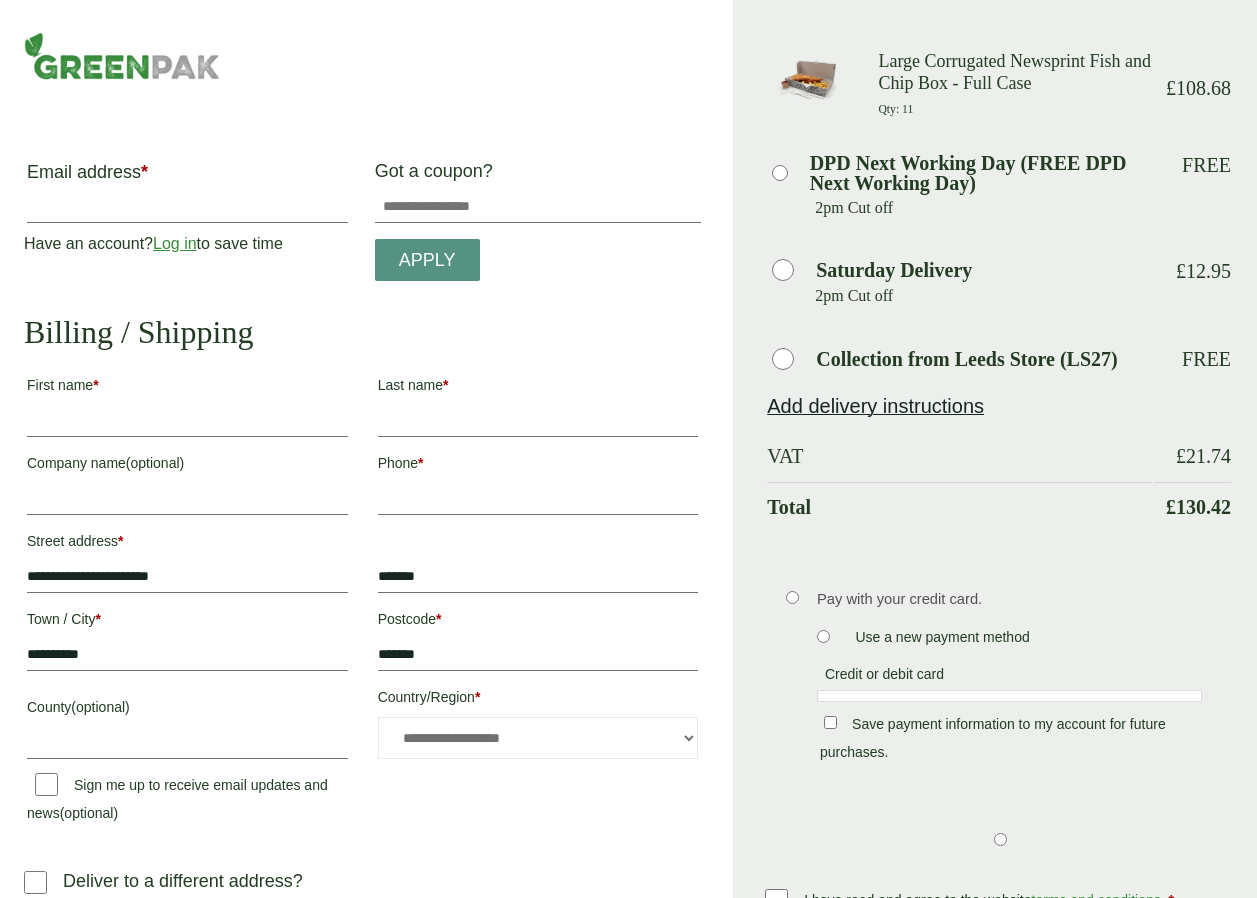scroll, scrollTop: 0, scrollLeft: 0, axis: both 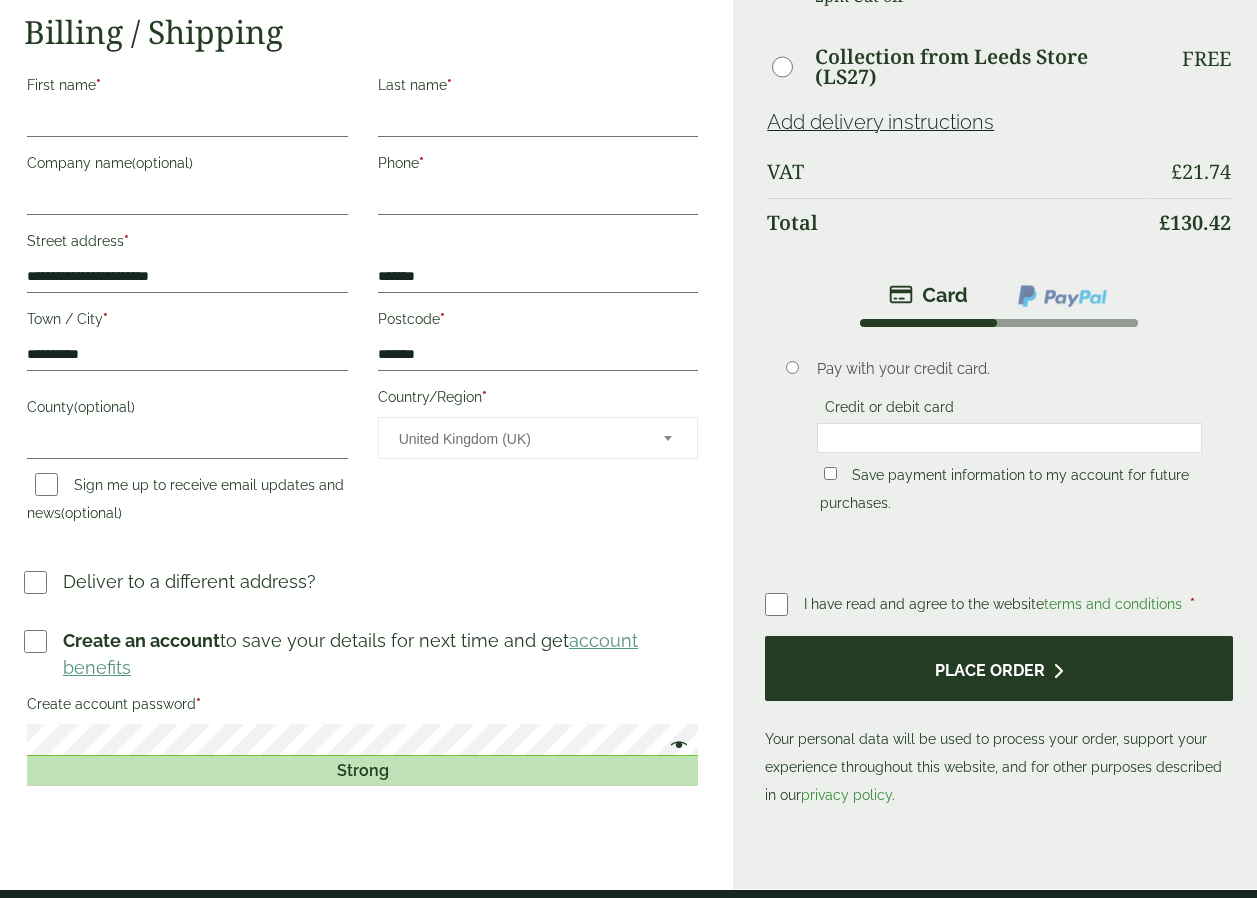 click on "Place order" at bounding box center (999, 668) 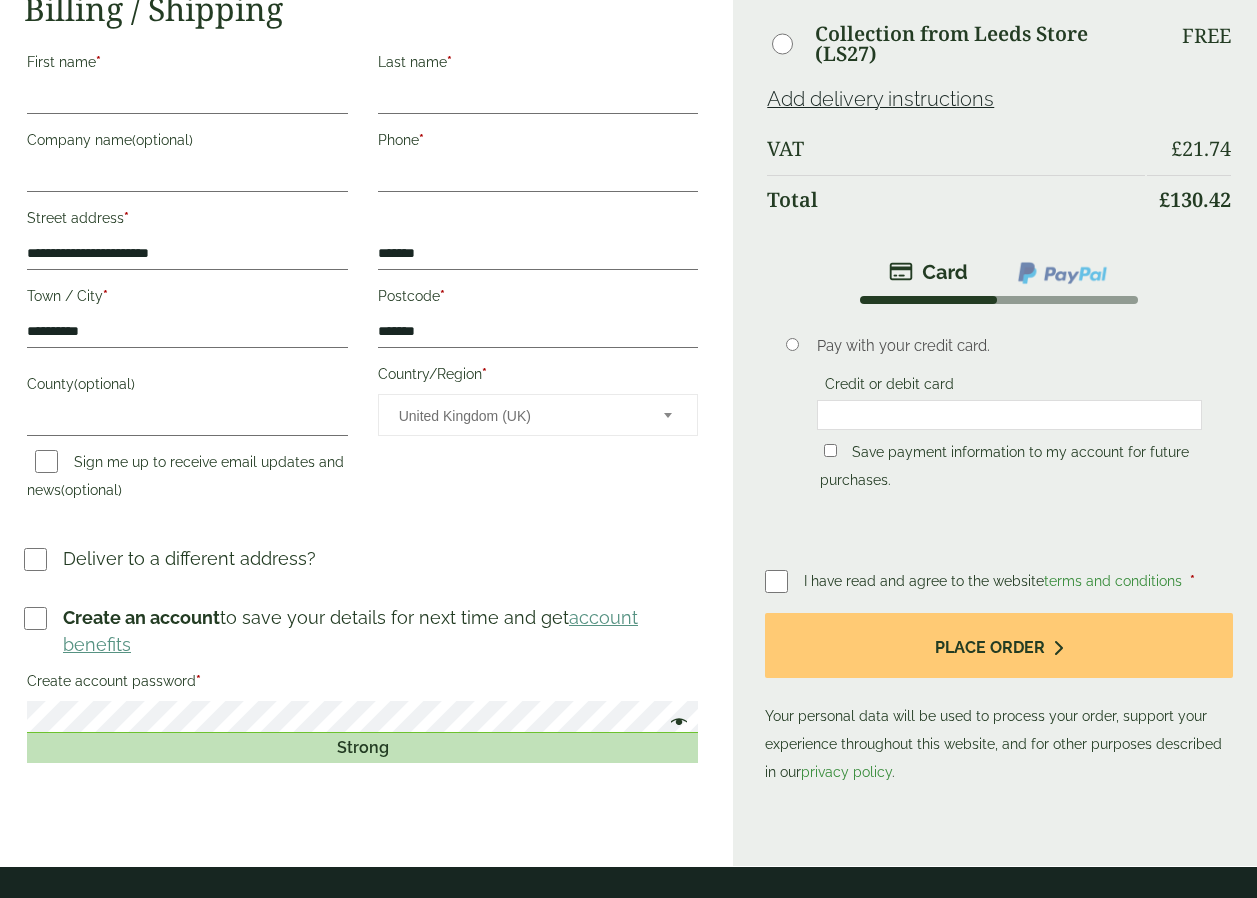 scroll, scrollTop: 500, scrollLeft: 0, axis: vertical 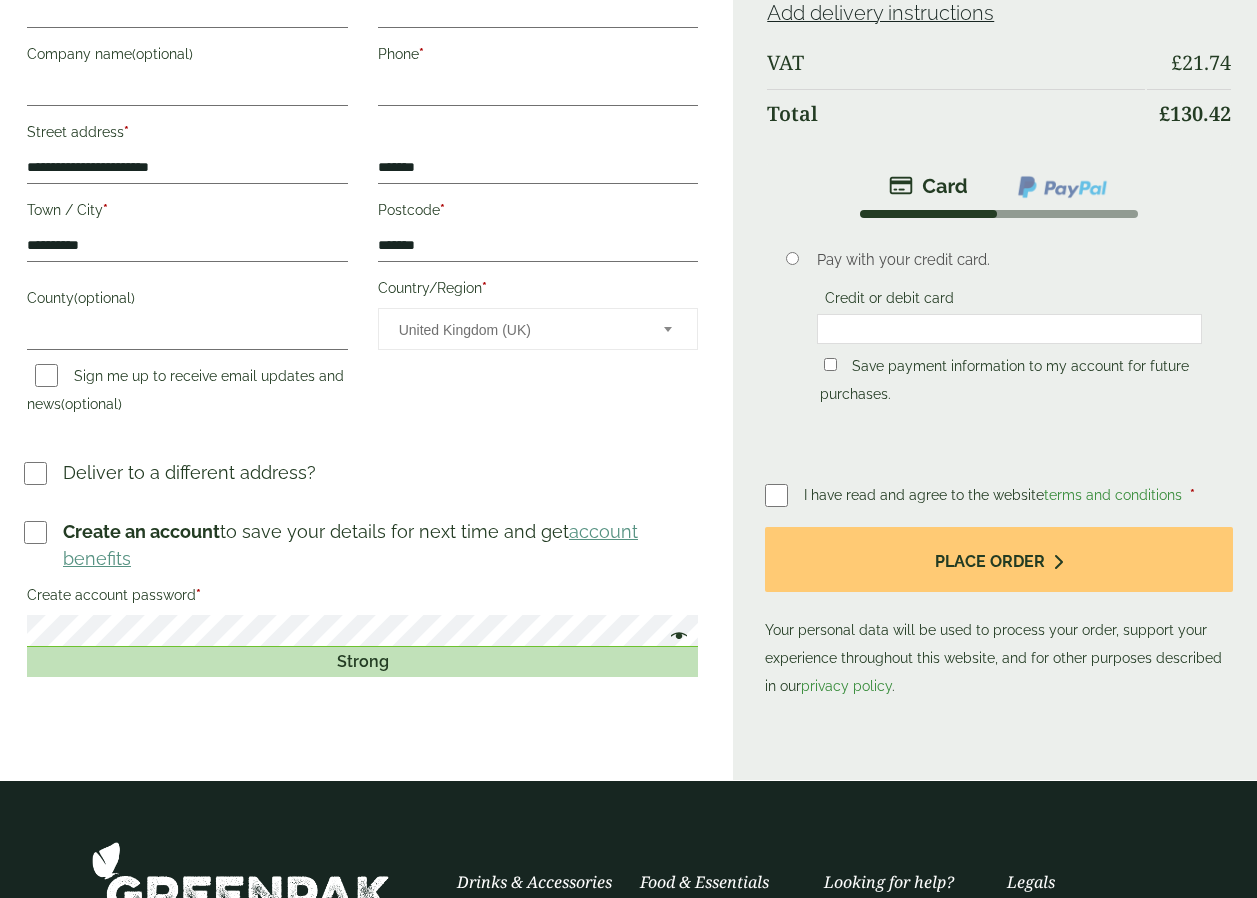 click at bounding box center [784, 495] 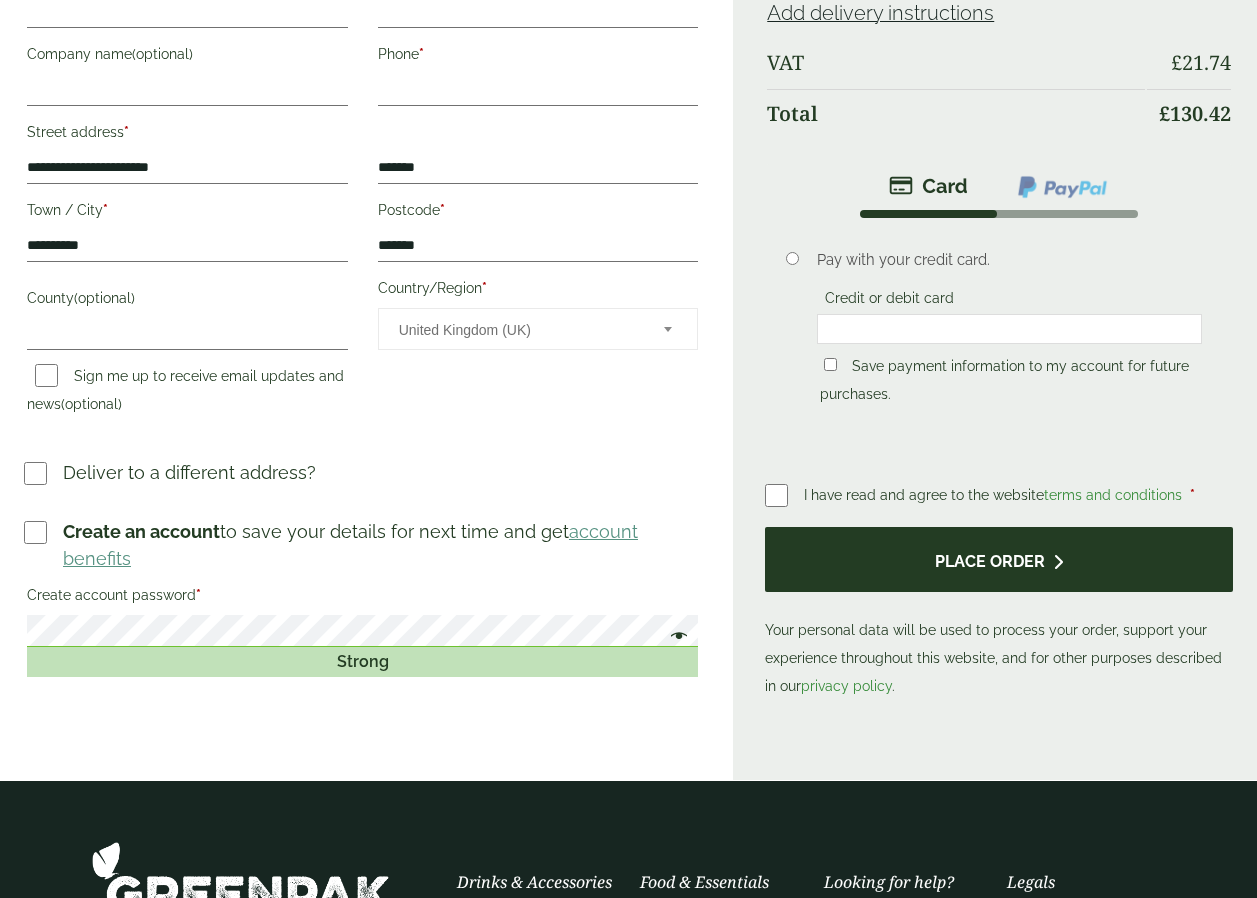 click on "Place order" at bounding box center [999, 559] 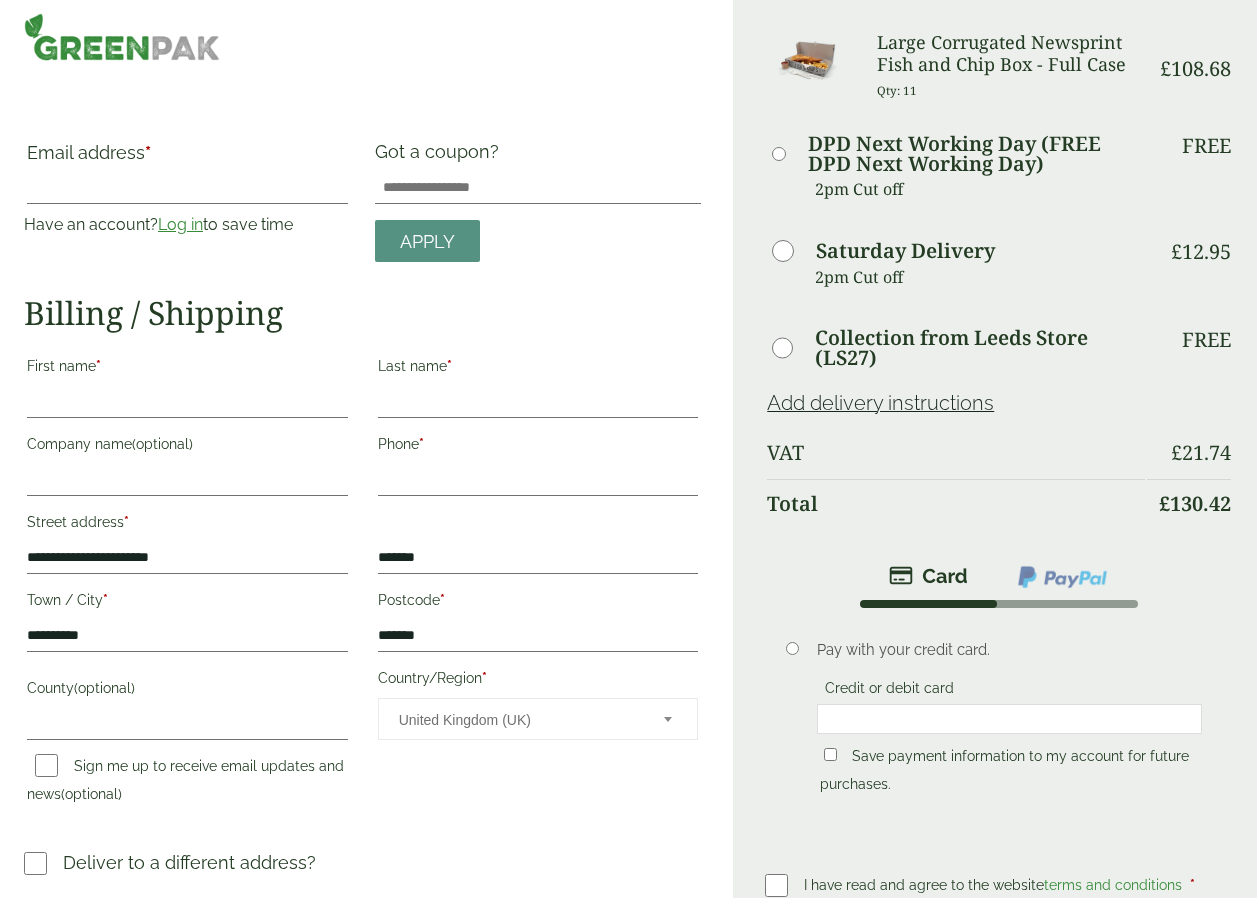 scroll, scrollTop: 400, scrollLeft: 0, axis: vertical 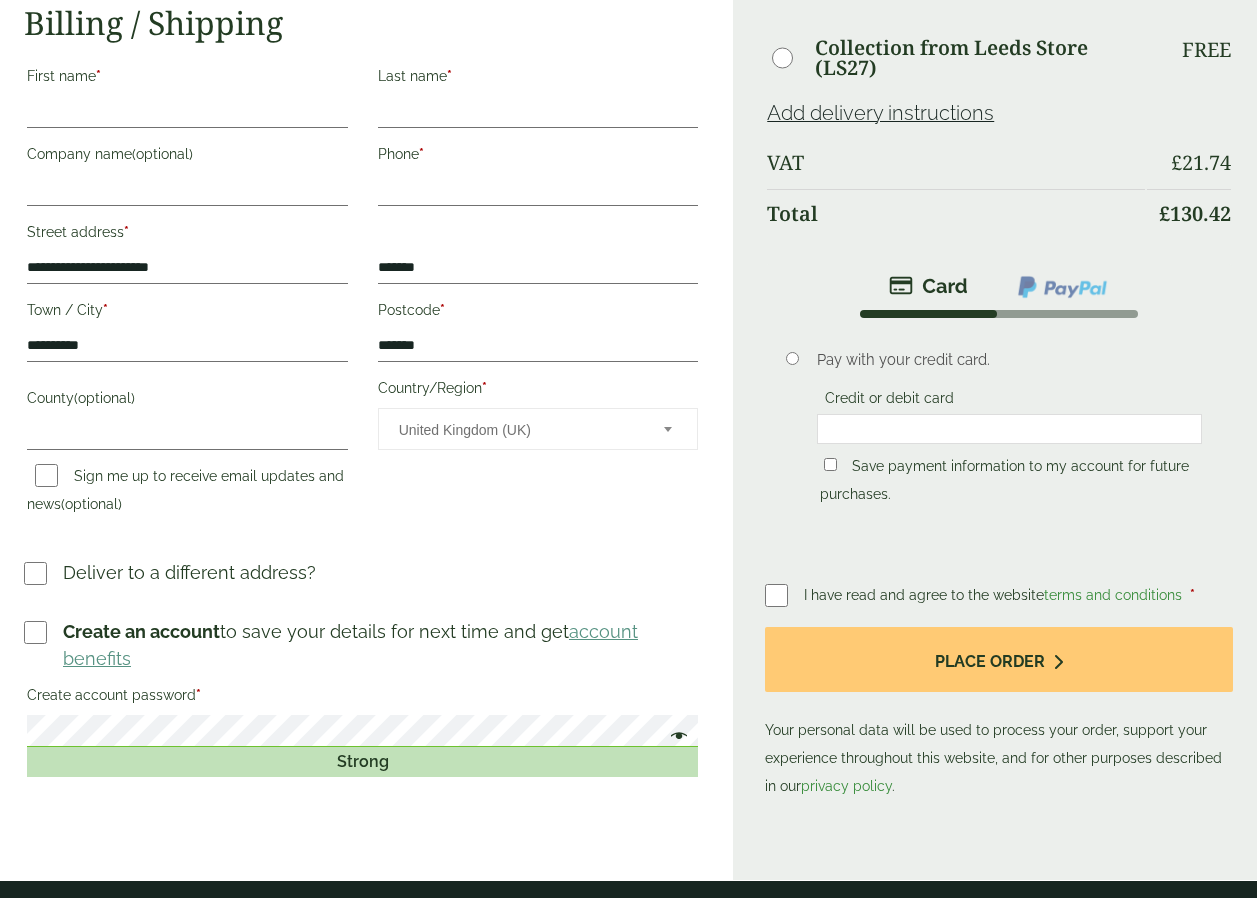 click on "Pay with your credit card.
Credit or debit card
Save payment information to my account for future purchases." at bounding box center [1009, 430] 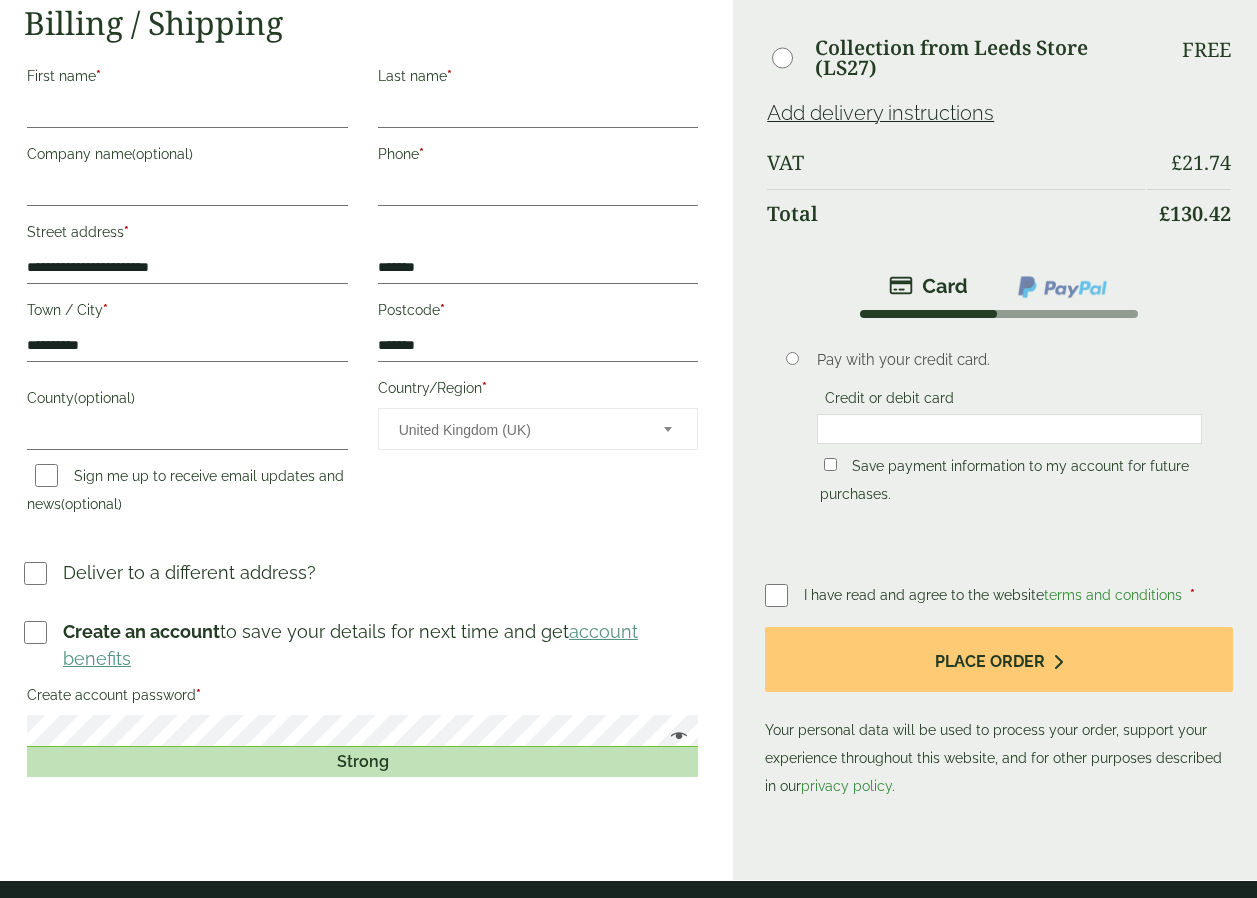click on "ERROR : A username and password must be provided.  Lost your password ?
— OR —
Email address  *
Have an account?  Log in  to save time
Username or email address  * * Apply" at bounding box center [628, 534] 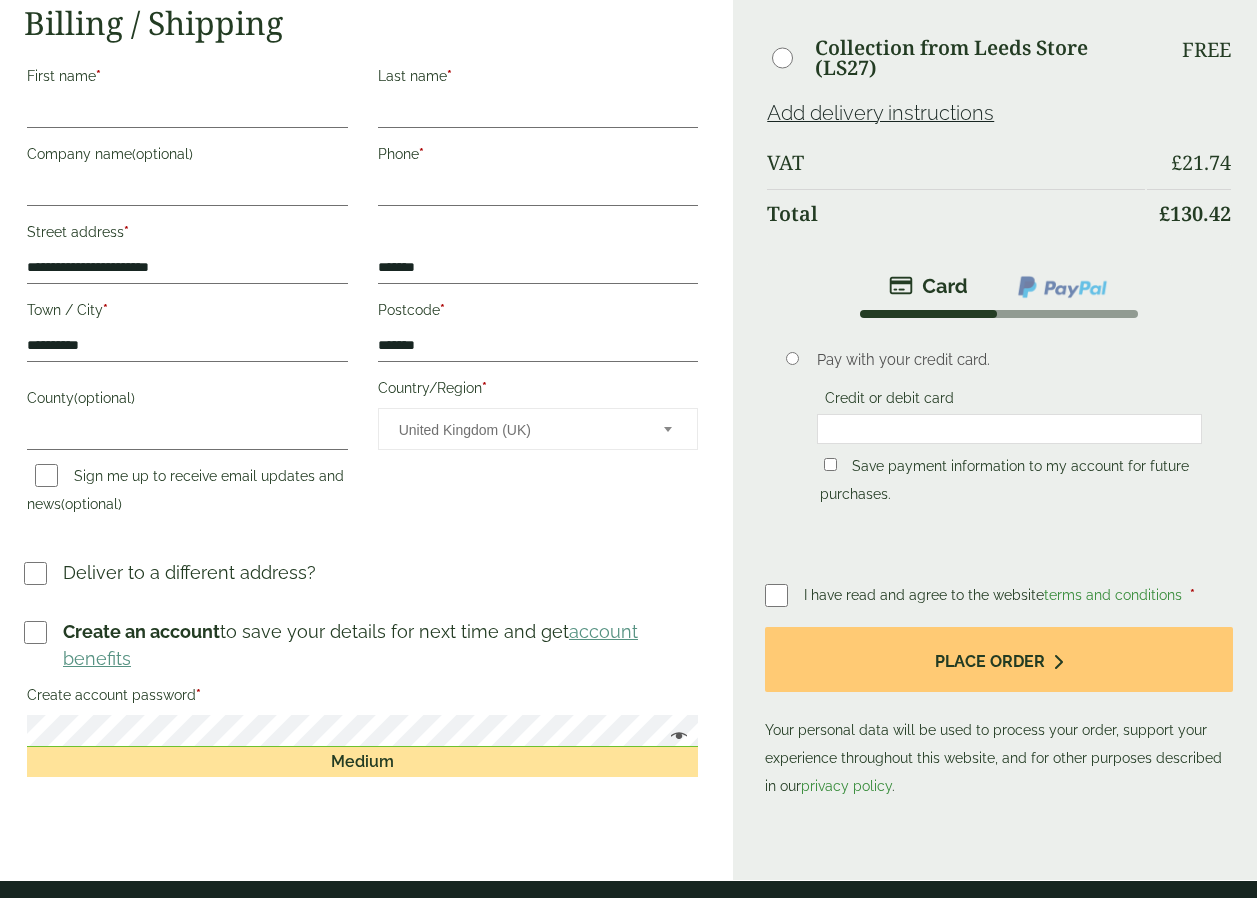 click on "Create account password  *" at bounding box center [362, 698] 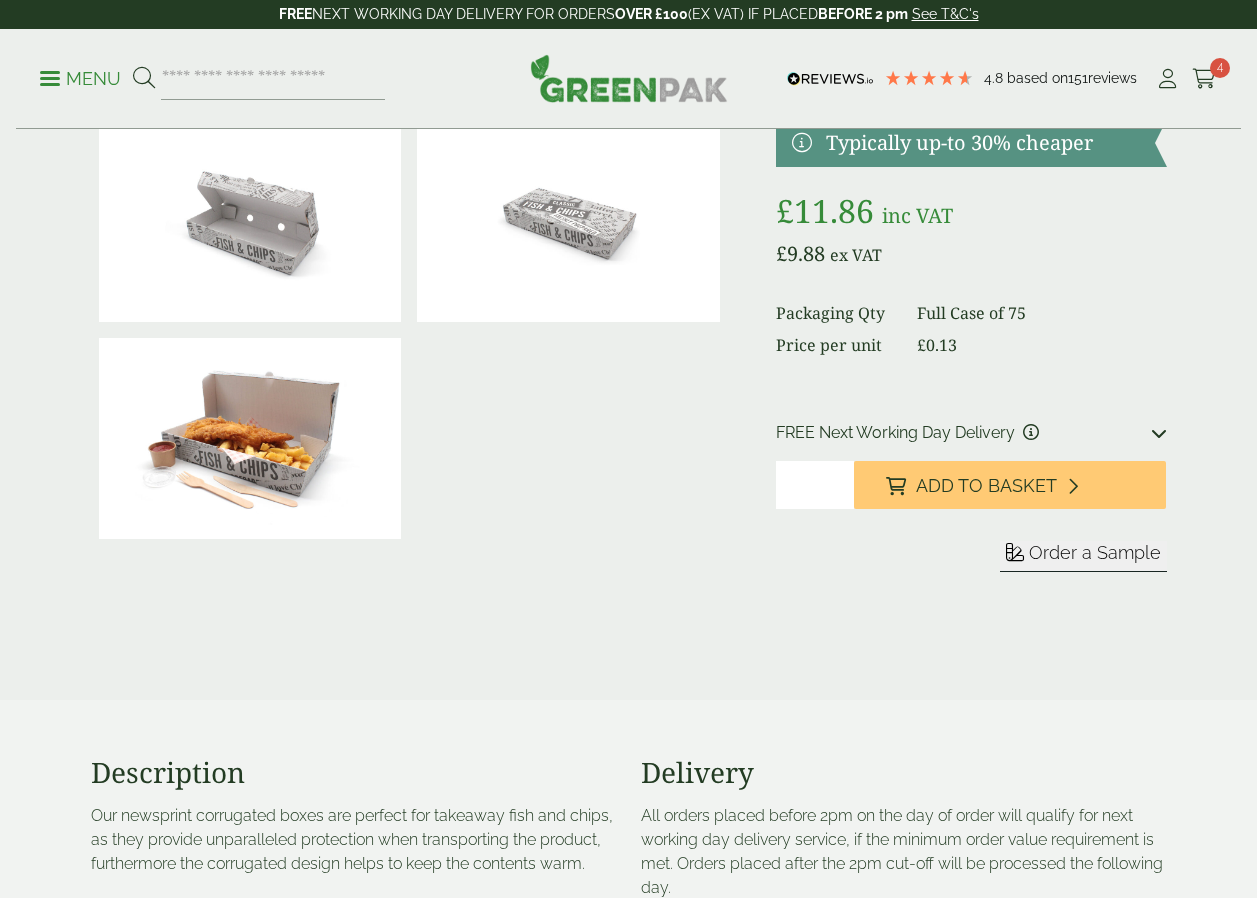 click on "Cart
4" at bounding box center [1204, 79] 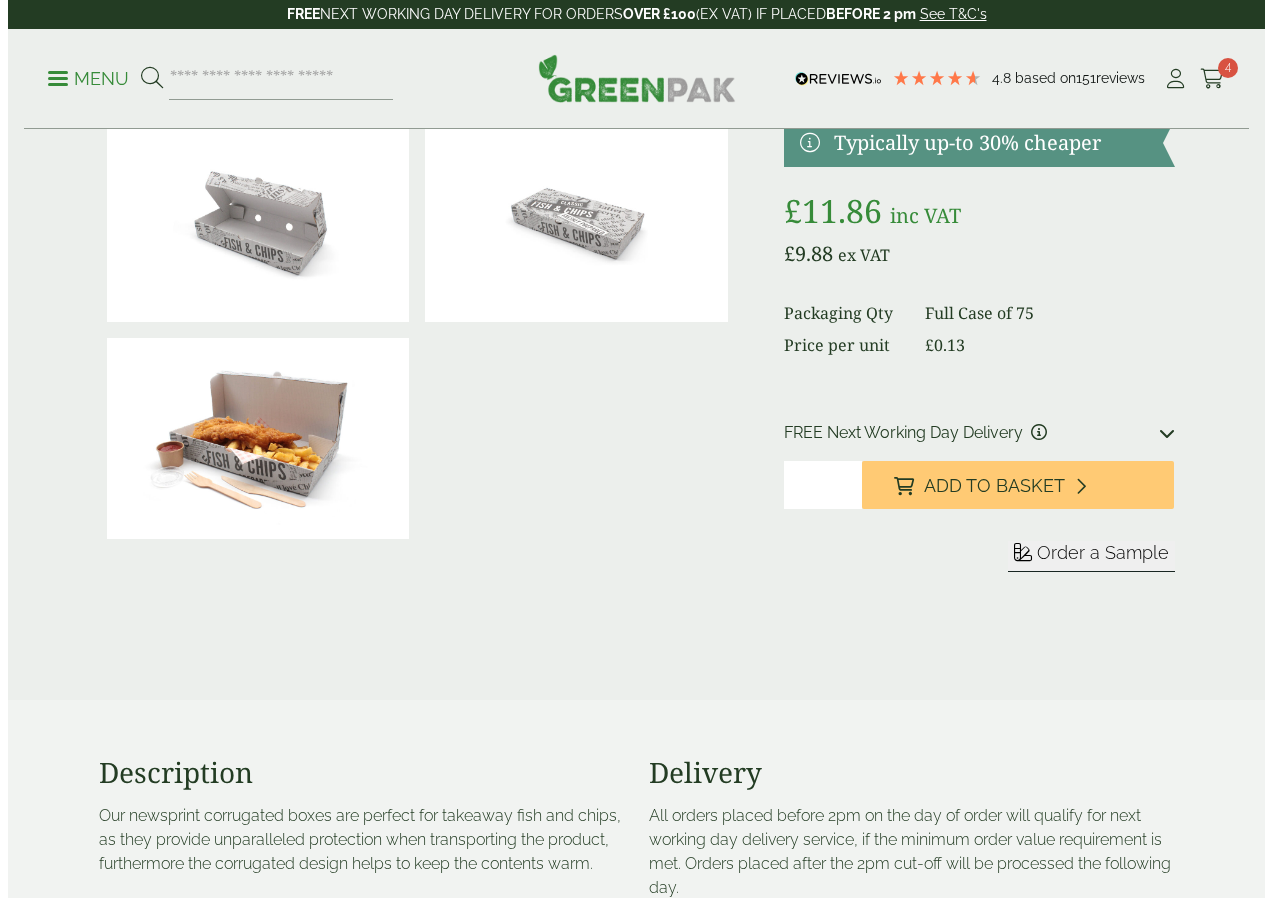 scroll, scrollTop: 0, scrollLeft: 0, axis: both 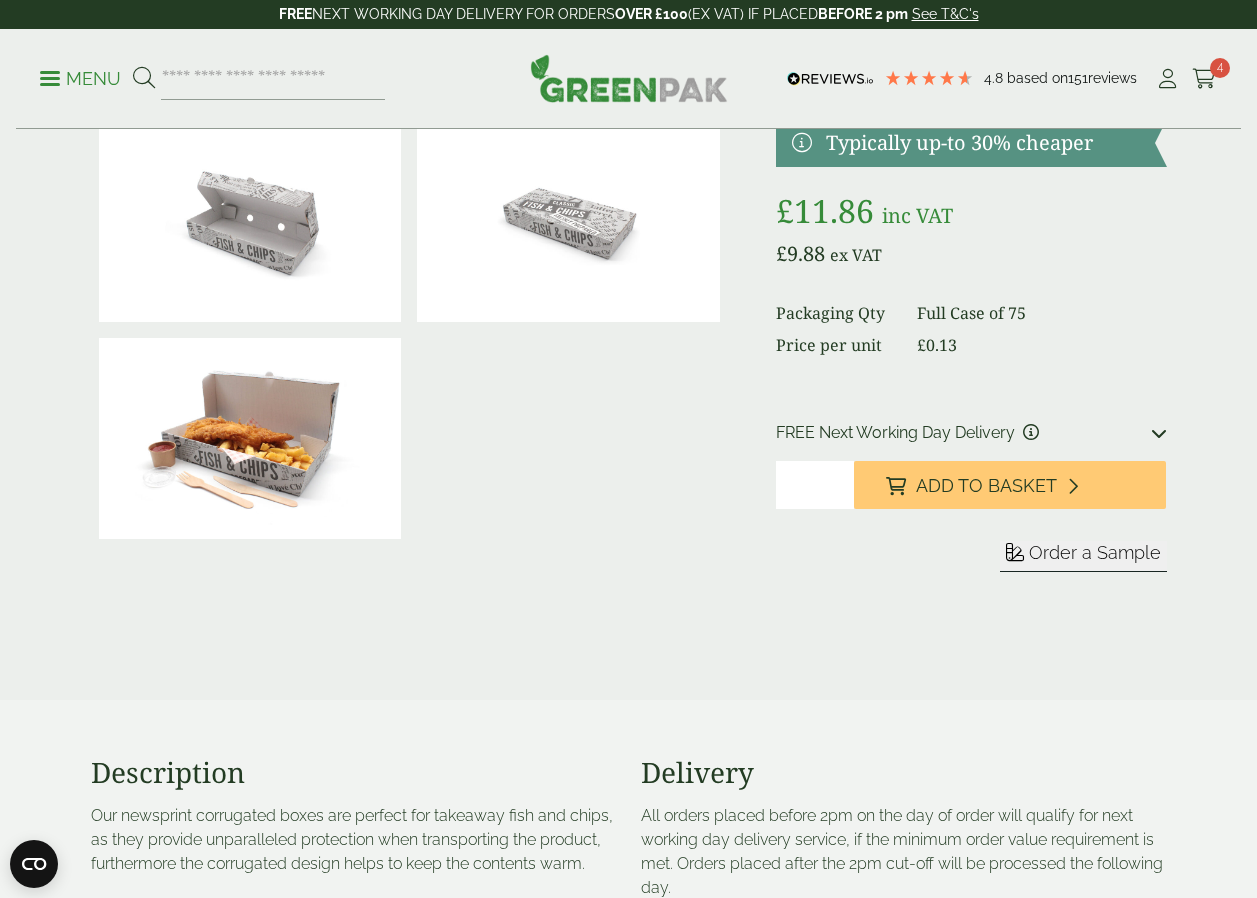 click at bounding box center [1204, 79] 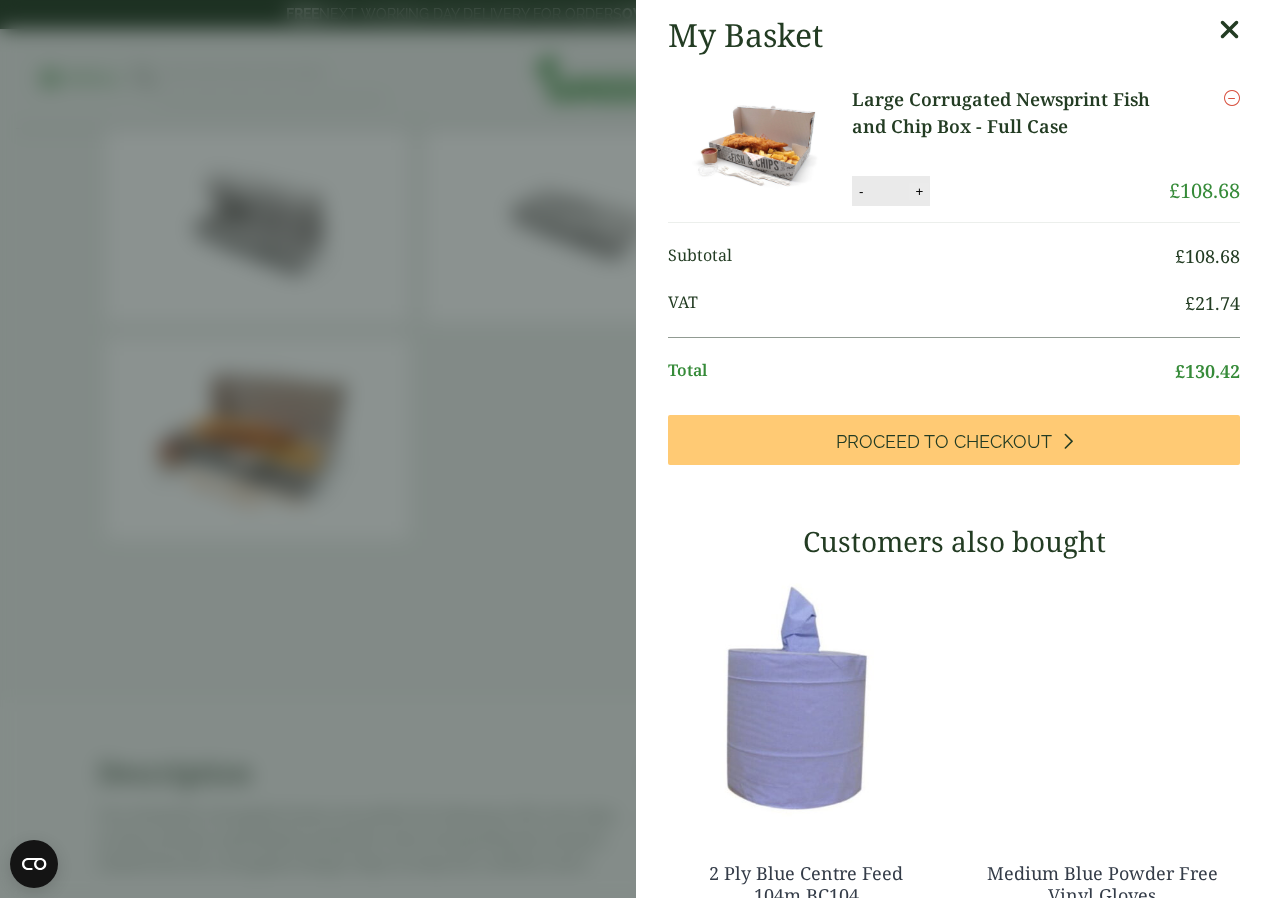 click on "+" at bounding box center [919, 191] 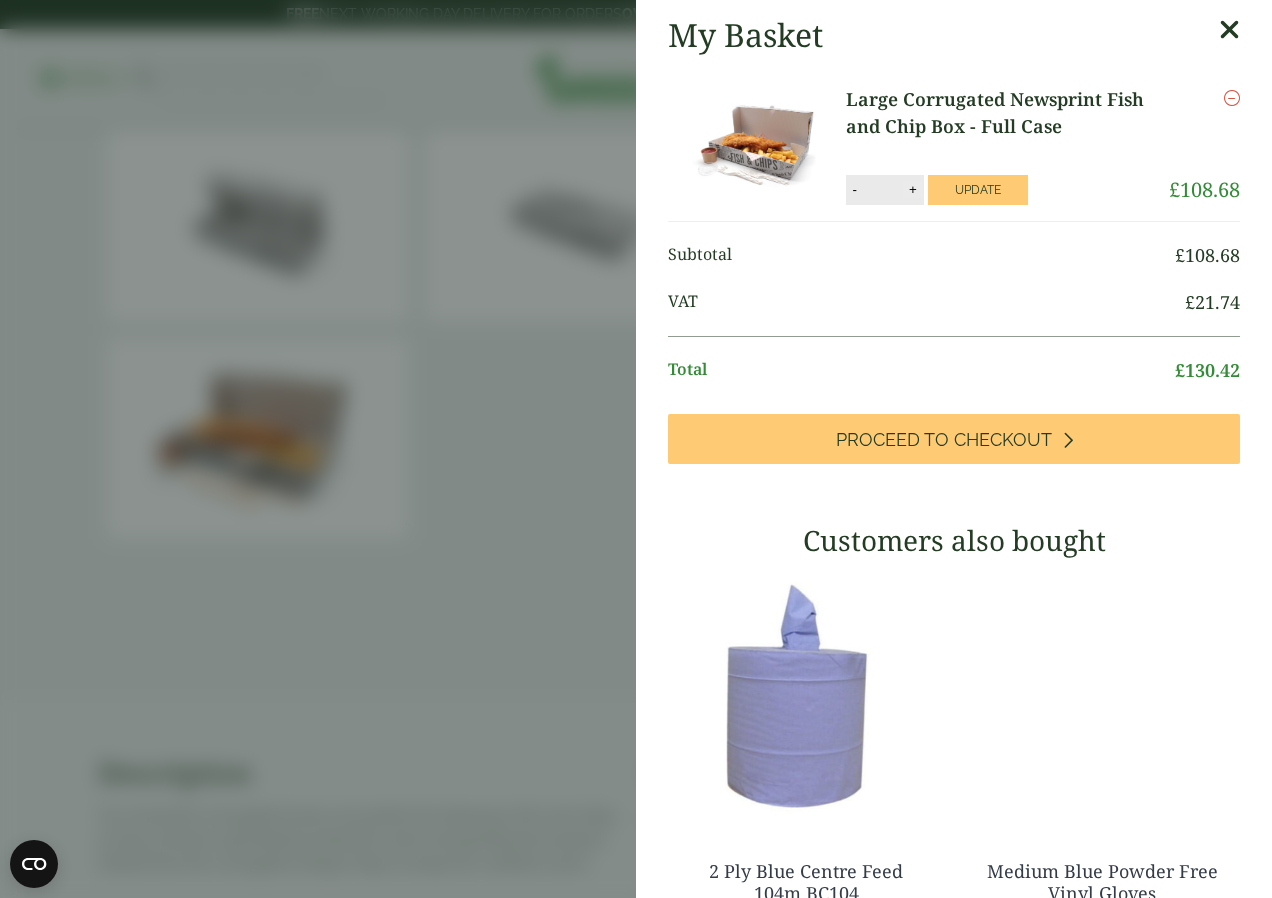 click on "+" at bounding box center (913, 189) 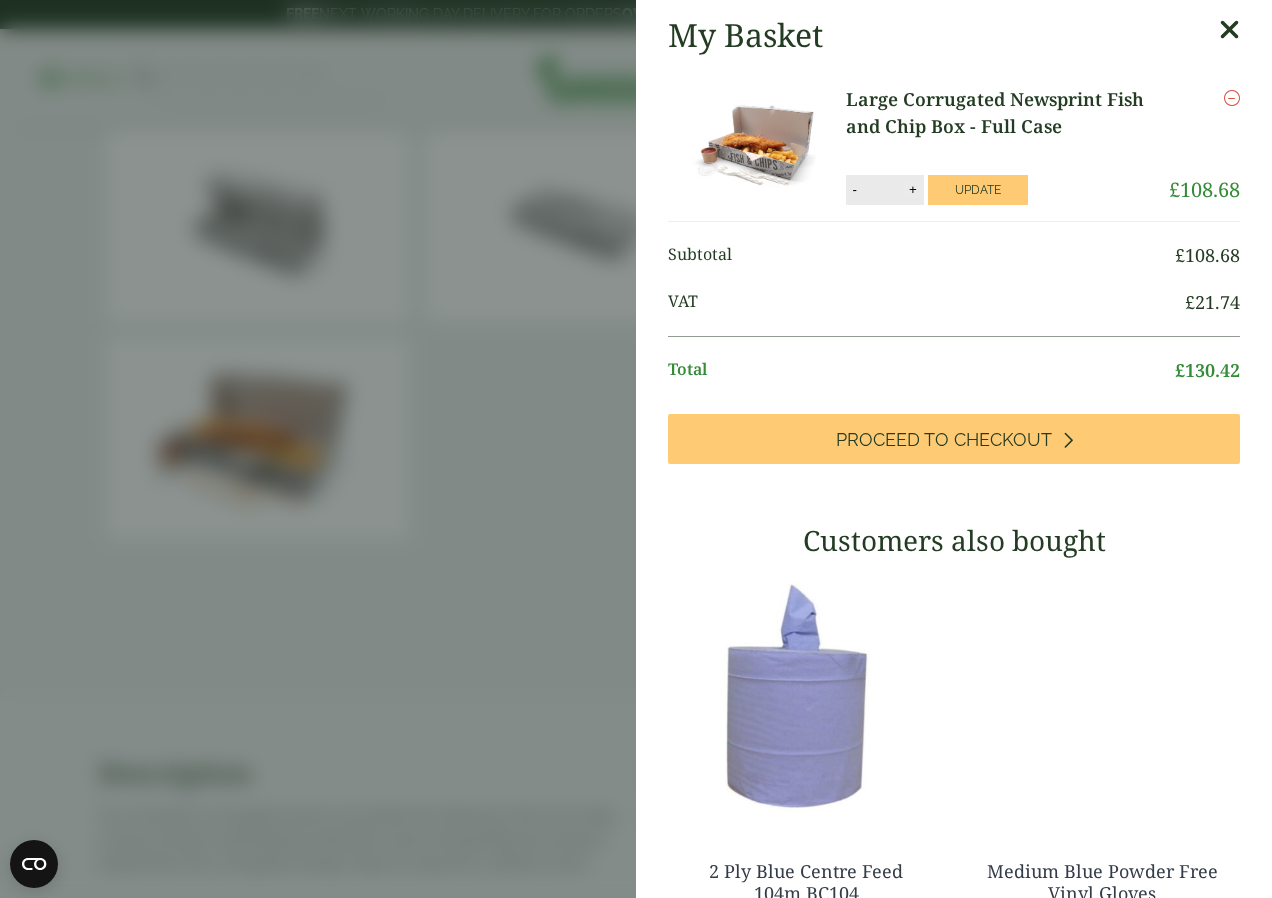 click on "+" at bounding box center [913, 189] 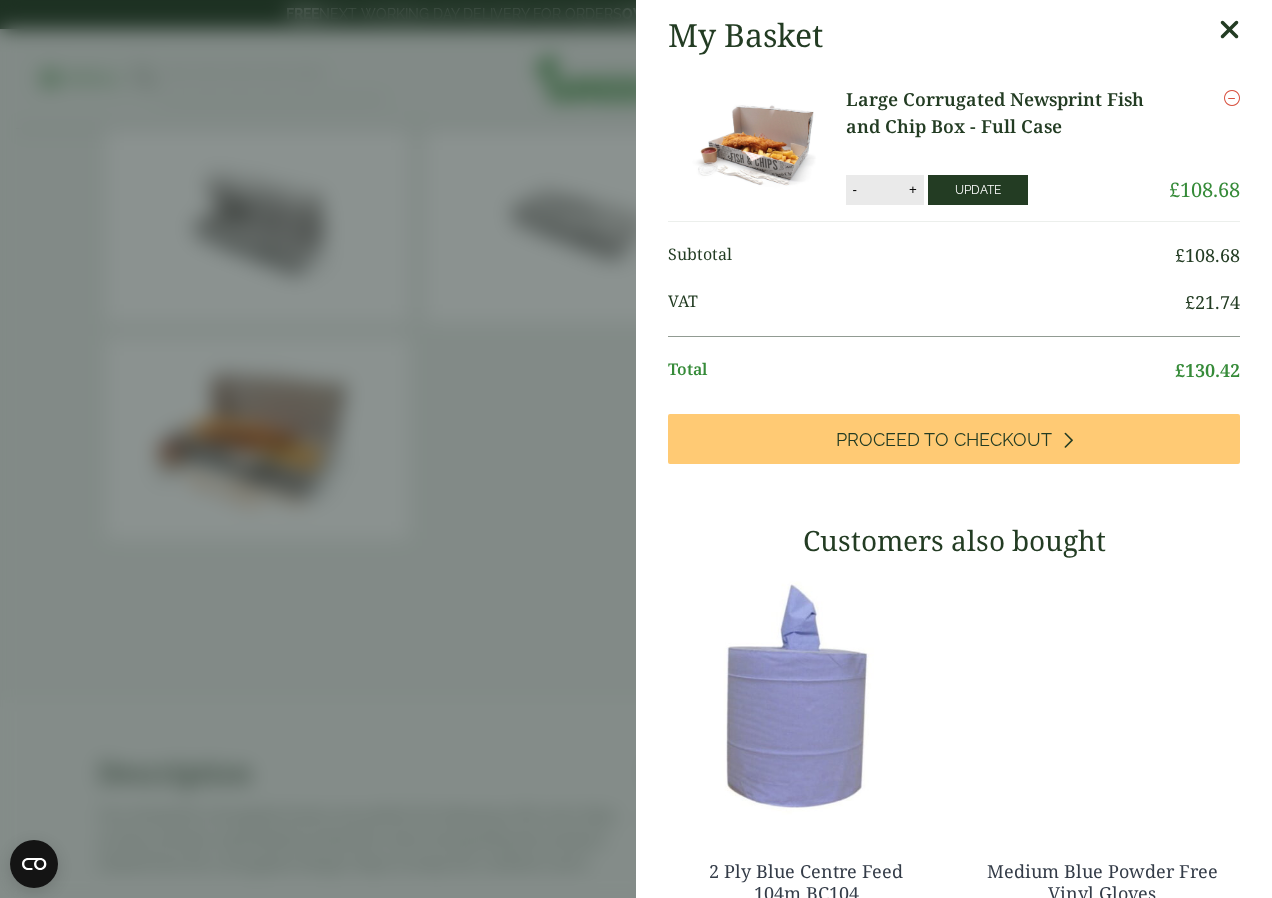 click on "Update" at bounding box center [978, 190] 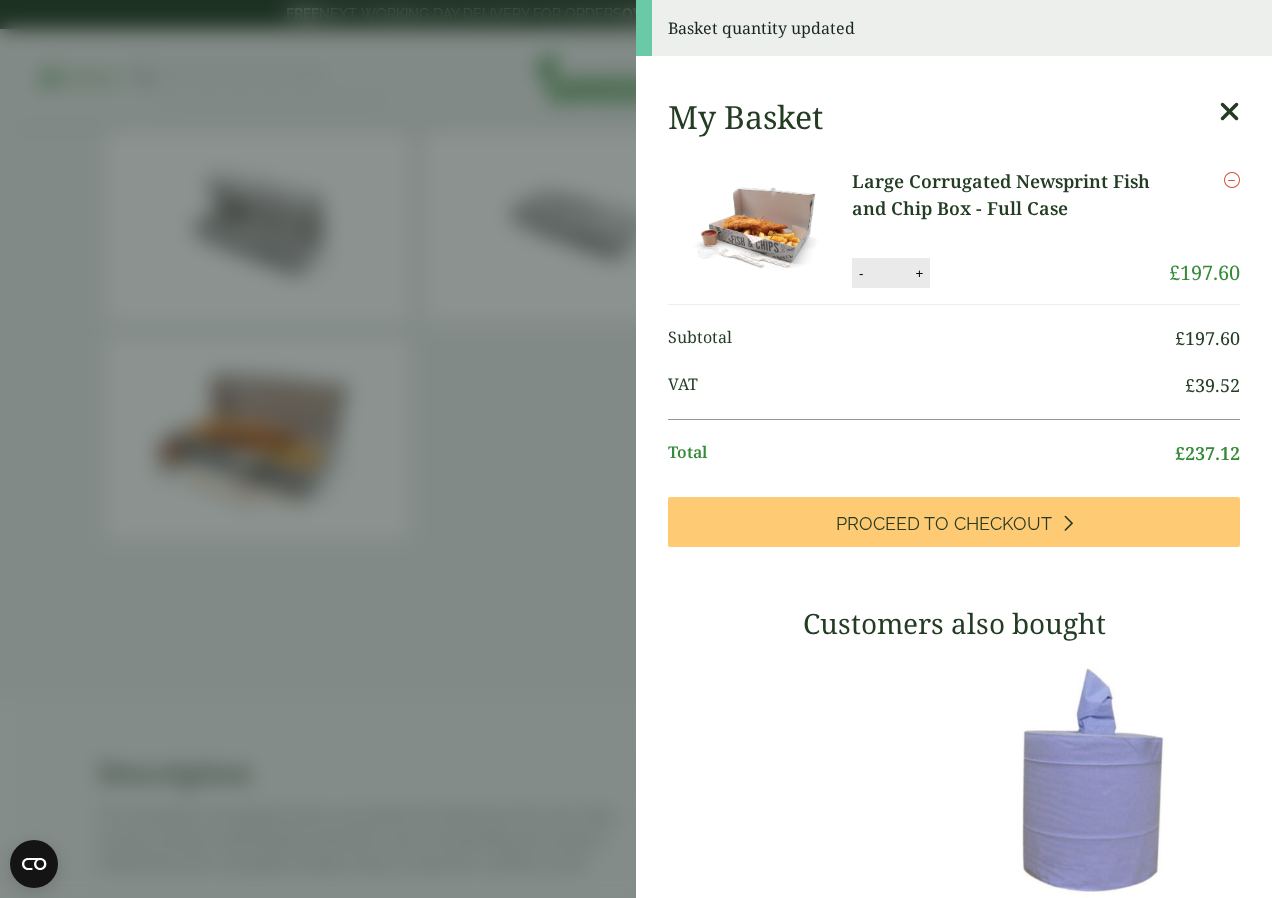 click on "- ** +" at bounding box center [891, 273] 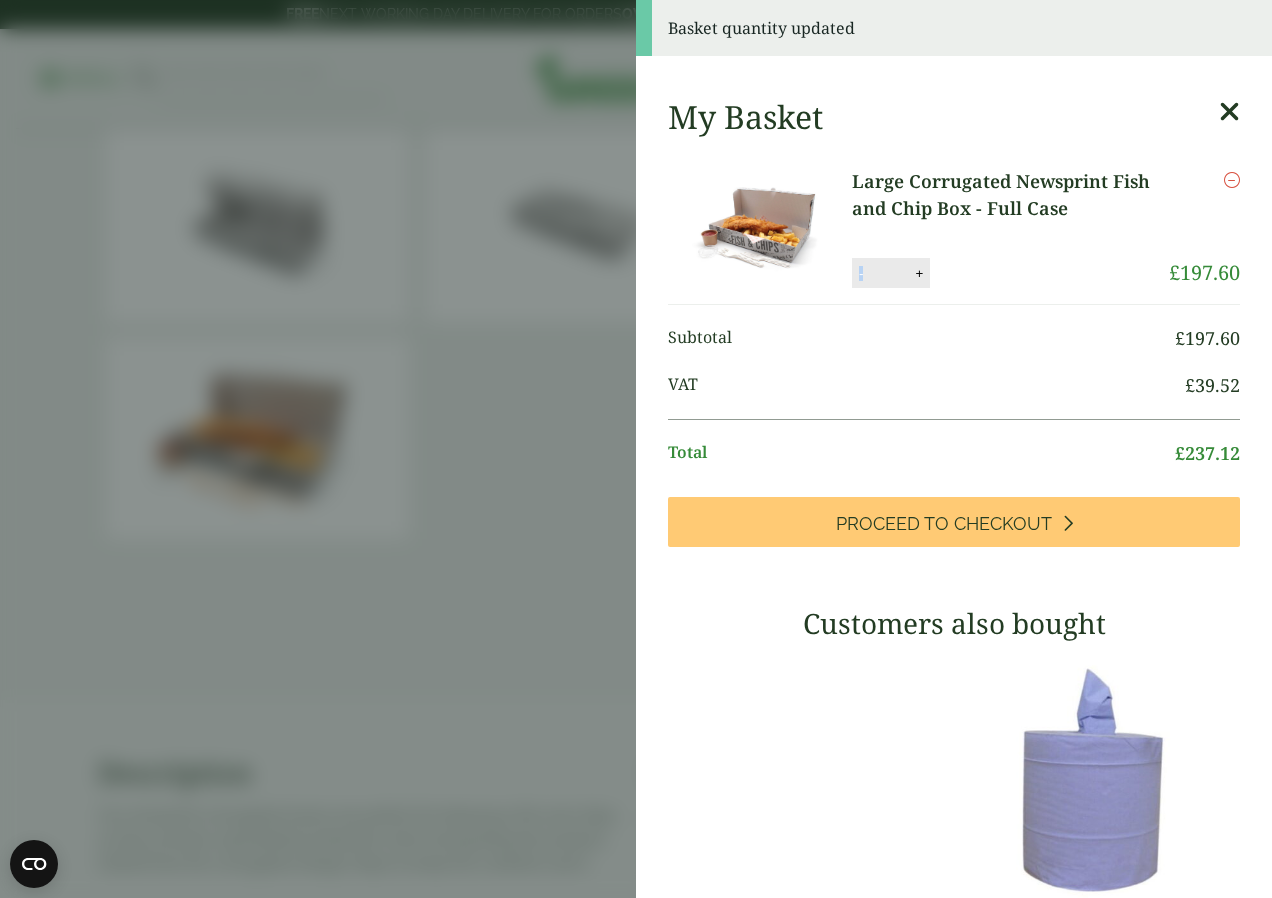click on "- ** +" at bounding box center (891, 273) 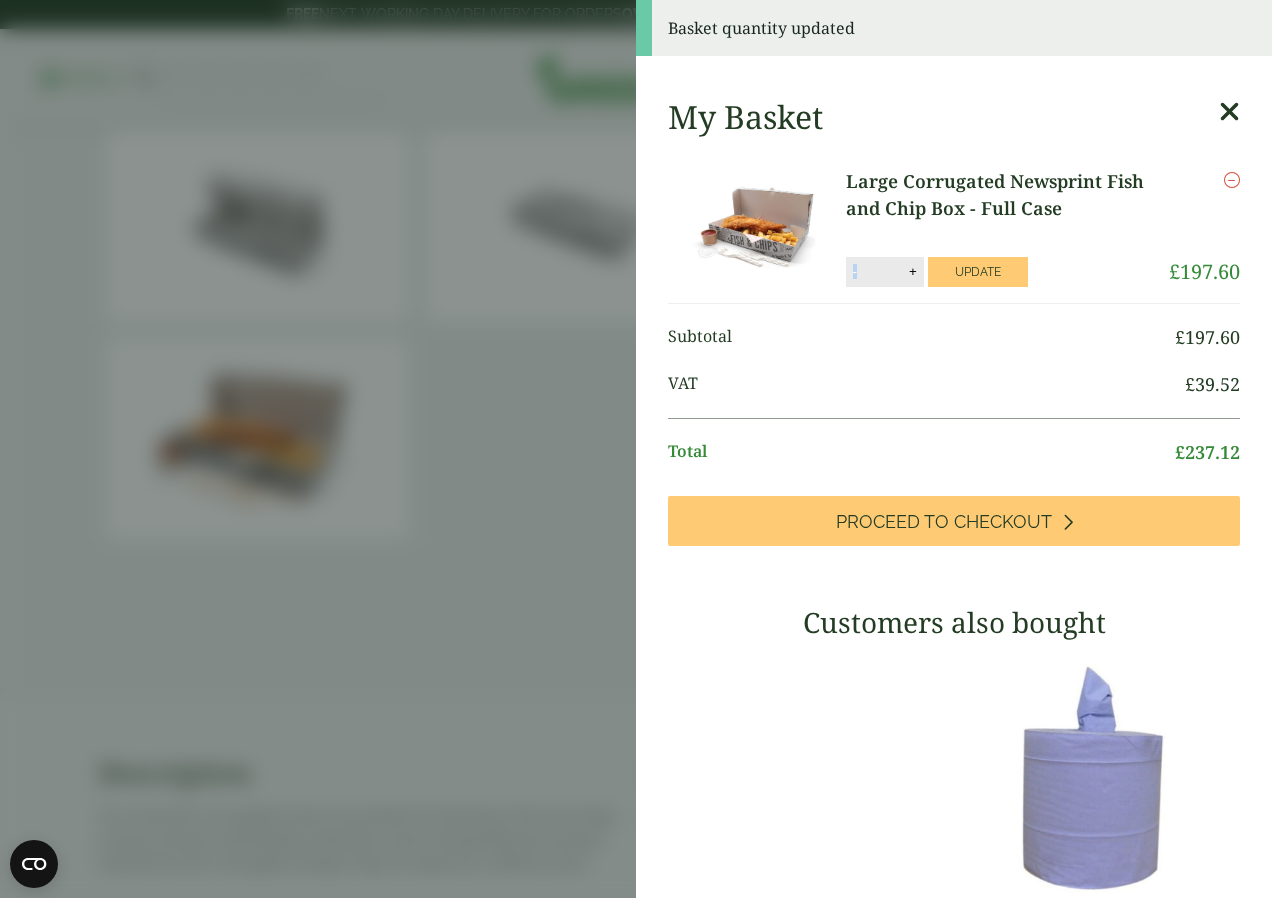 click on "**" at bounding box center (883, 272) 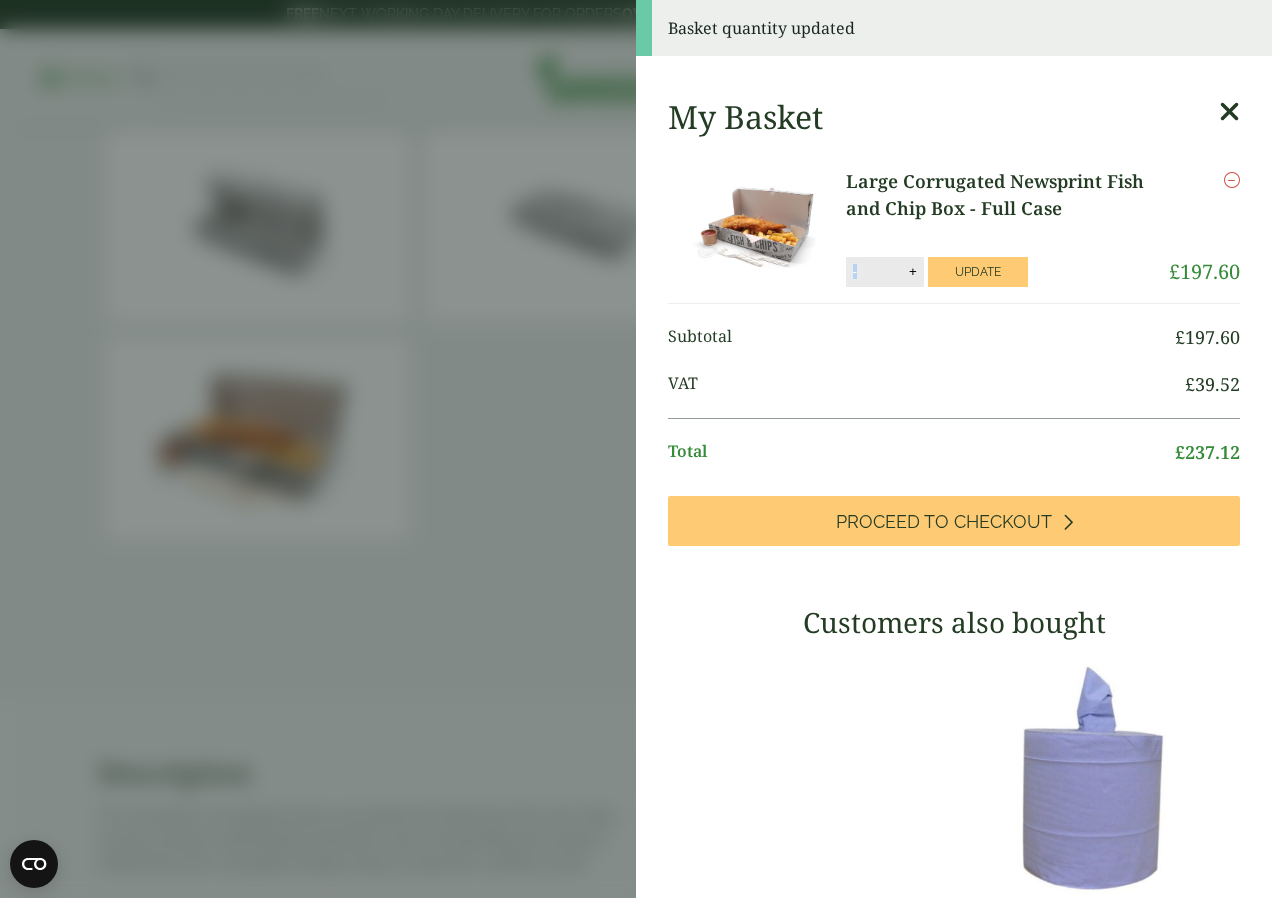 click on "-" at bounding box center (855, 271) 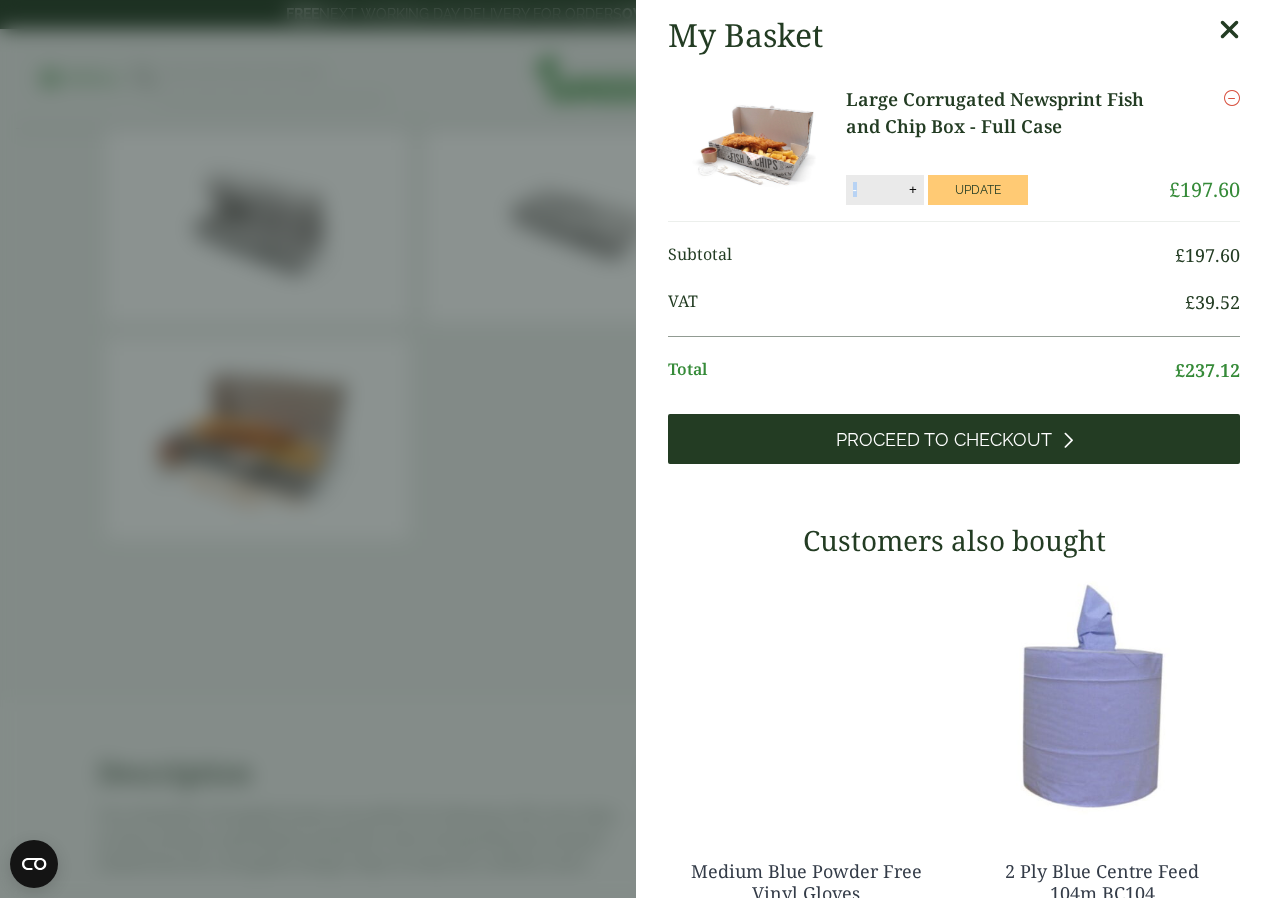 click on "Proceed to Checkout" at bounding box center [944, 440] 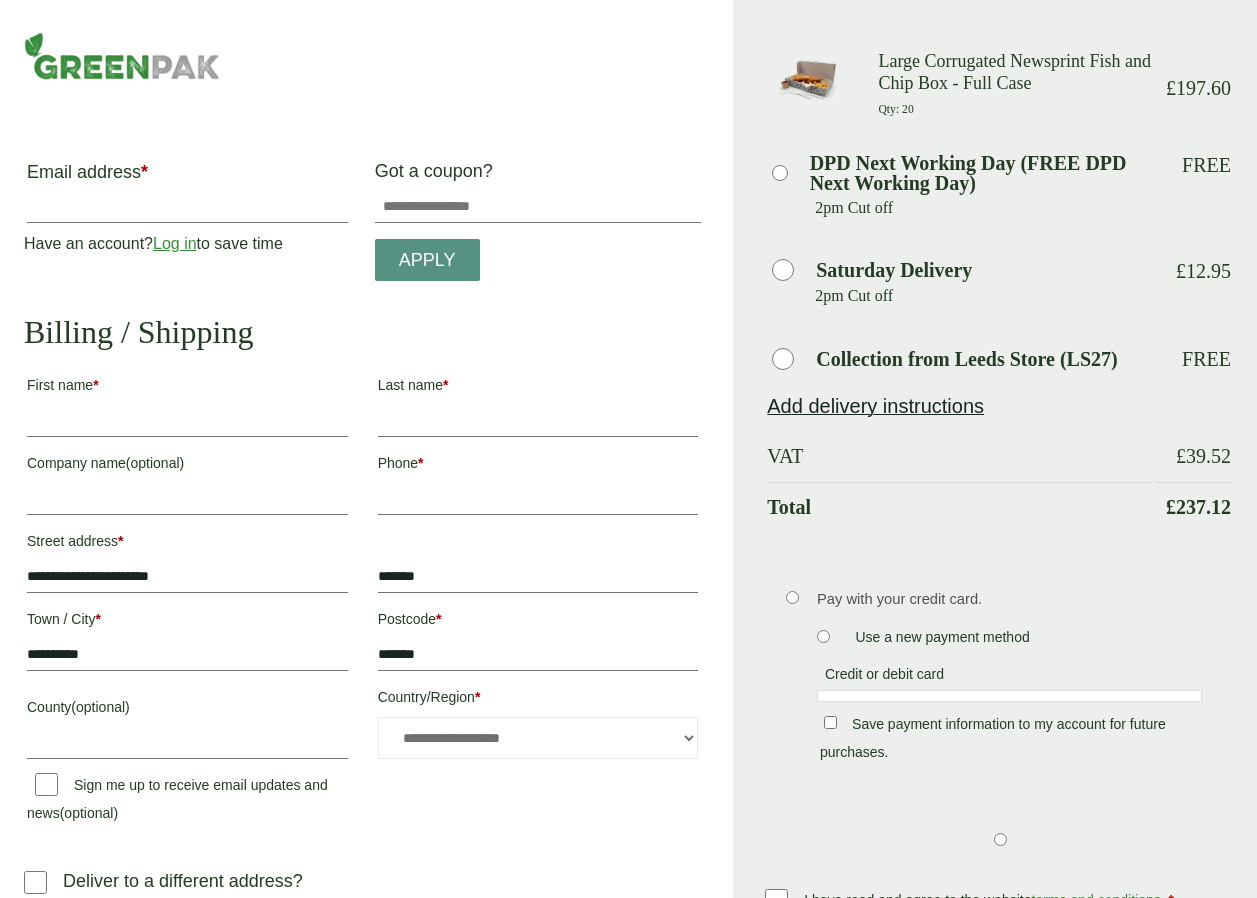 scroll, scrollTop: 0, scrollLeft: 0, axis: both 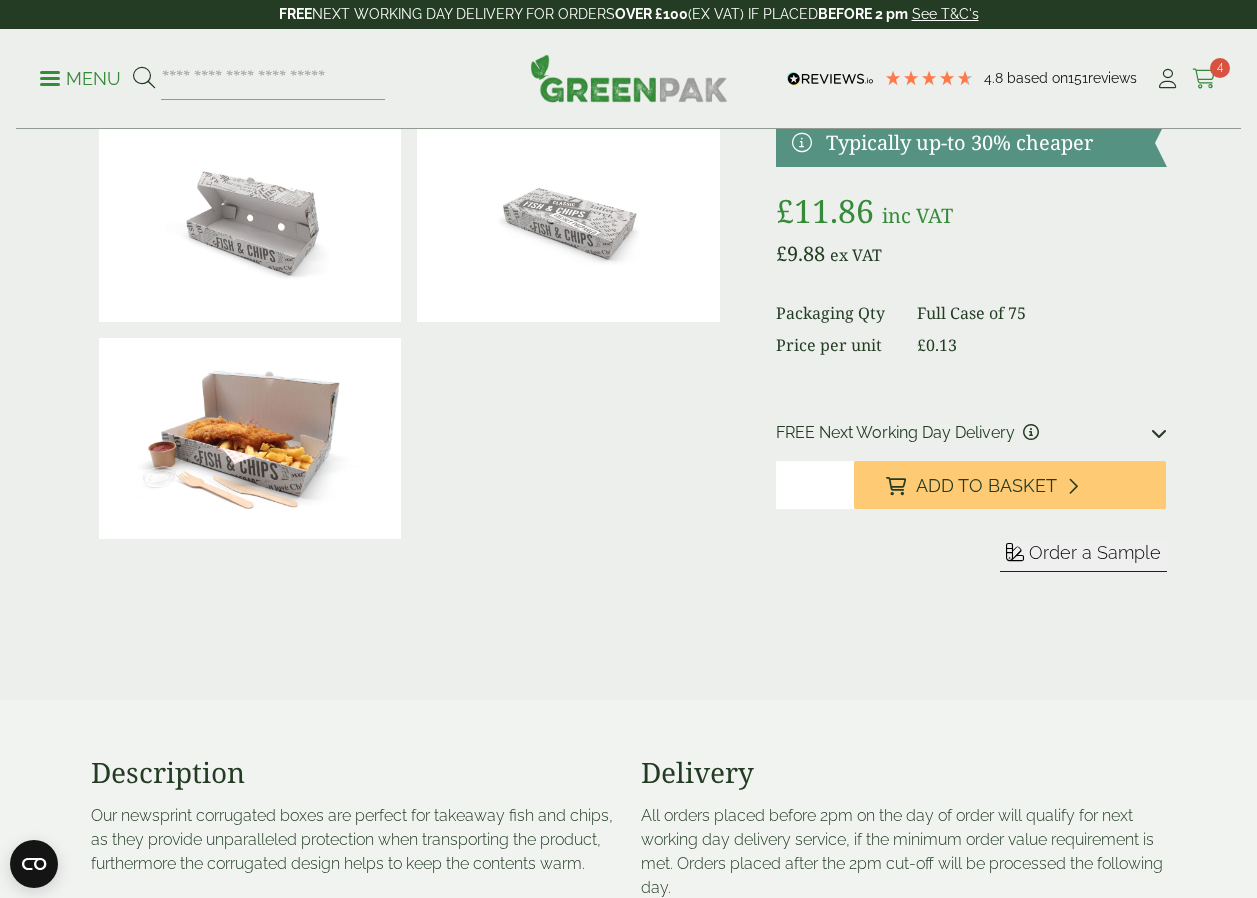 click on "4" at bounding box center (1220, 68) 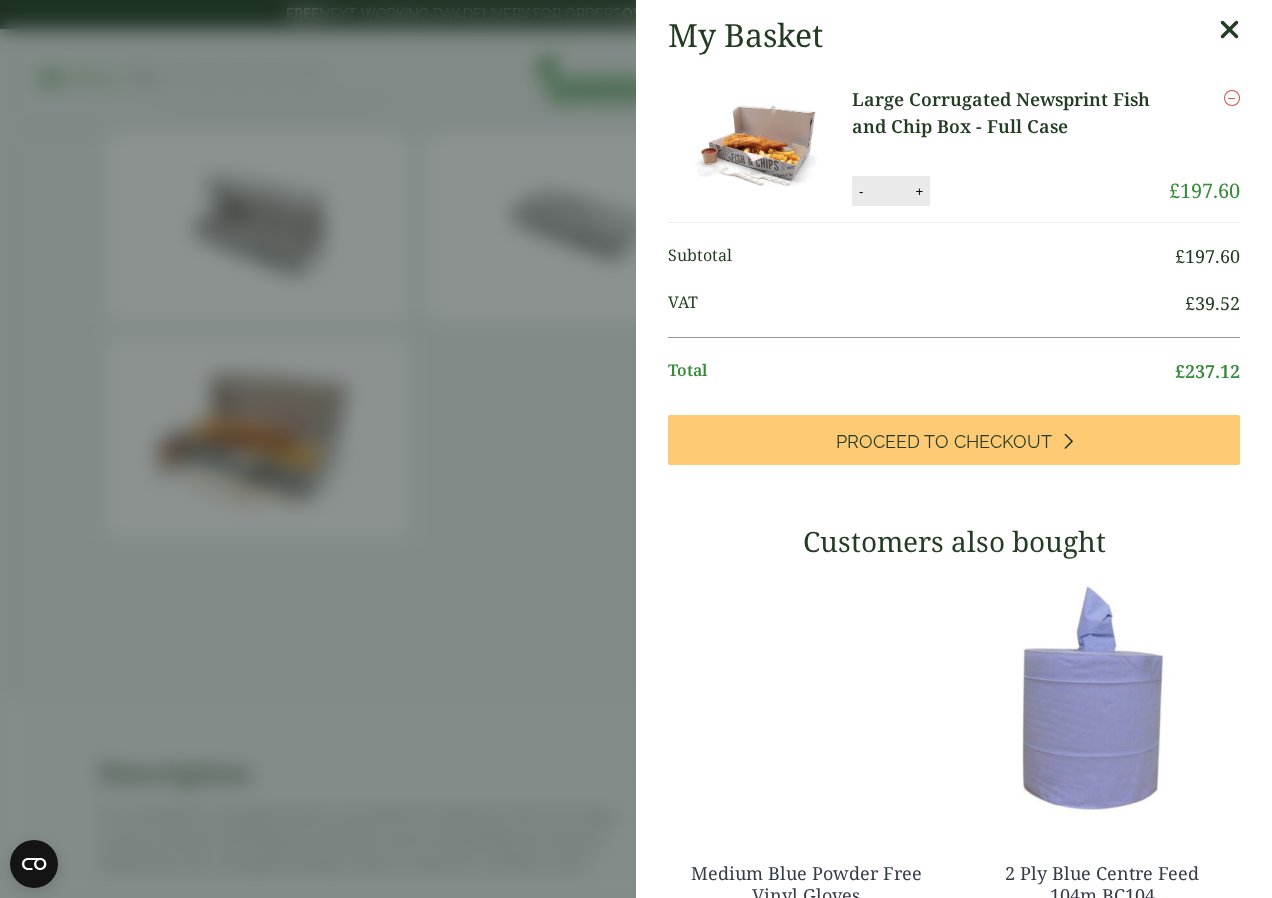 click on "- ** +" at bounding box center (891, 191) 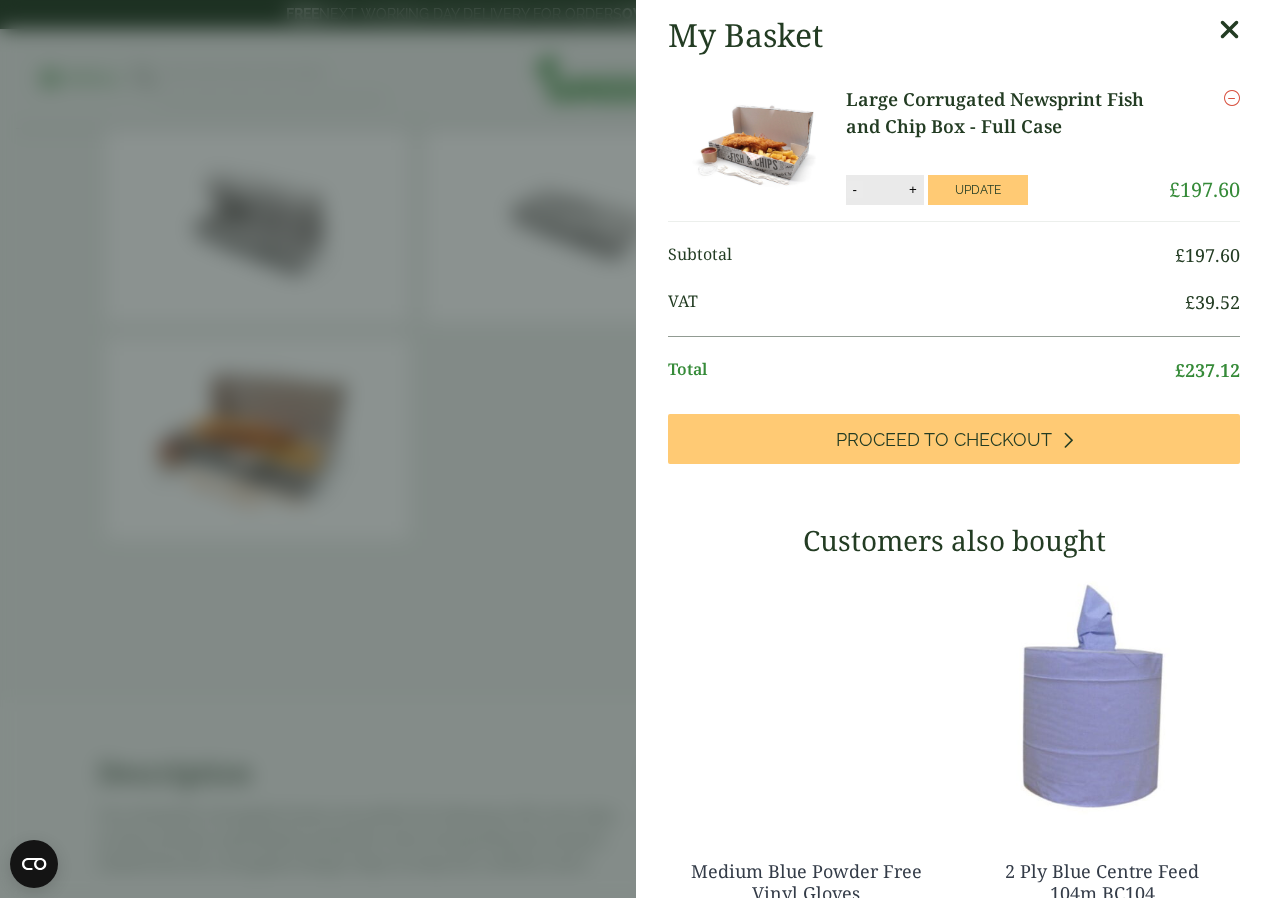 click on "-" at bounding box center [855, 189] 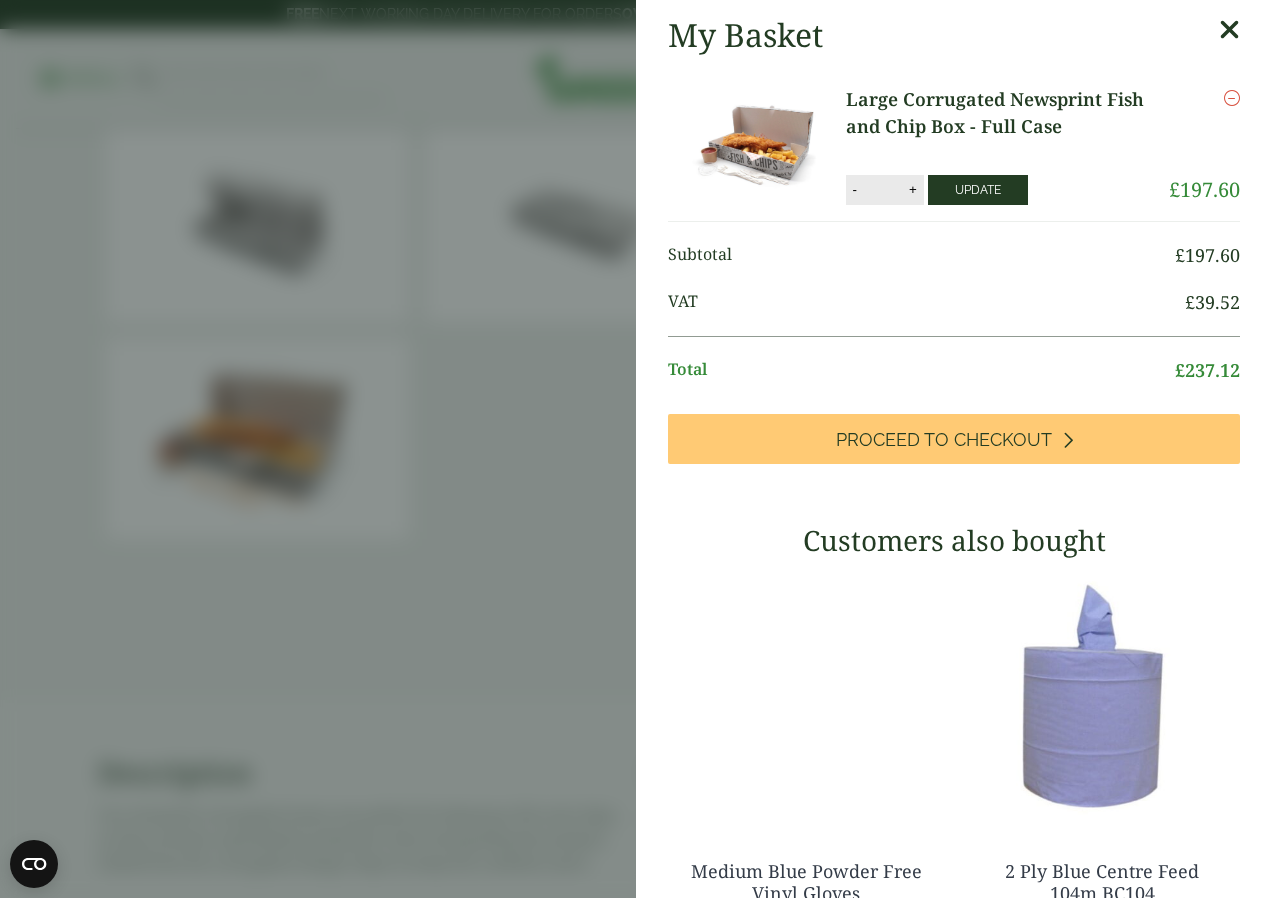 click on "Update" at bounding box center [978, 190] 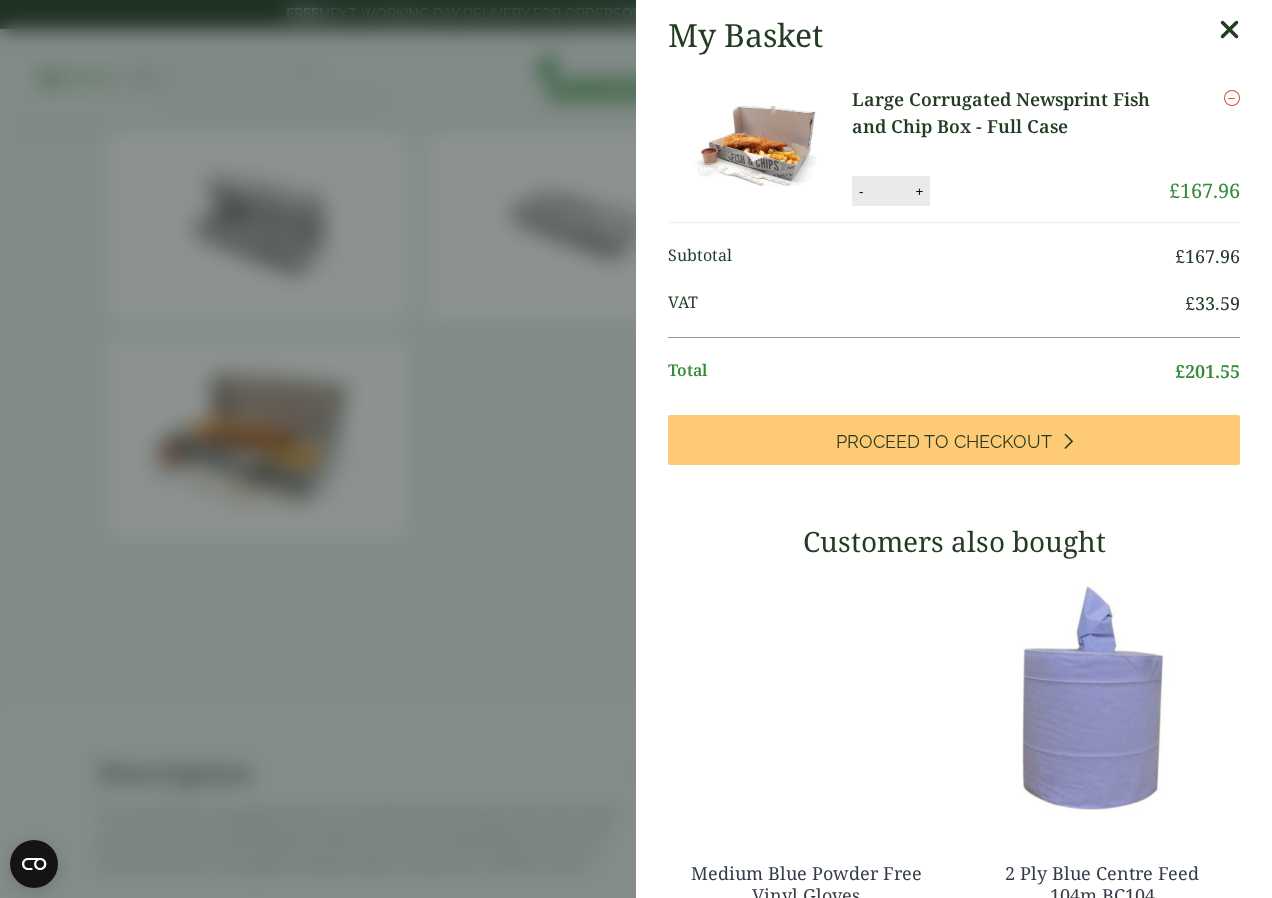 click on "My Basket
Large Corrugated Newsprint Fish and Chip Box - Full Case
Large Corrugated Newsprint Fish and Chip Box - Full Case quantity
- ** +
Update
Remove
£ 167.96" at bounding box center [954, 615] 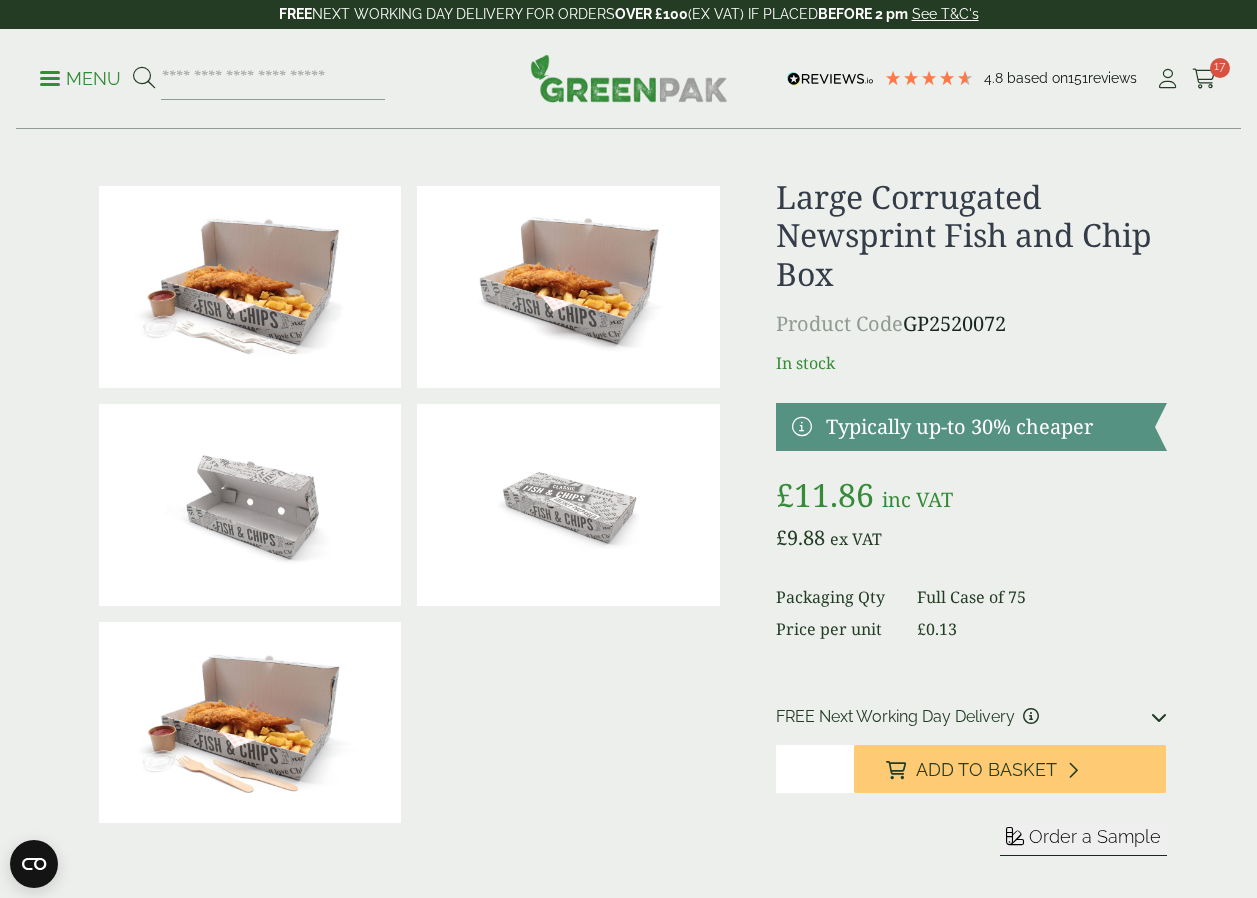 scroll, scrollTop: 0, scrollLeft: 0, axis: both 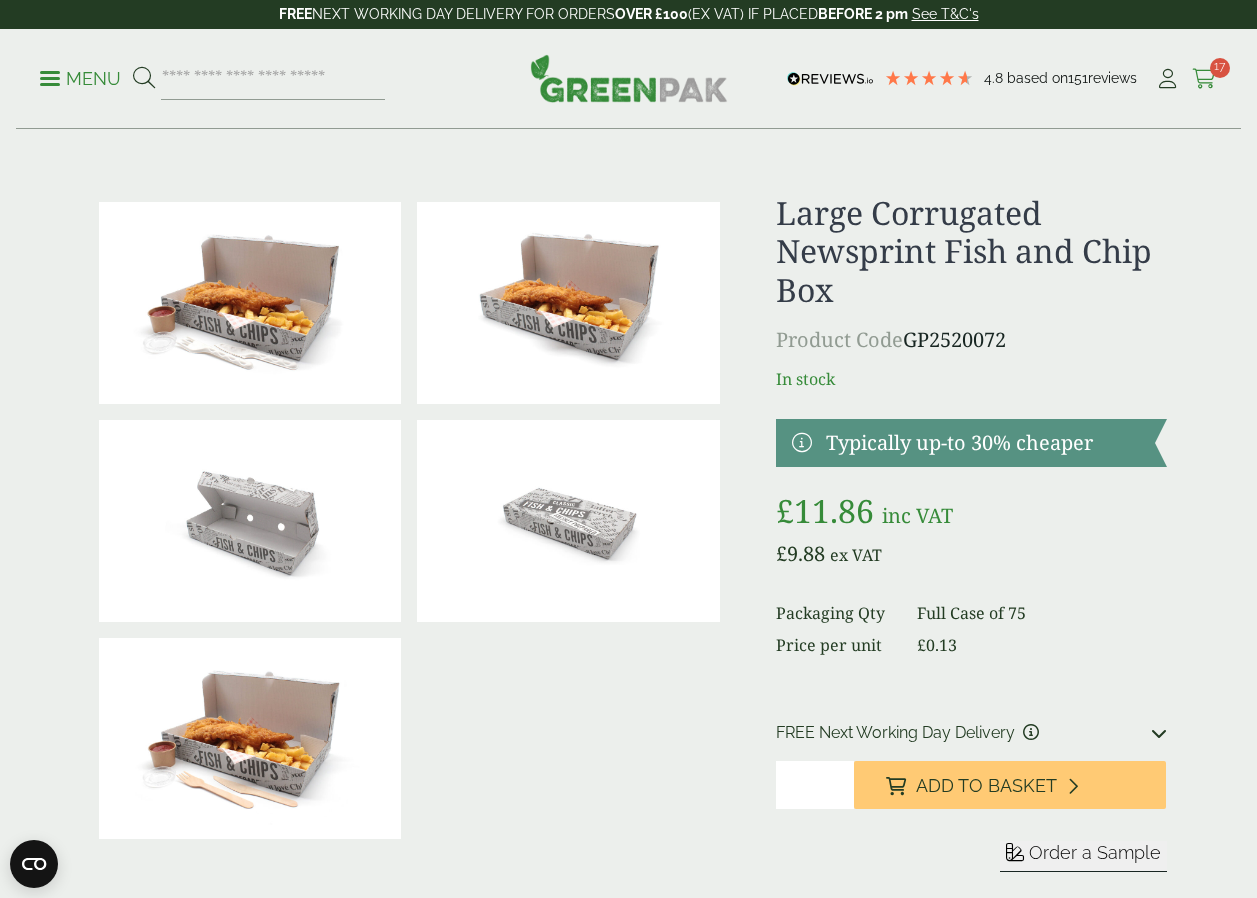 click at bounding box center (1204, 79) 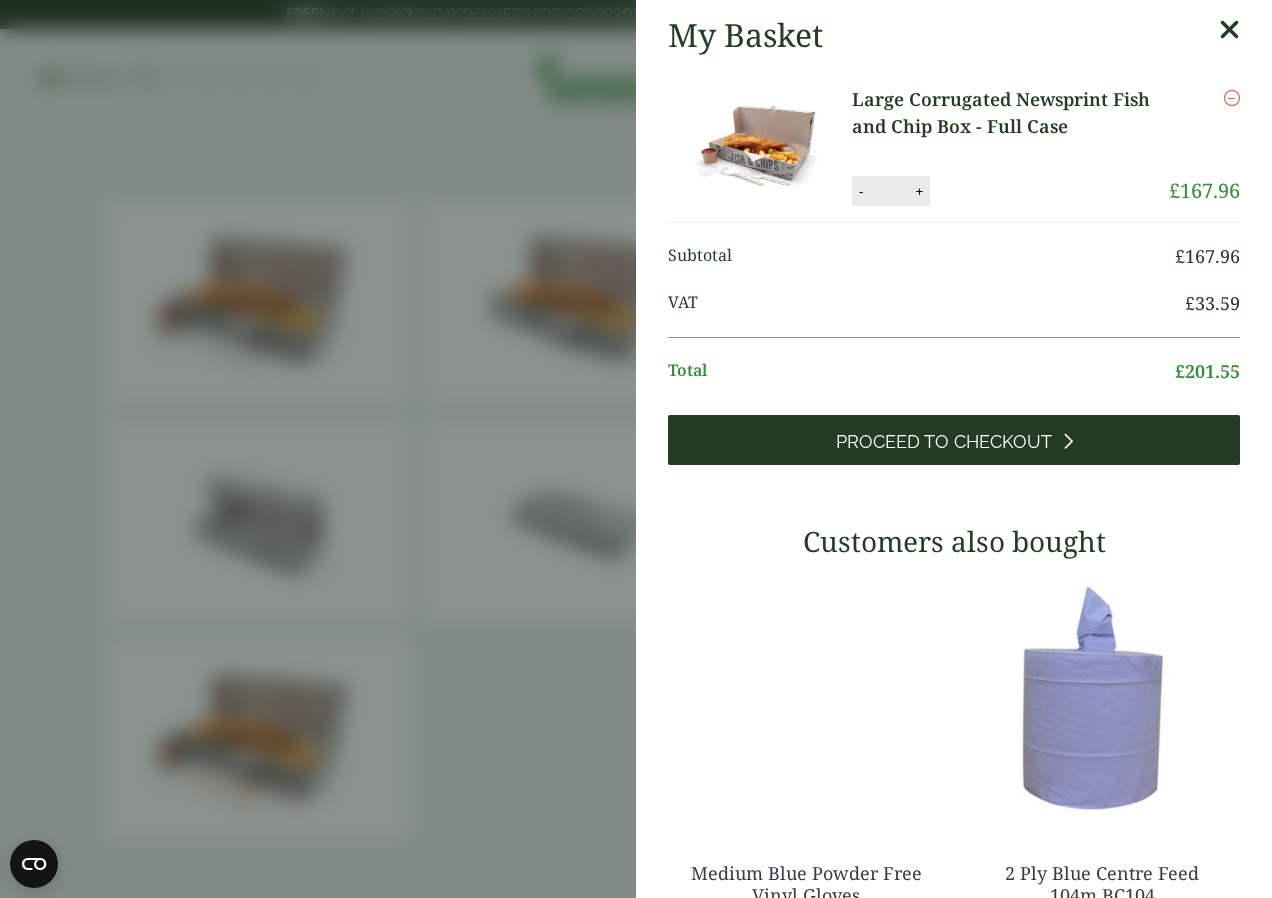 click on "Proceed to Checkout" at bounding box center (944, 442) 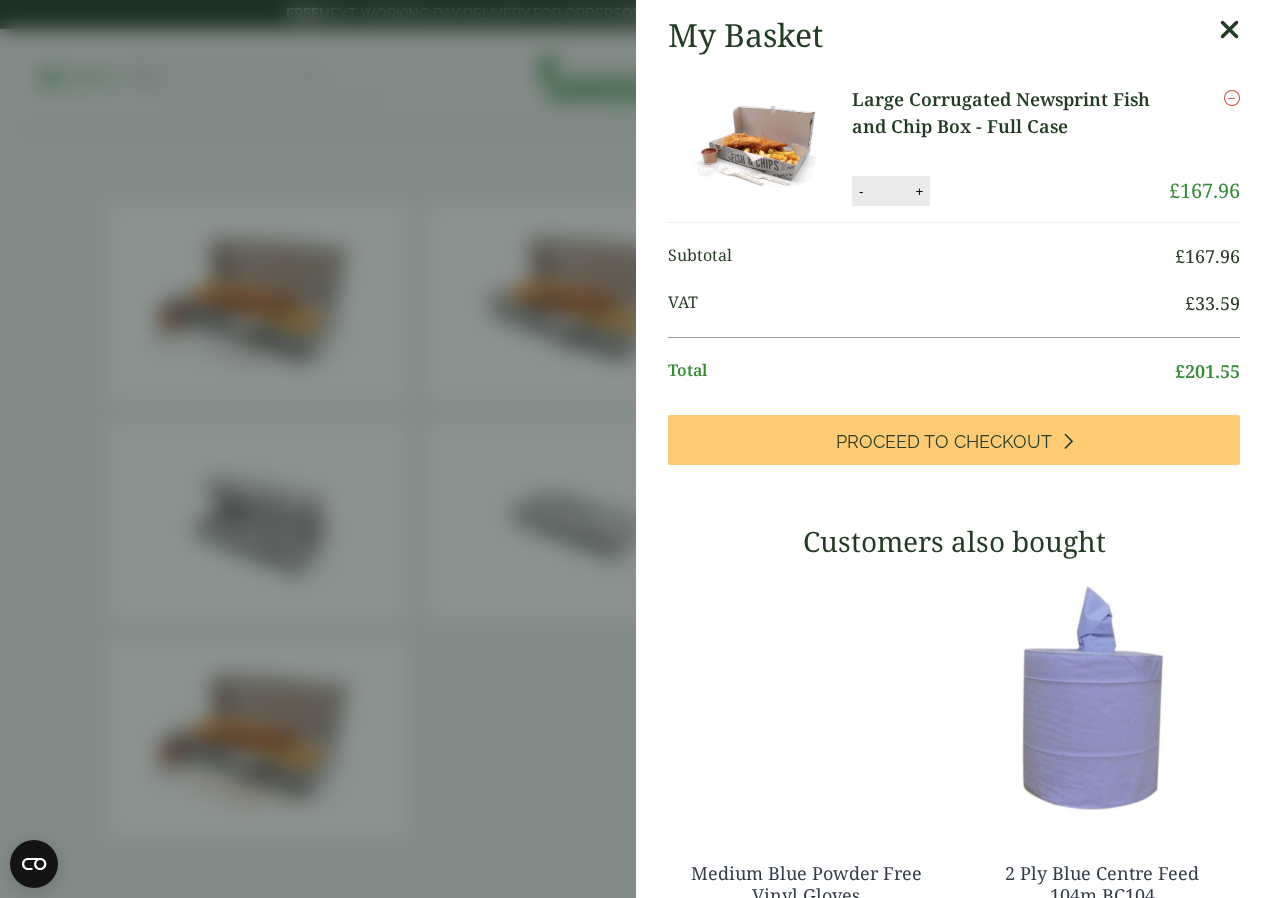 click at bounding box center (1229, 30) 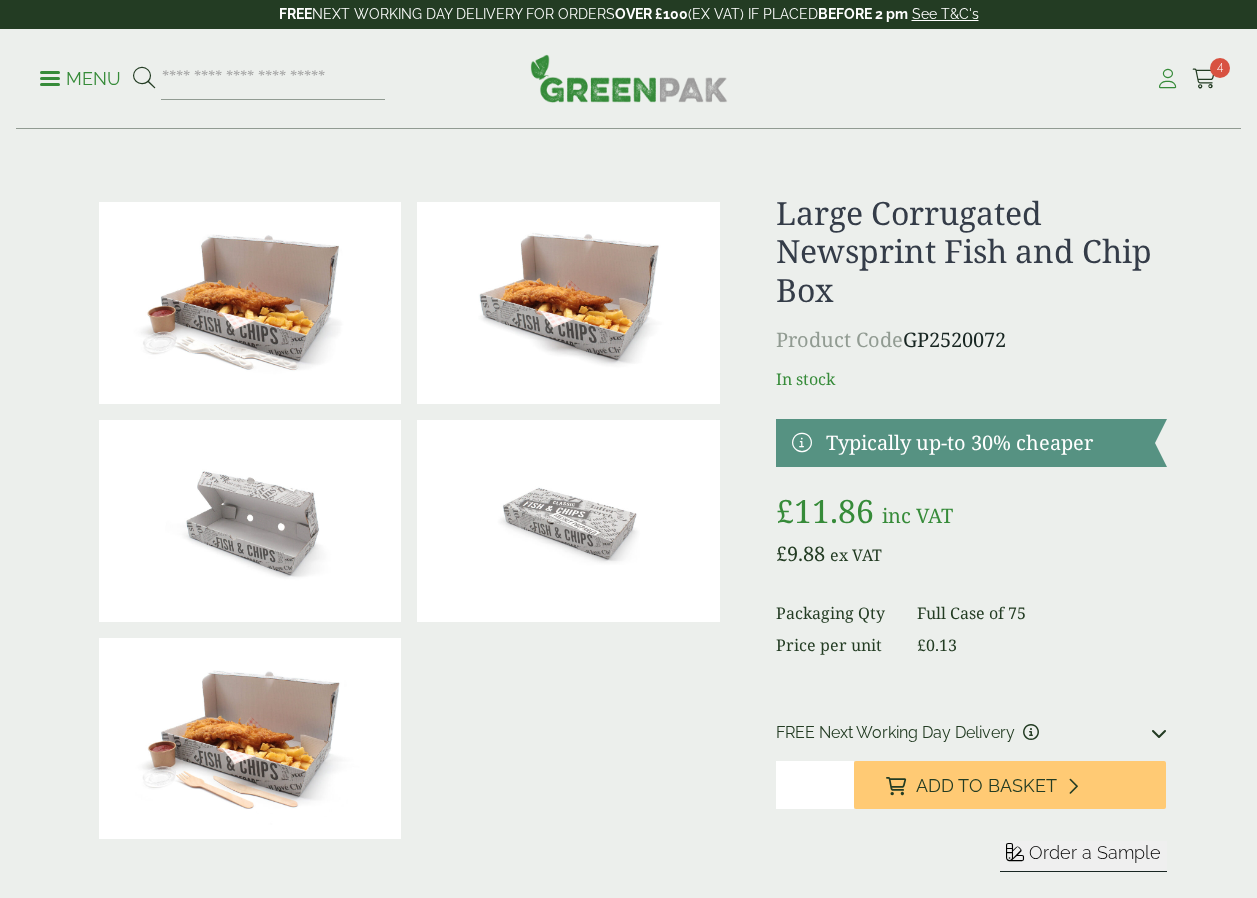 scroll, scrollTop: 0, scrollLeft: 0, axis: both 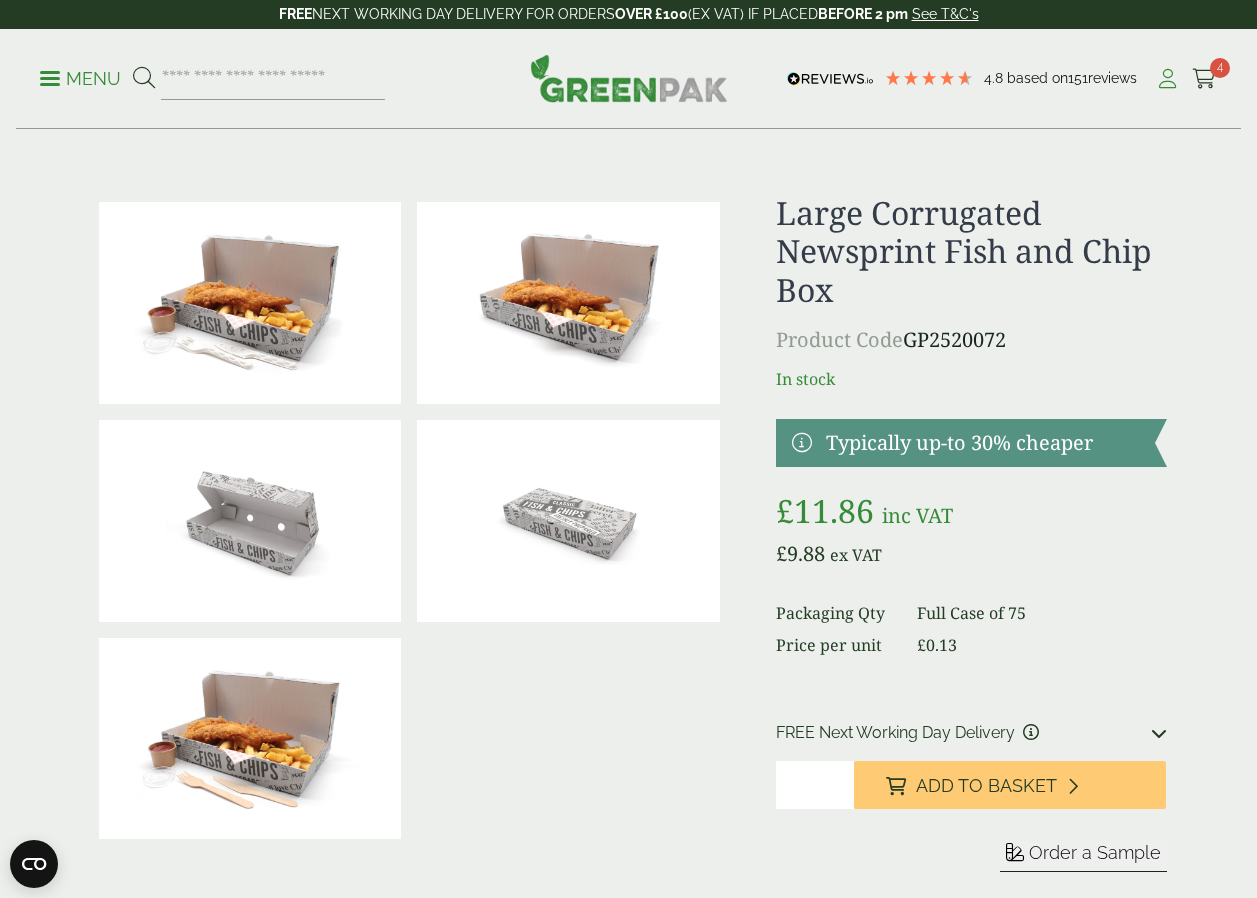 click at bounding box center (1167, 79) 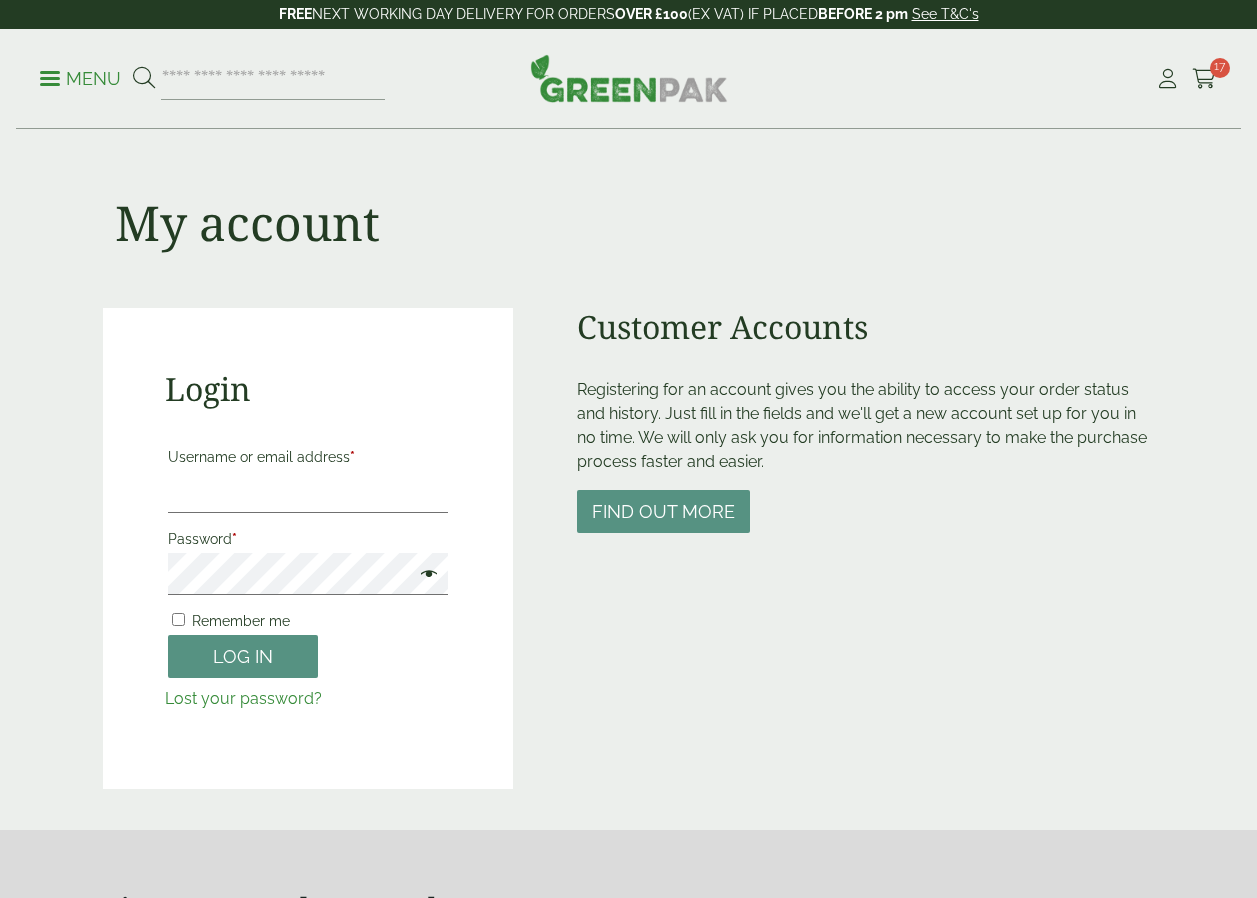 scroll, scrollTop: 0, scrollLeft: 0, axis: both 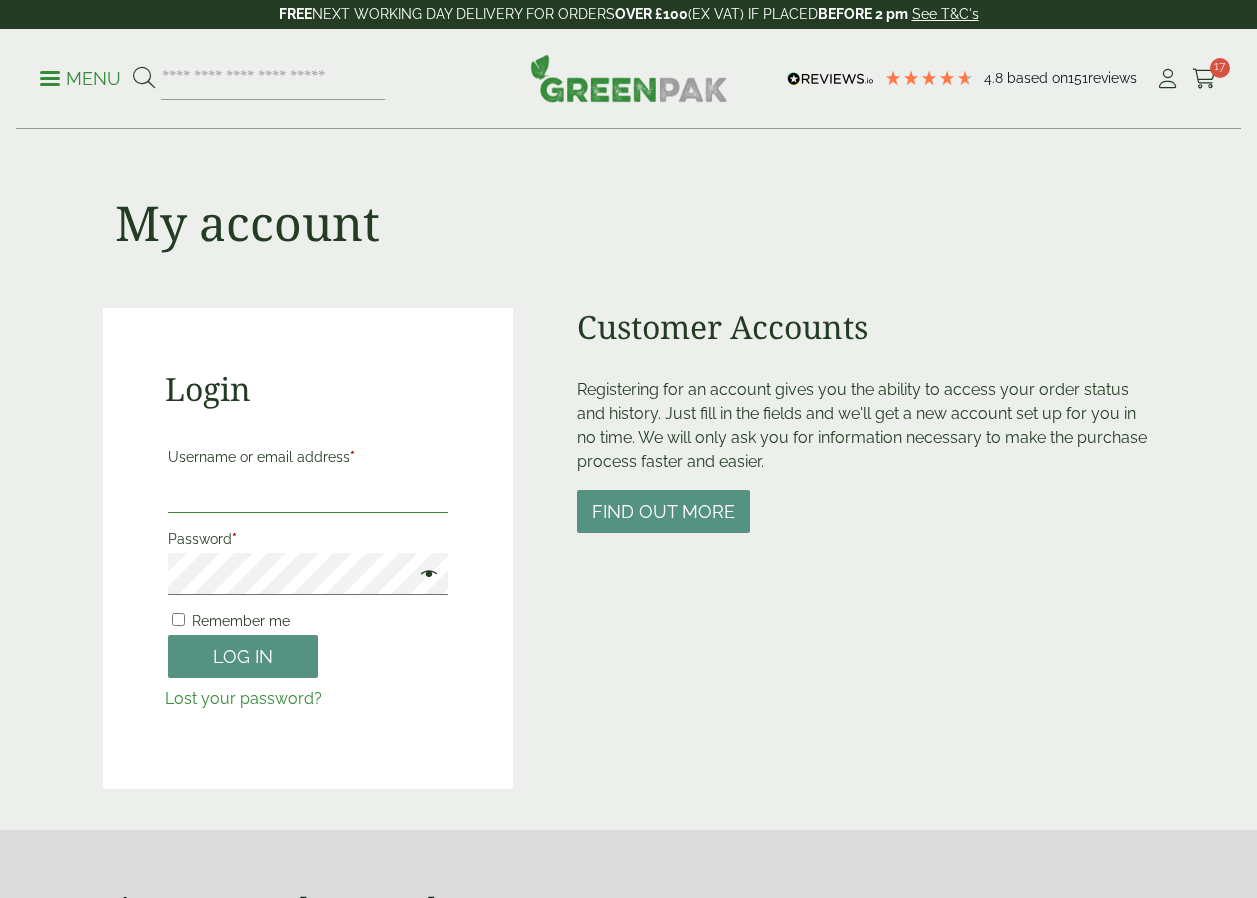 click on "Username or email address  *" at bounding box center [308, 492] 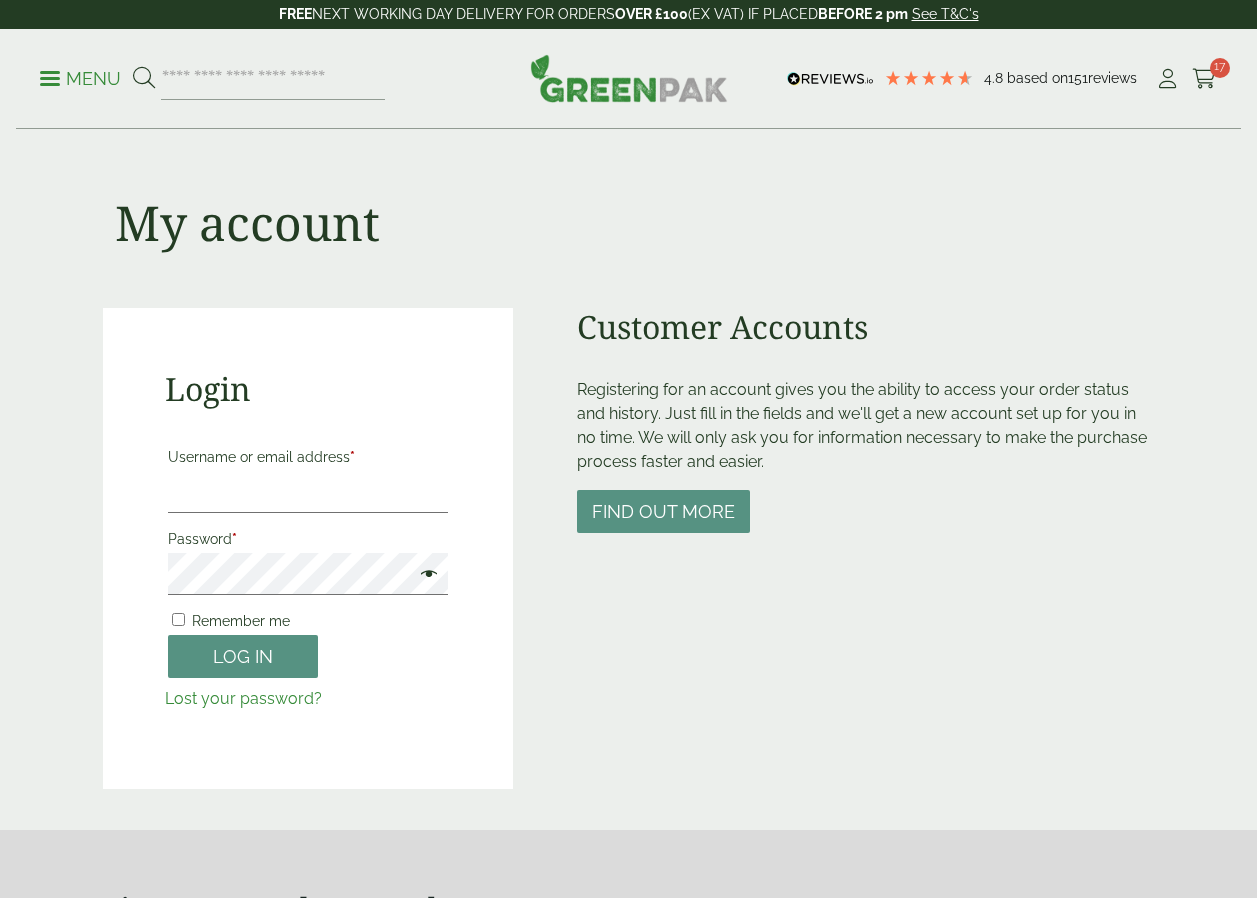 click on "Customer Accounts
Registering for an account gives you the ability to access your order status and history. Just fill in the fields and we'll get a new account set up for you in no time. We will only ask you for information necessary to make the purchase process faster and easier.
Find out more" at bounding box center [865, 548] 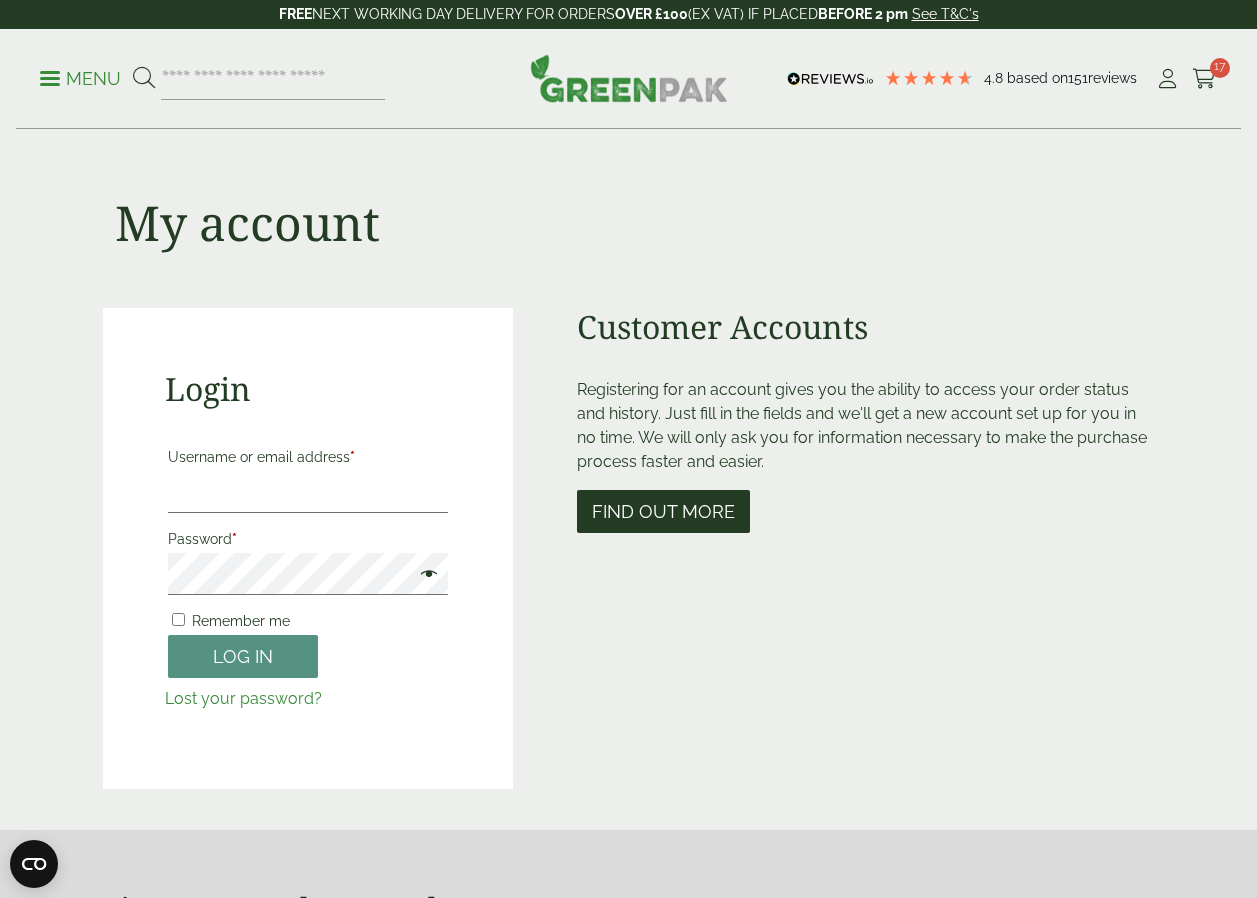 click on "Find out more" at bounding box center (663, 511) 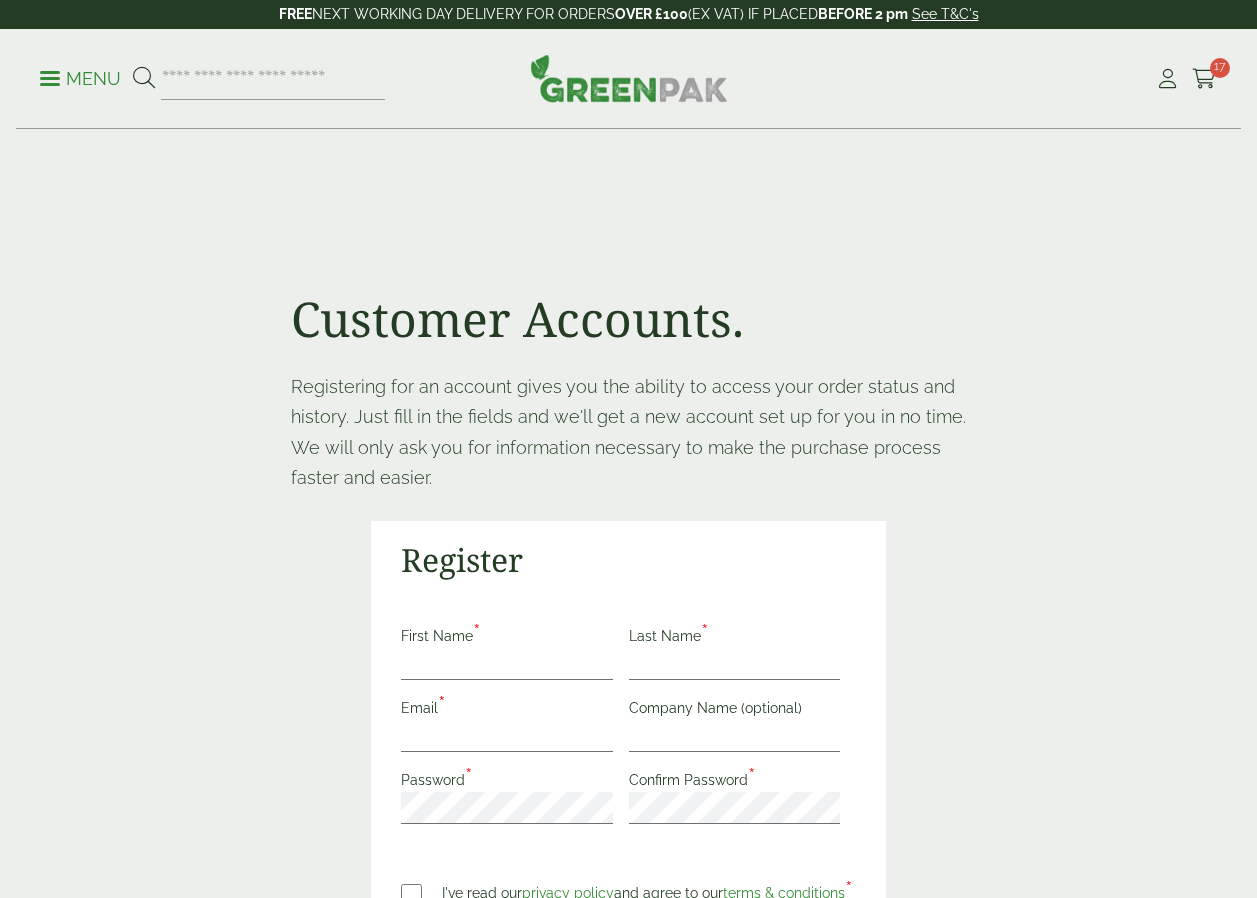scroll, scrollTop: 0, scrollLeft: 0, axis: both 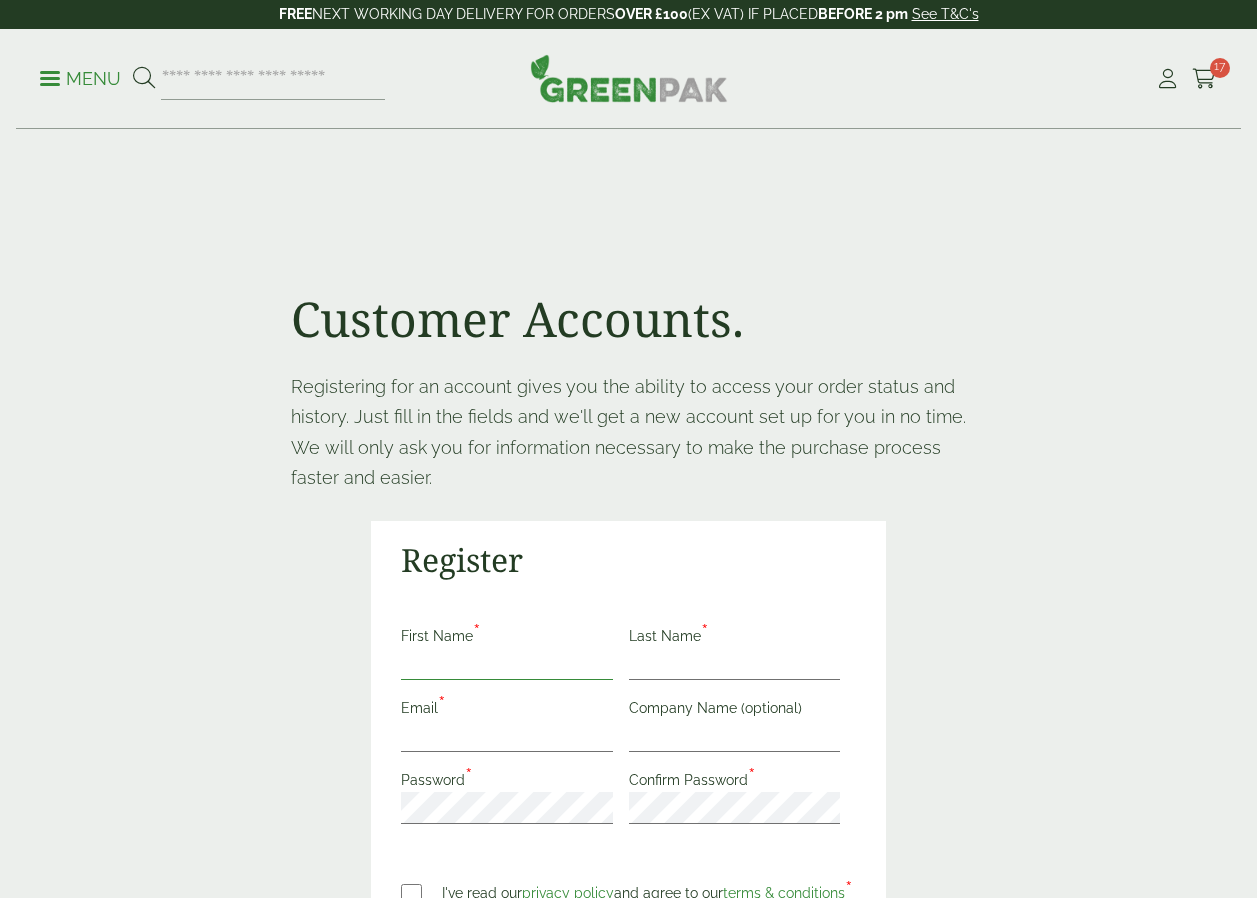 drag, startPoint x: 474, startPoint y: 664, endPoint x: 496, endPoint y: 655, distance: 23.769728 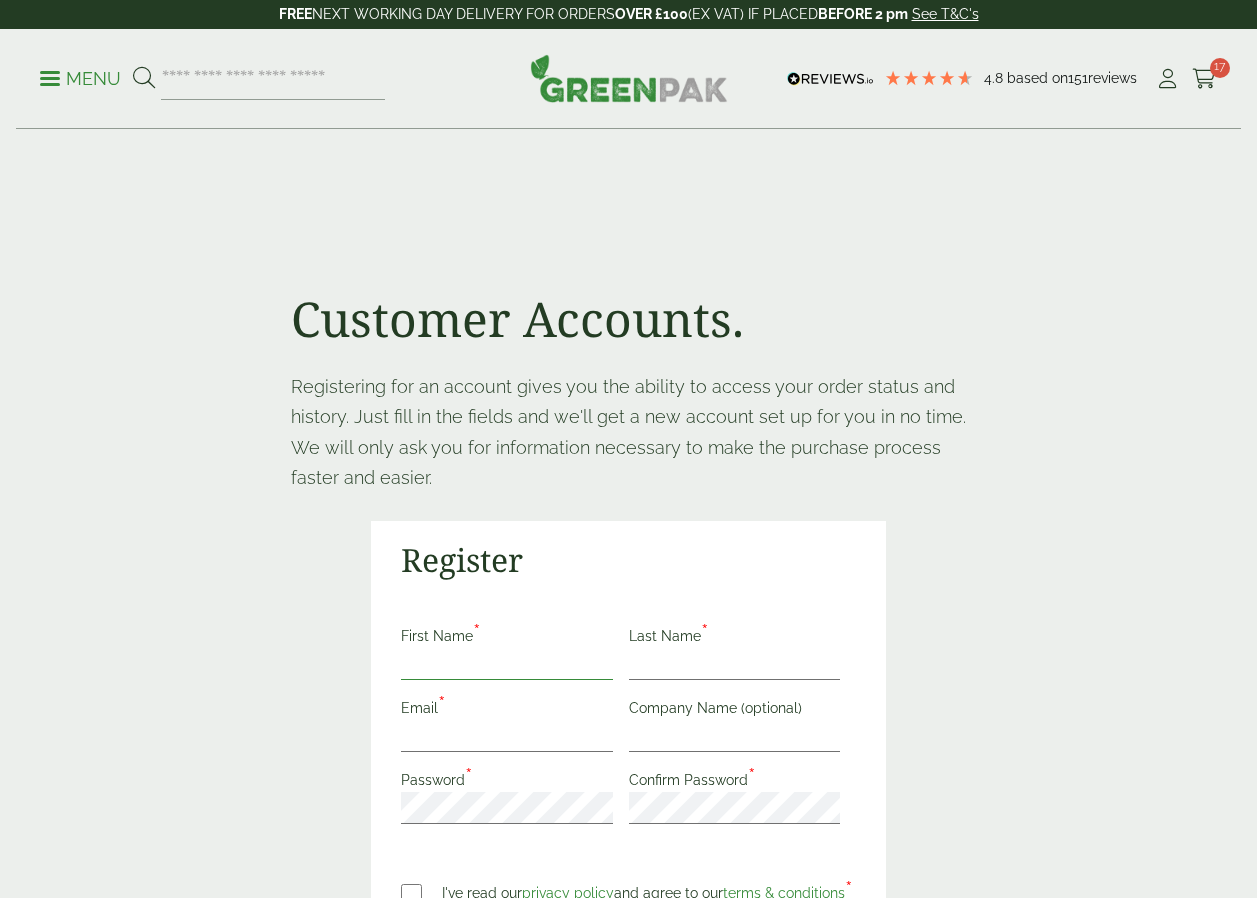 type on "*****" 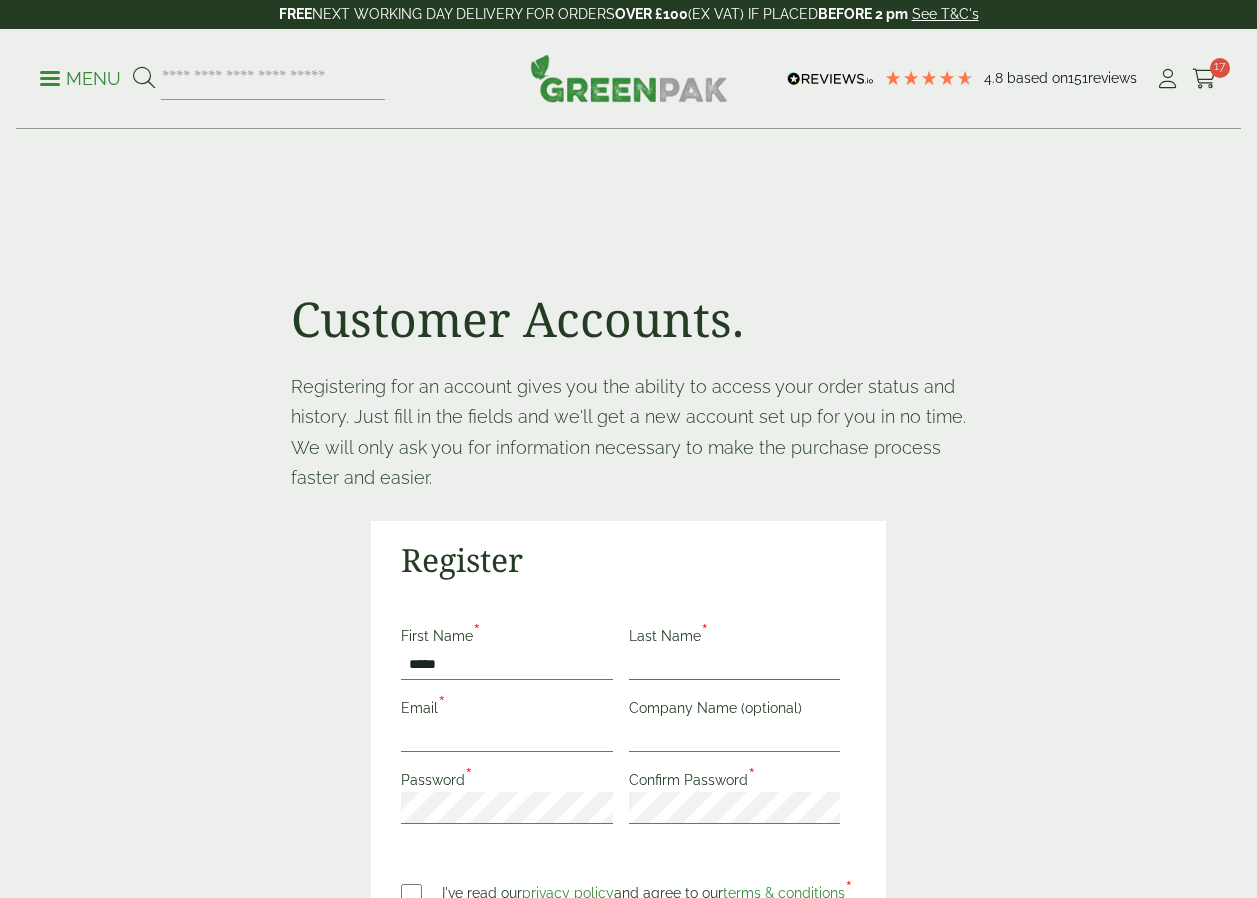 click on "Last Name  *" at bounding box center [734, 664] 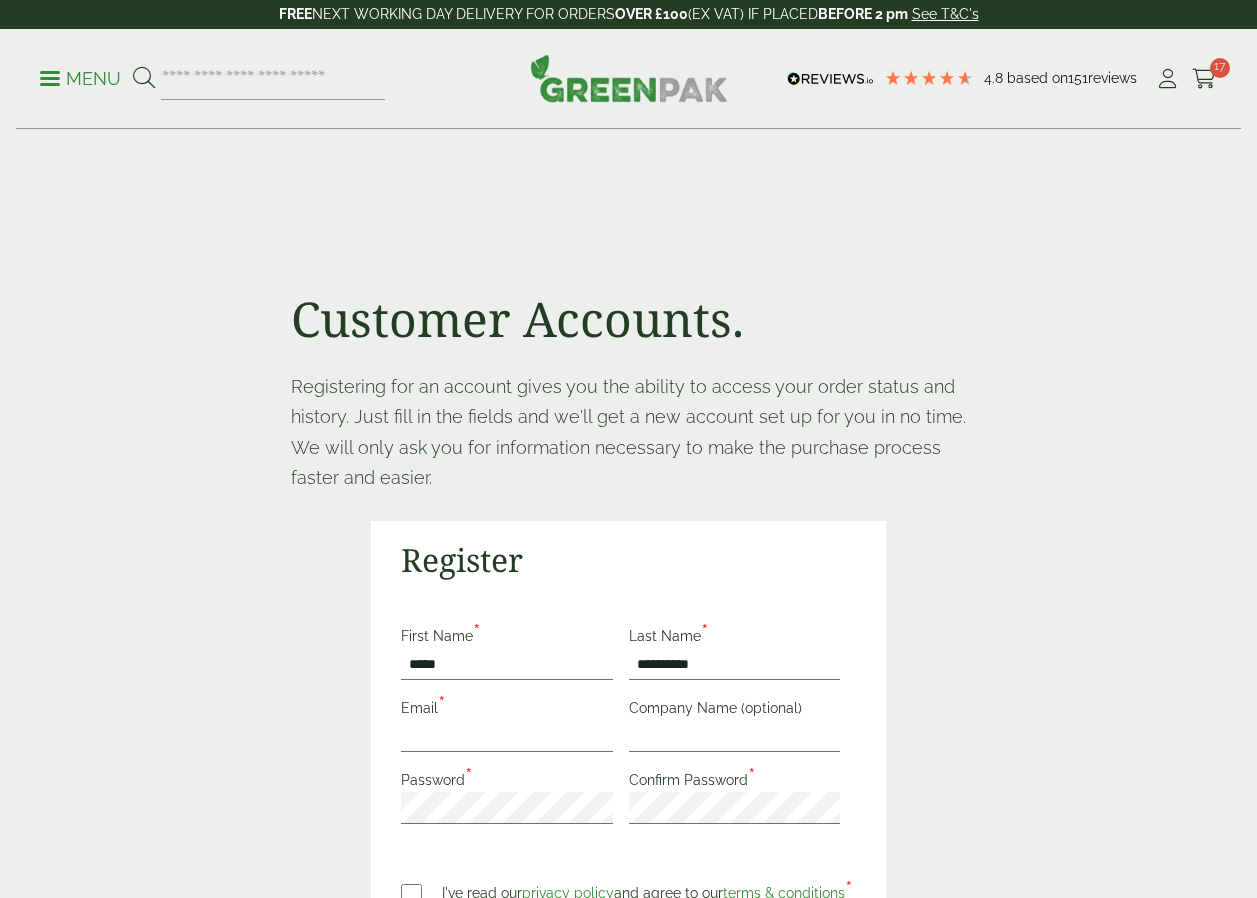 type on "**********" 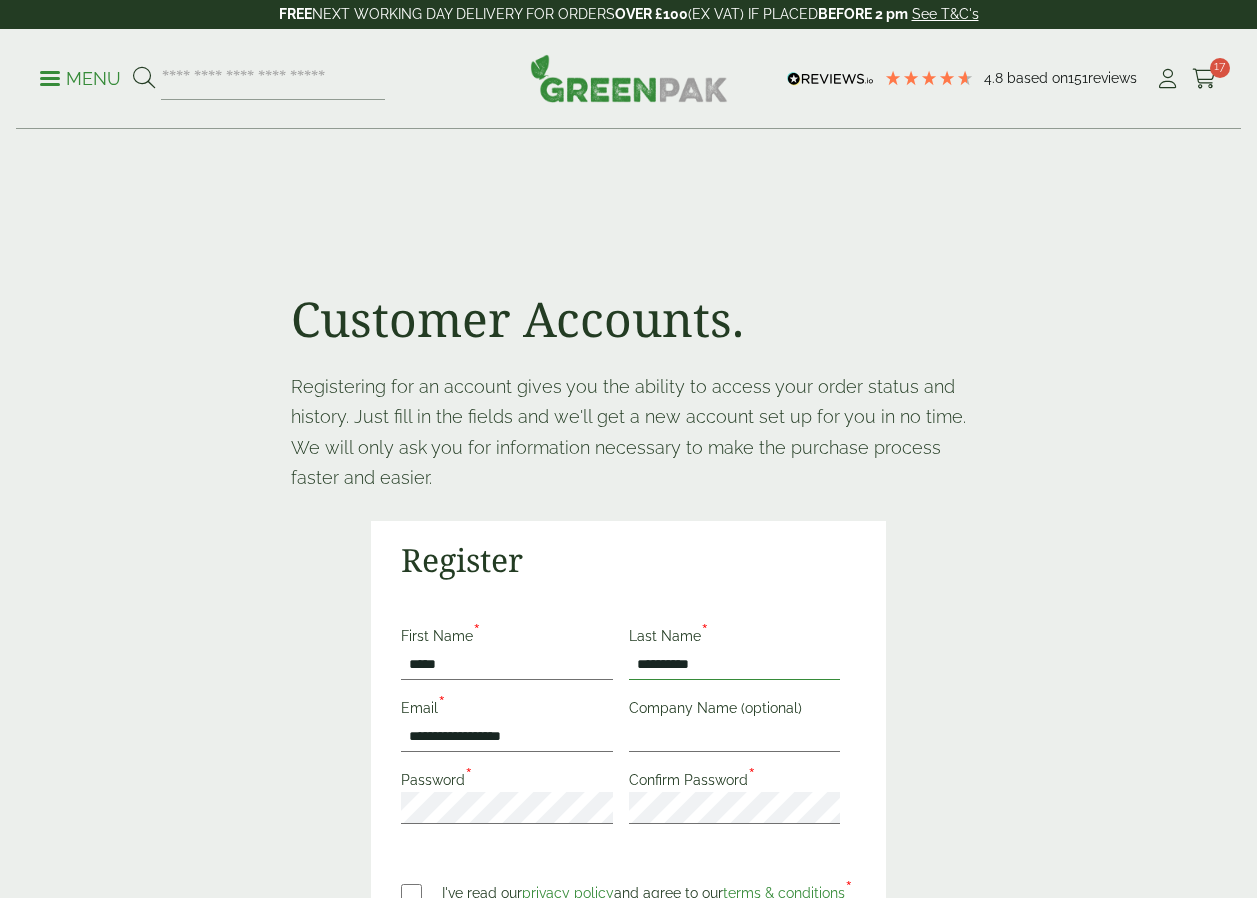 scroll, scrollTop: 100, scrollLeft: 0, axis: vertical 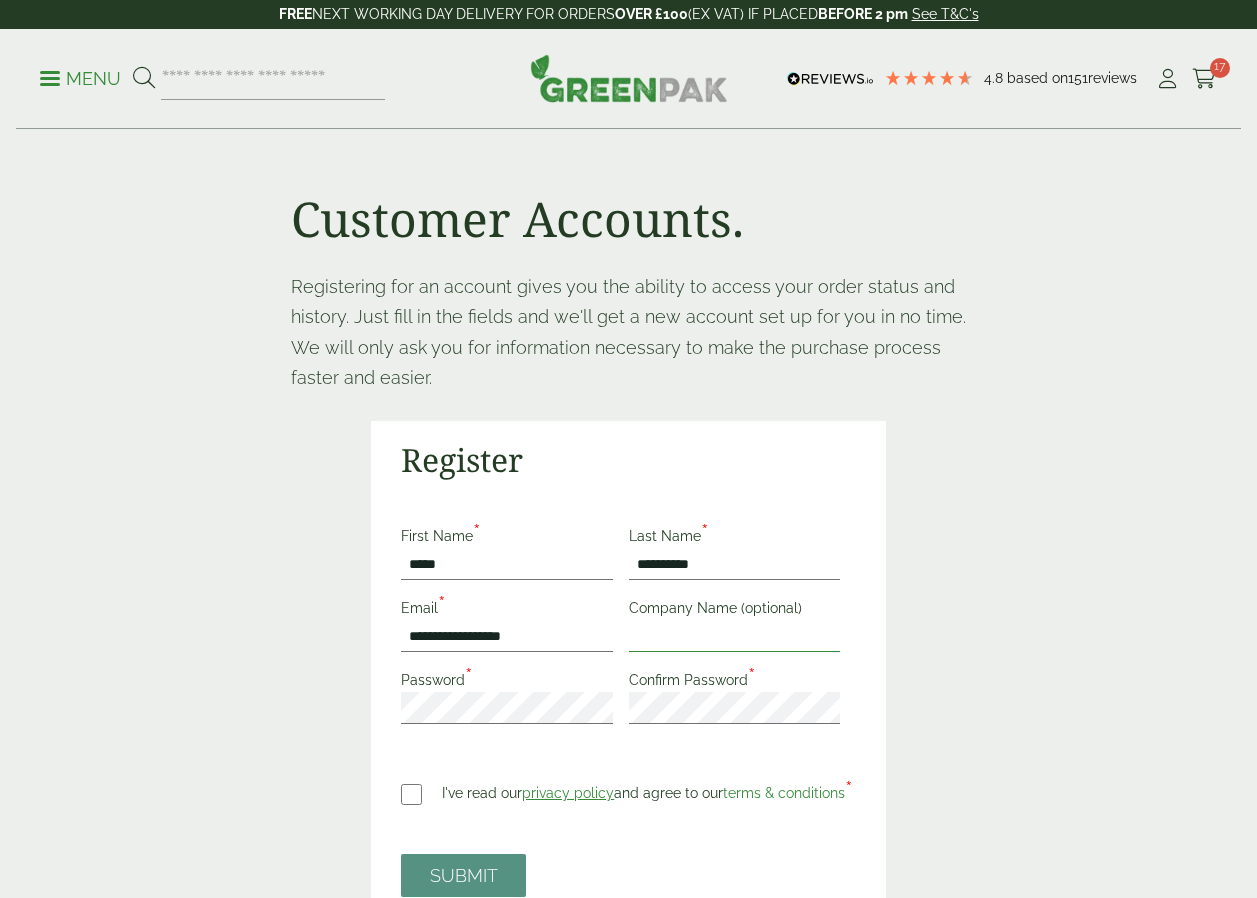 click on "Company Name (optional)" at bounding box center (734, 636) 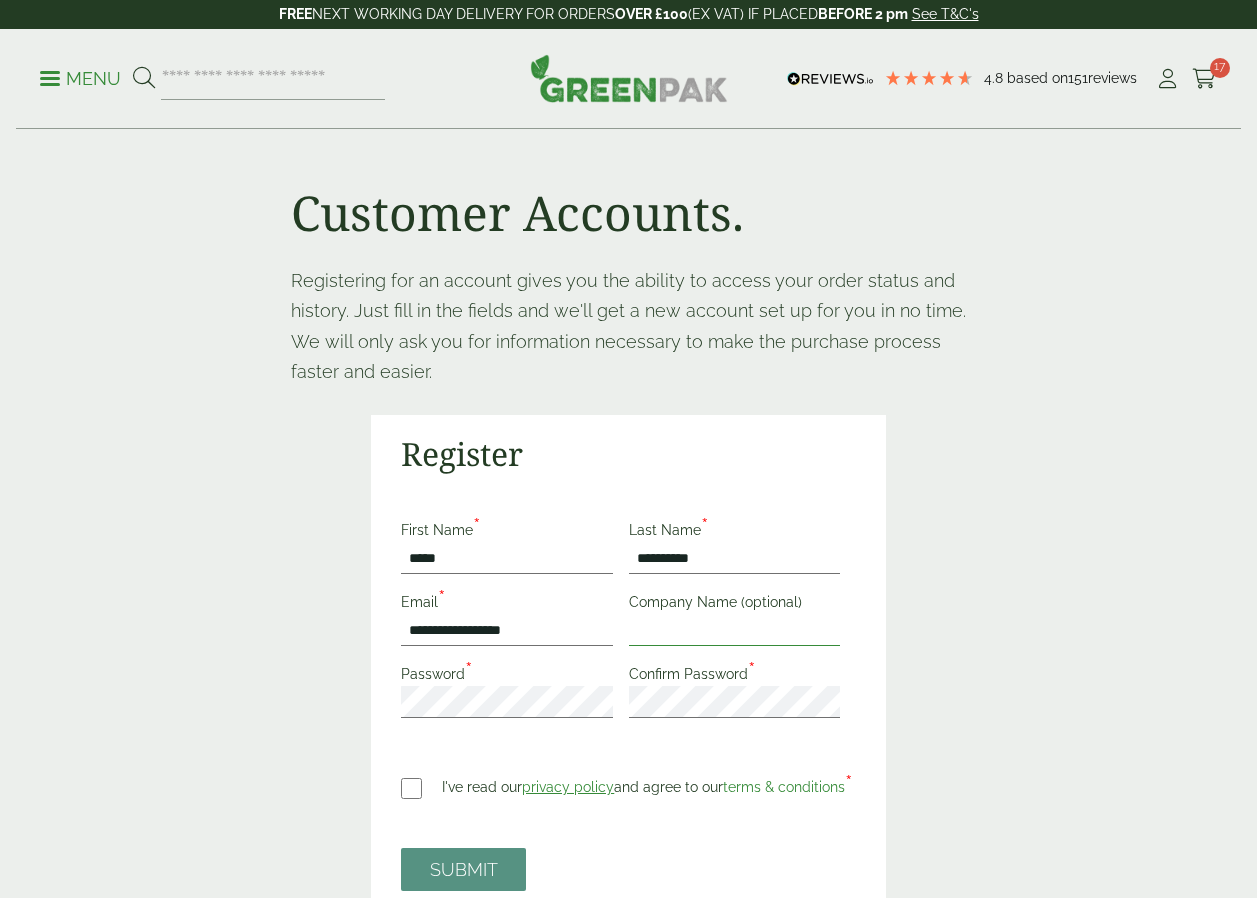 scroll, scrollTop: 200, scrollLeft: 0, axis: vertical 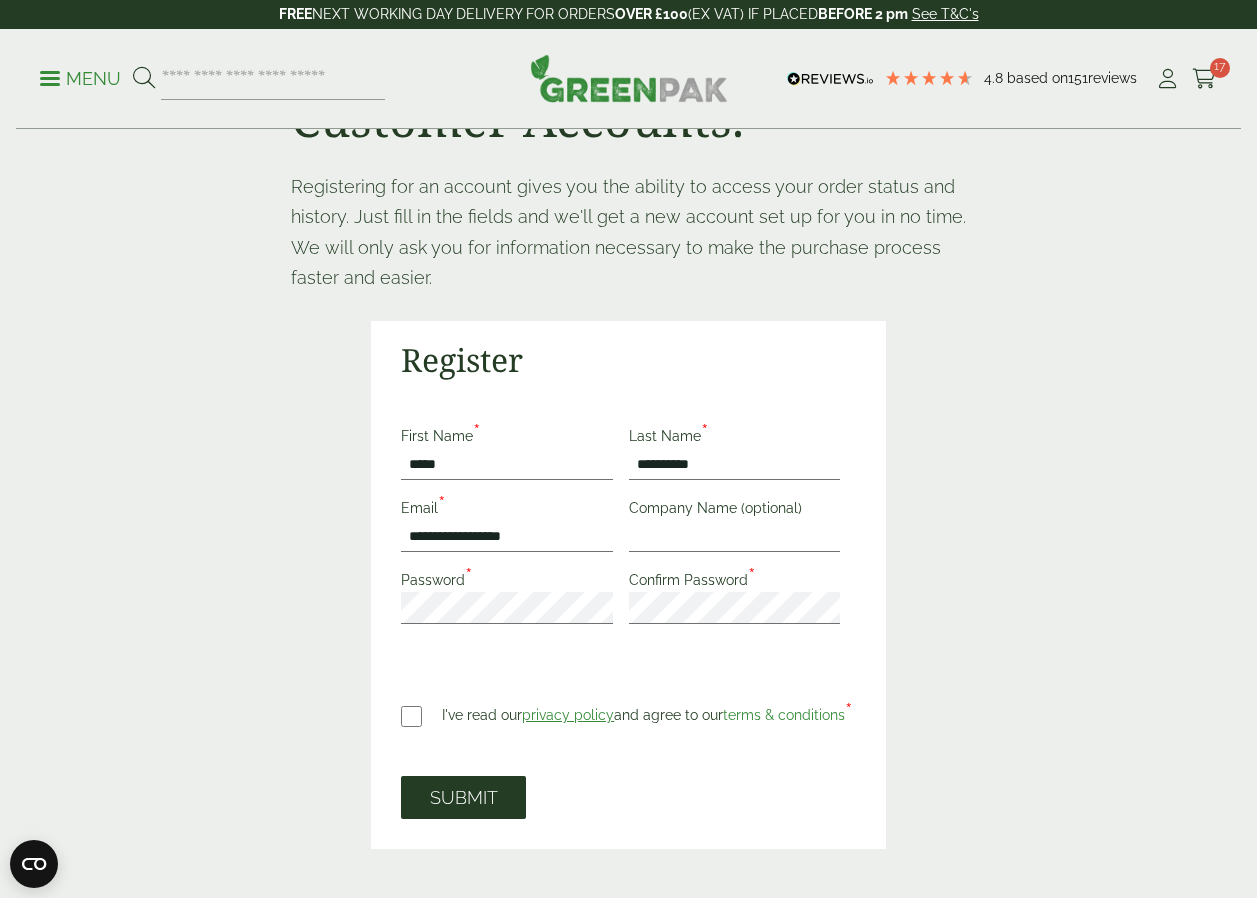 click on "SUBMIT" at bounding box center (463, 797) 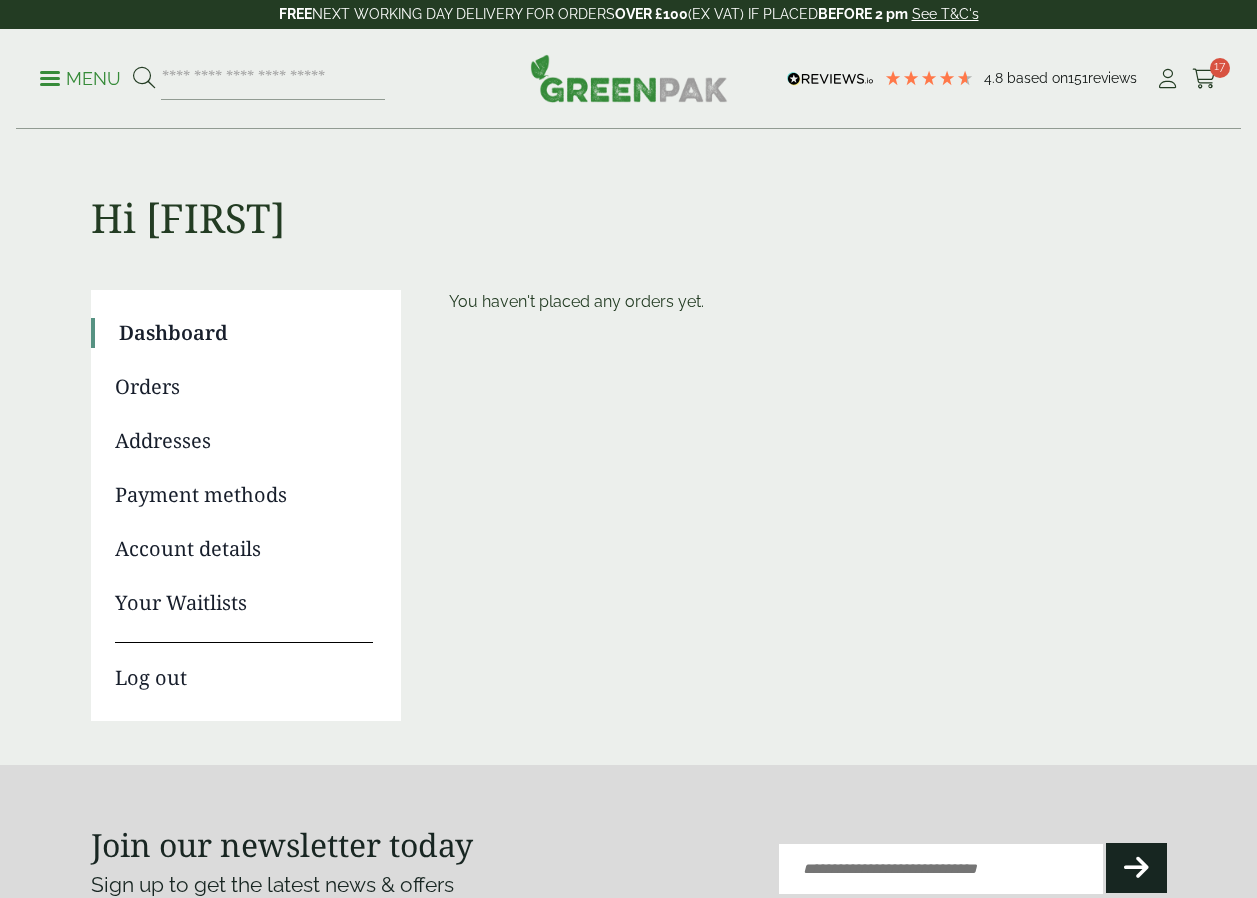 scroll, scrollTop: 0, scrollLeft: 0, axis: both 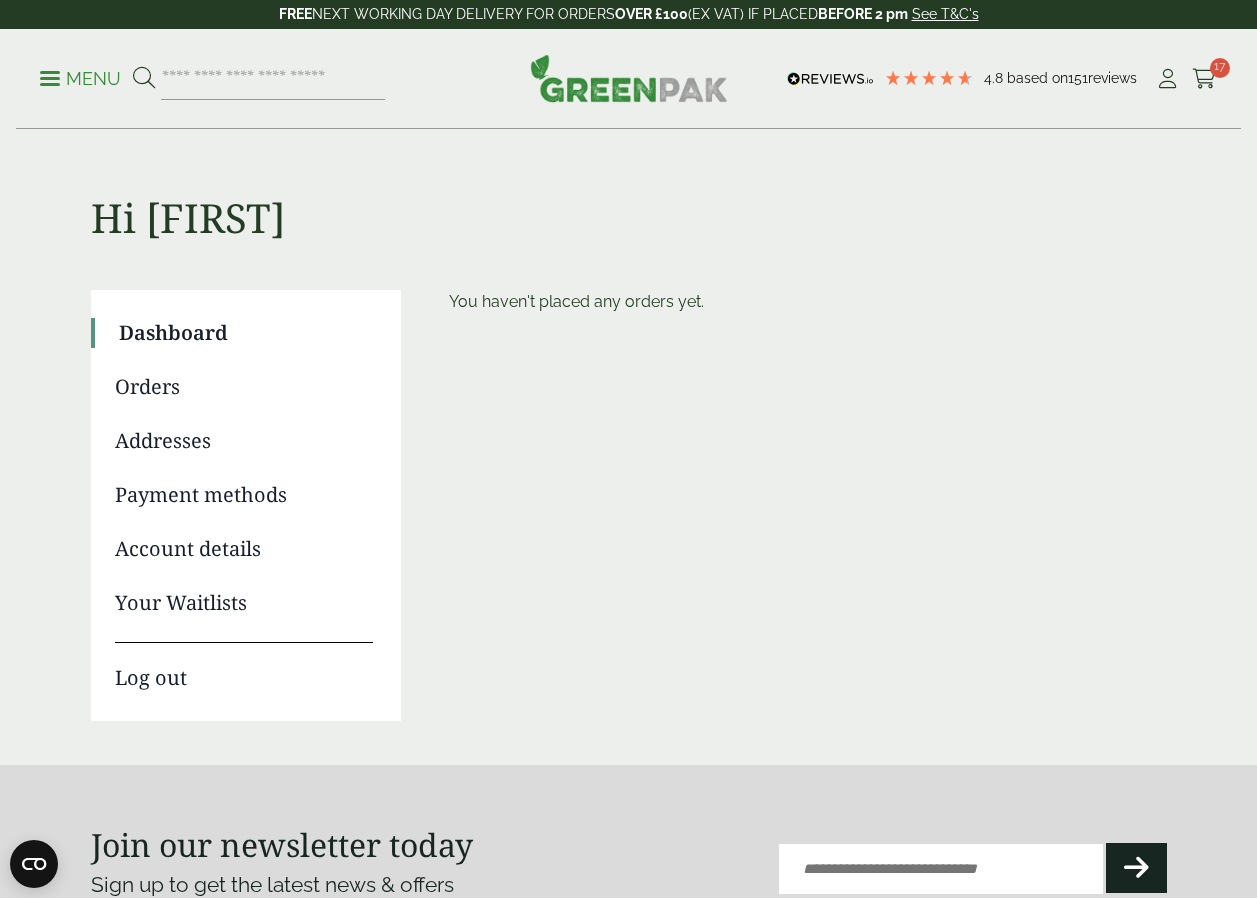 click on "Account details" at bounding box center (244, 549) 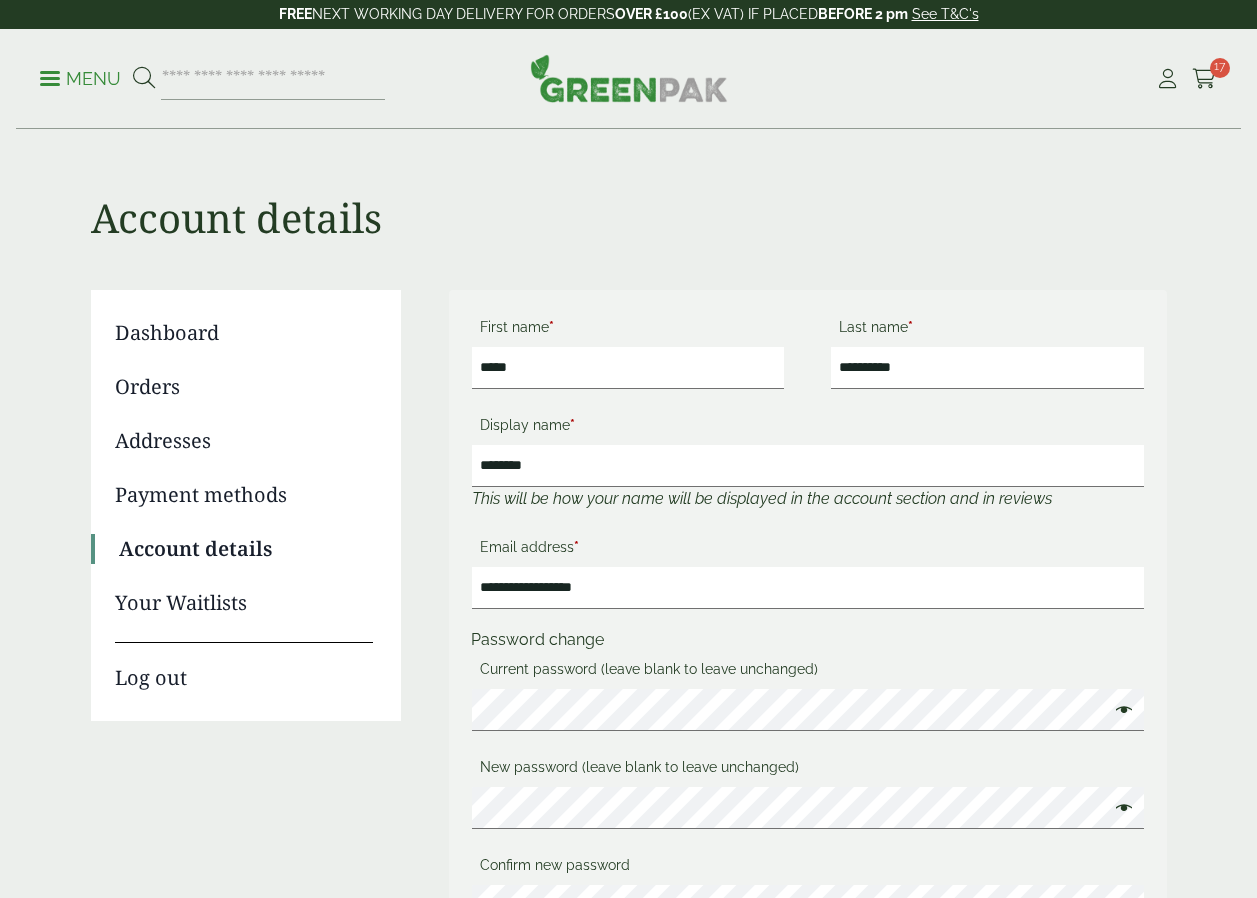 scroll, scrollTop: 0, scrollLeft: 0, axis: both 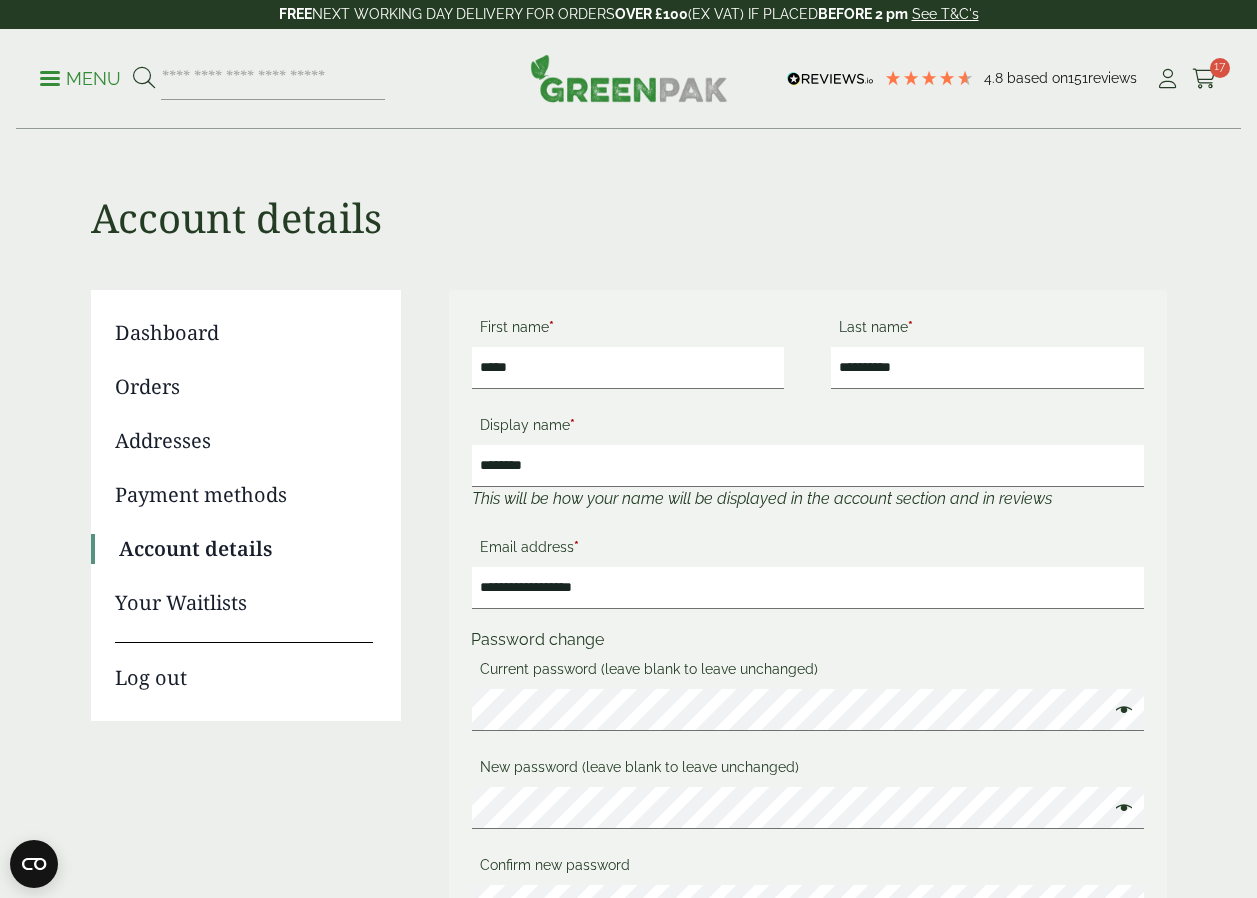 drag, startPoint x: 568, startPoint y: 381, endPoint x: 436, endPoint y: 378, distance: 132.03409 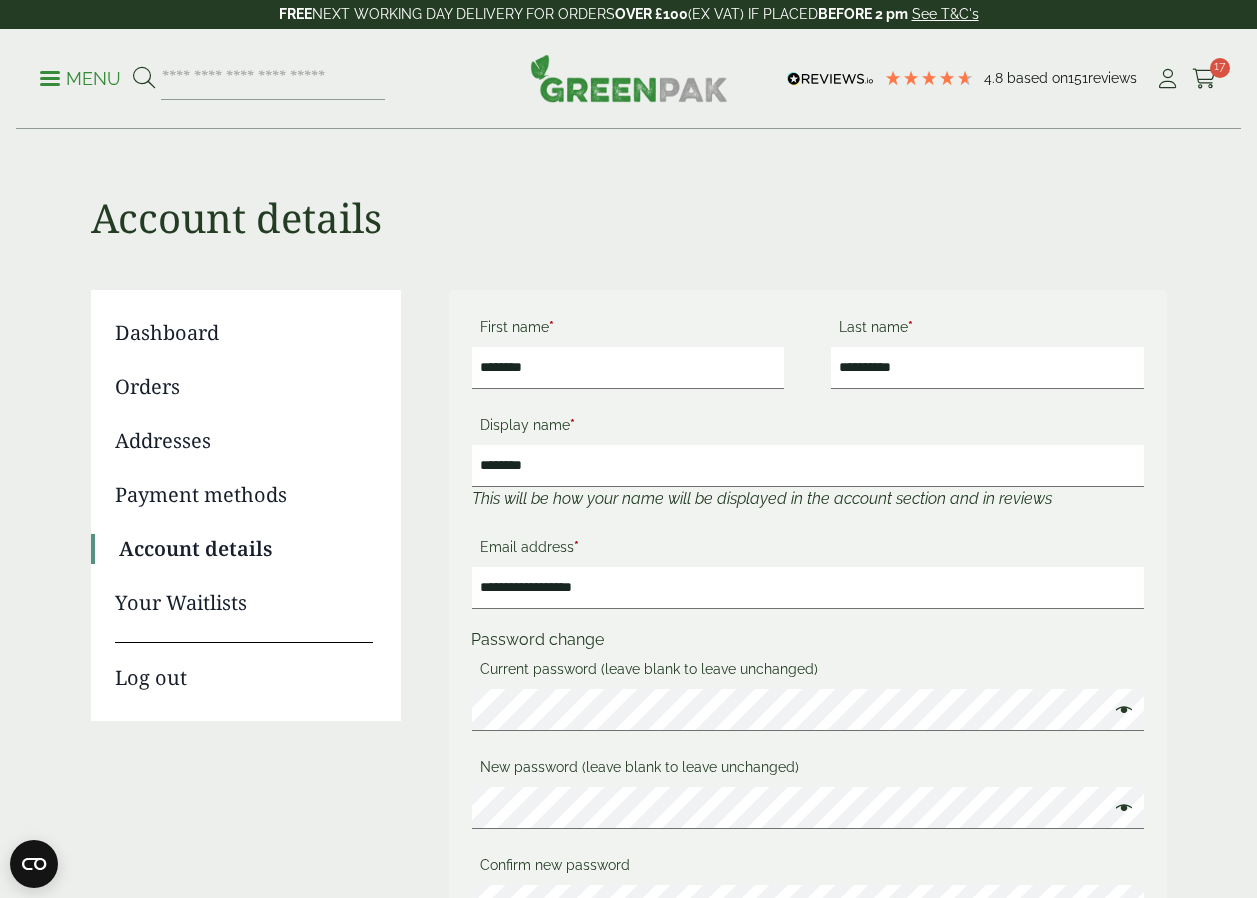 type on "********" 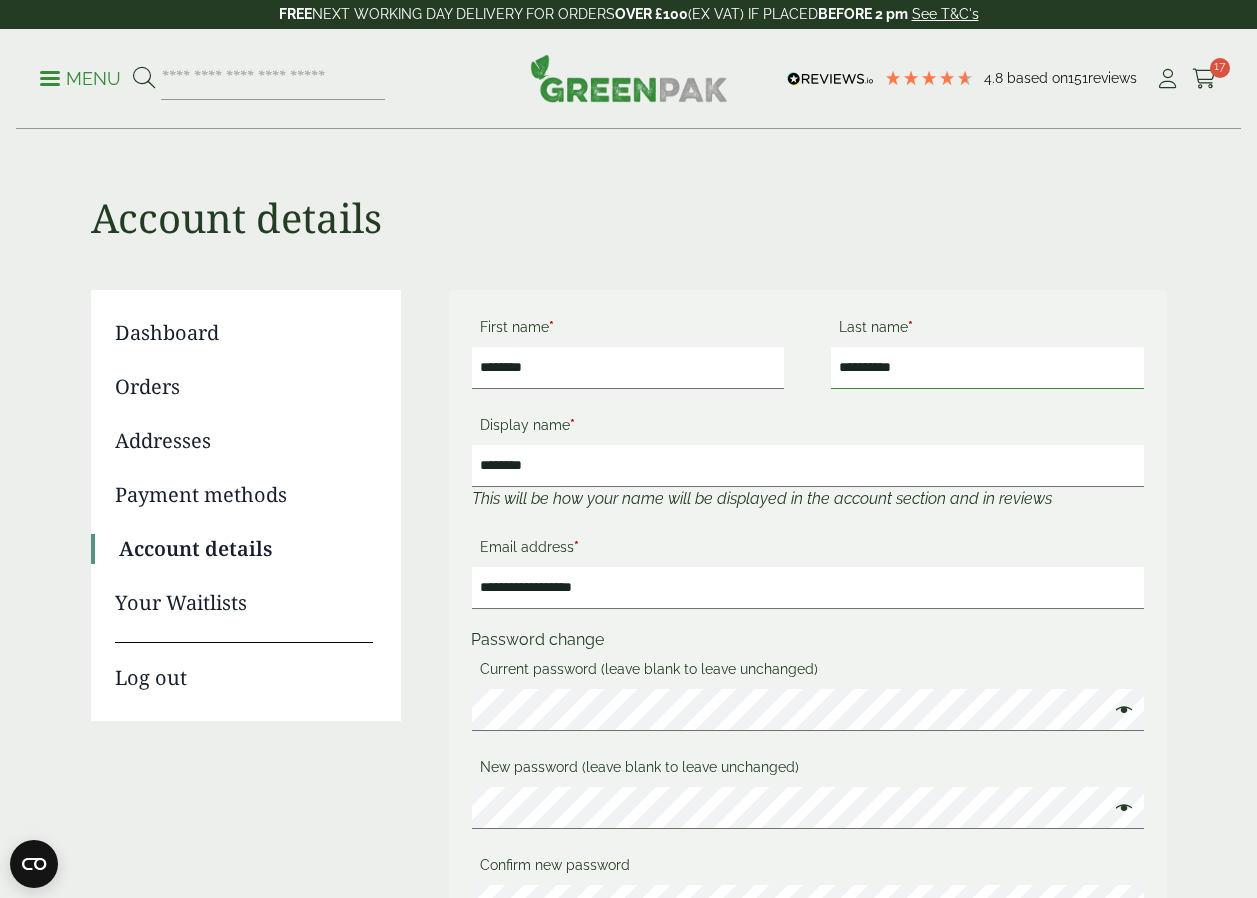 drag, startPoint x: 997, startPoint y: 370, endPoint x: 678, endPoint y: 370, distance: 319 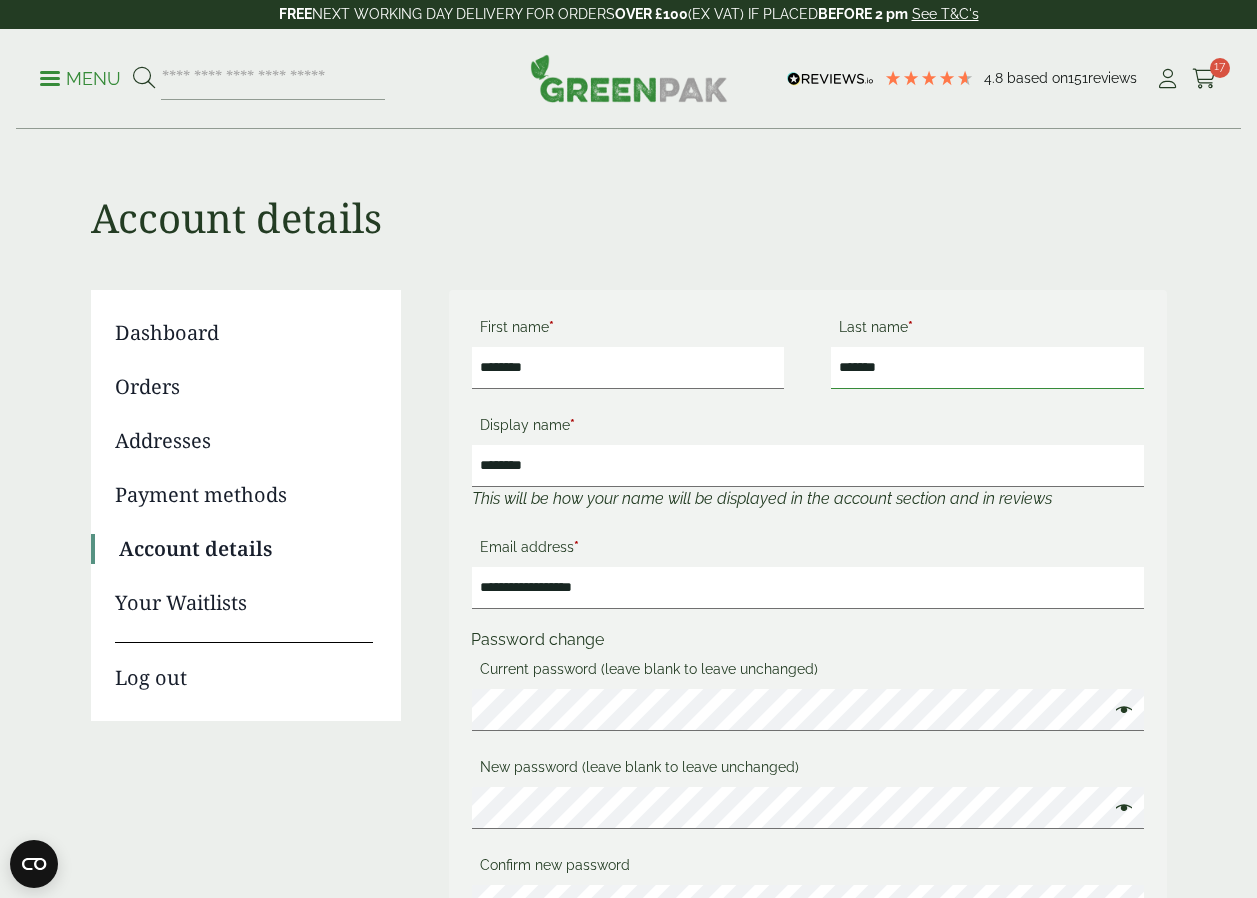 type on "*******" 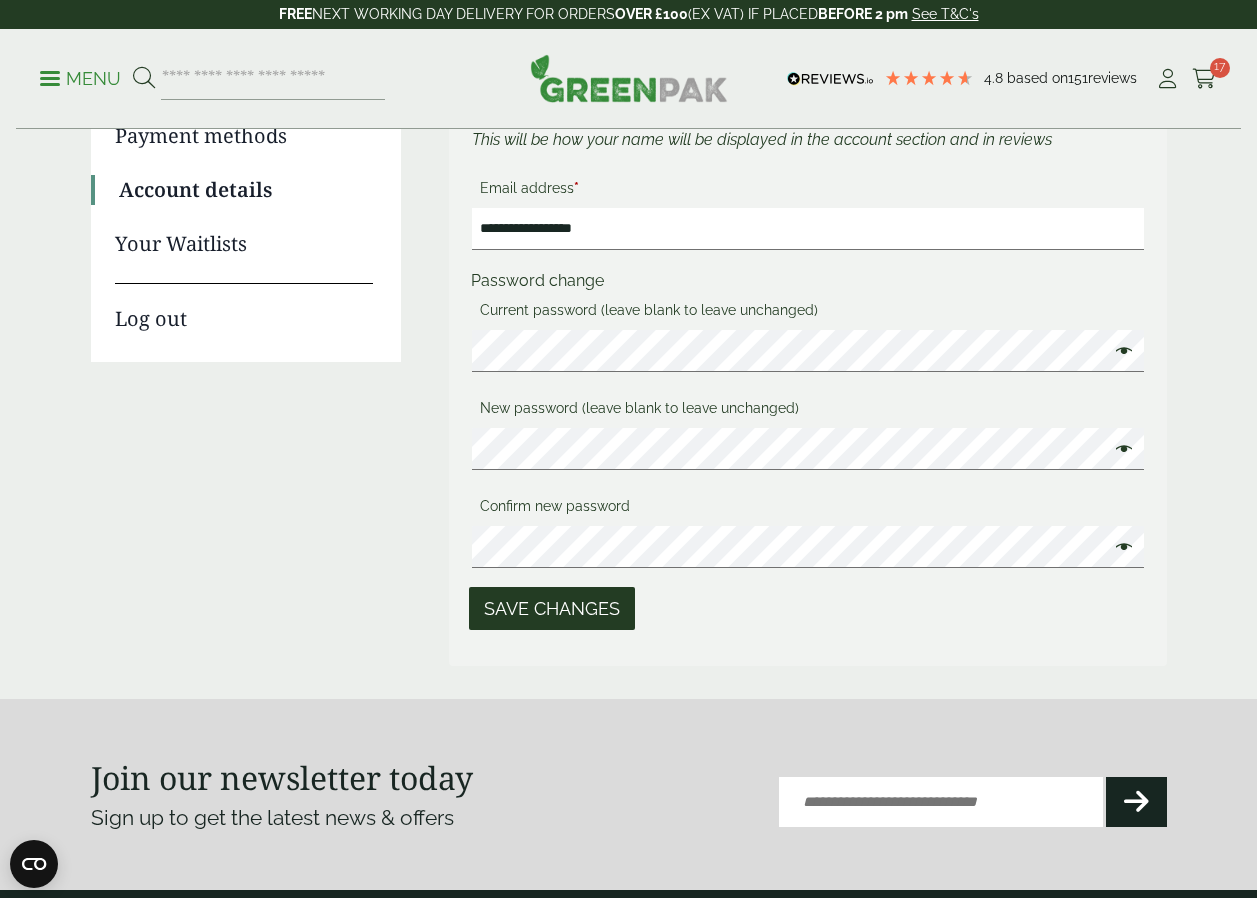 scroll, scrollTop: 600, scrollLeft: 0, axis: vertical 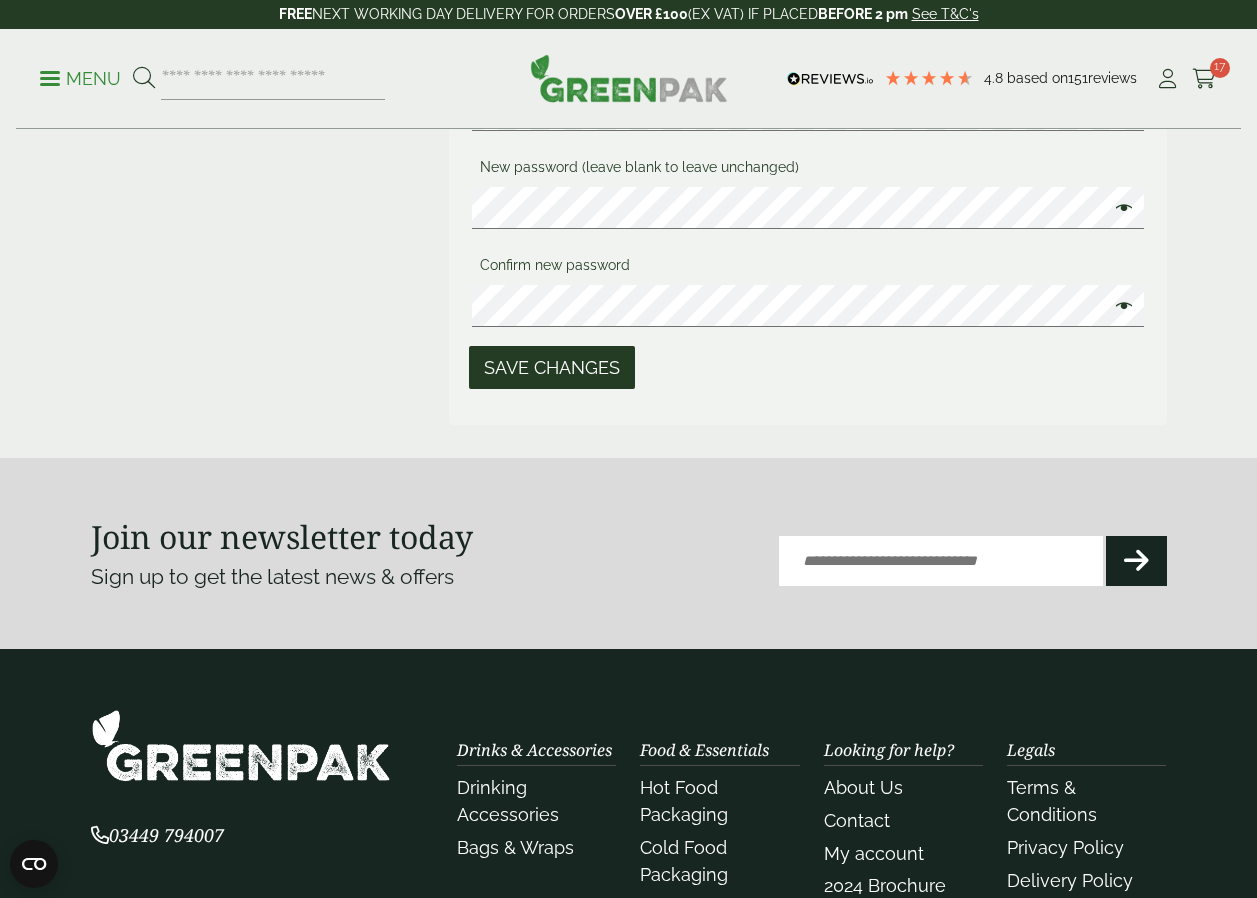 click on "Save changes" at bounding box center (552, 367) 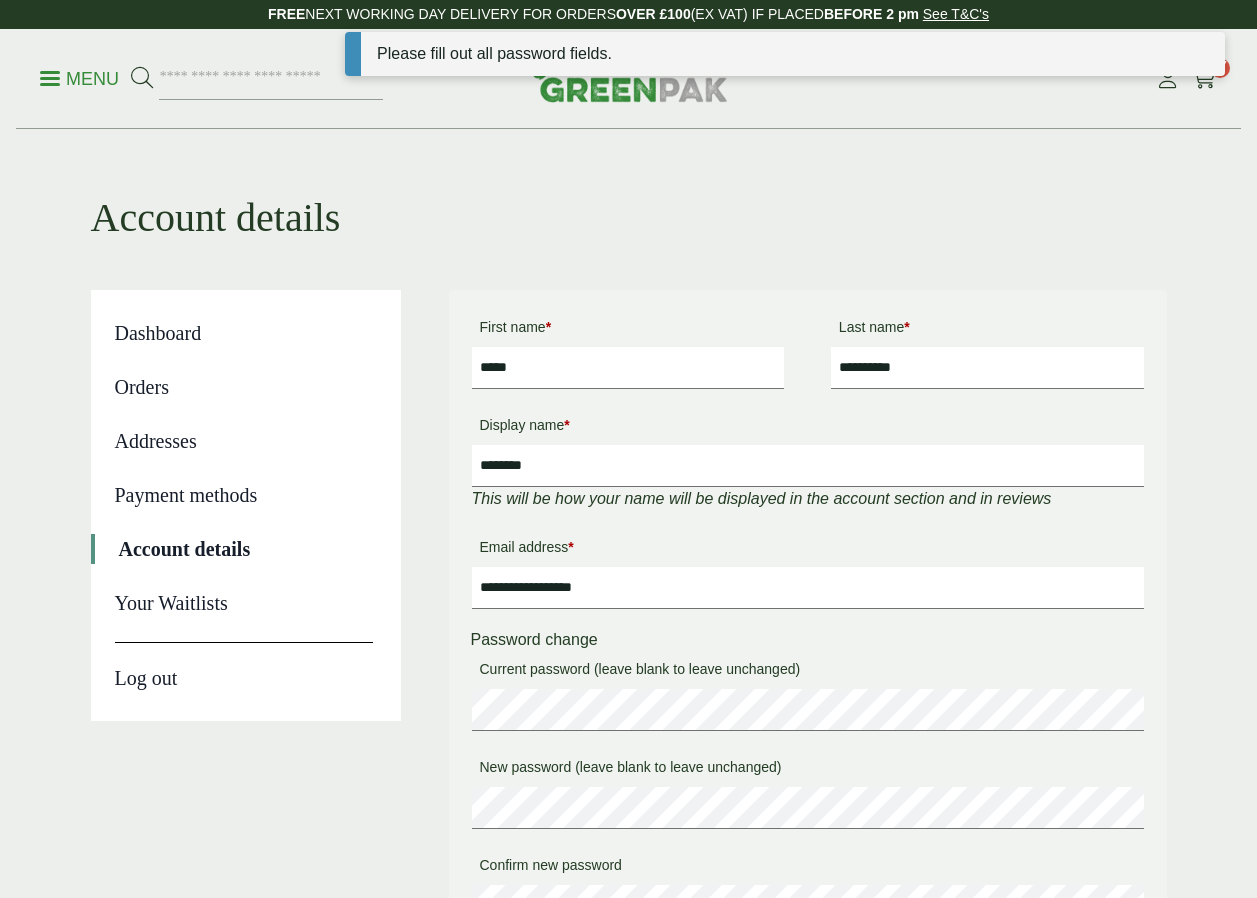 scroll, scrollTop: 0, scrollLeft: 0, axis: both 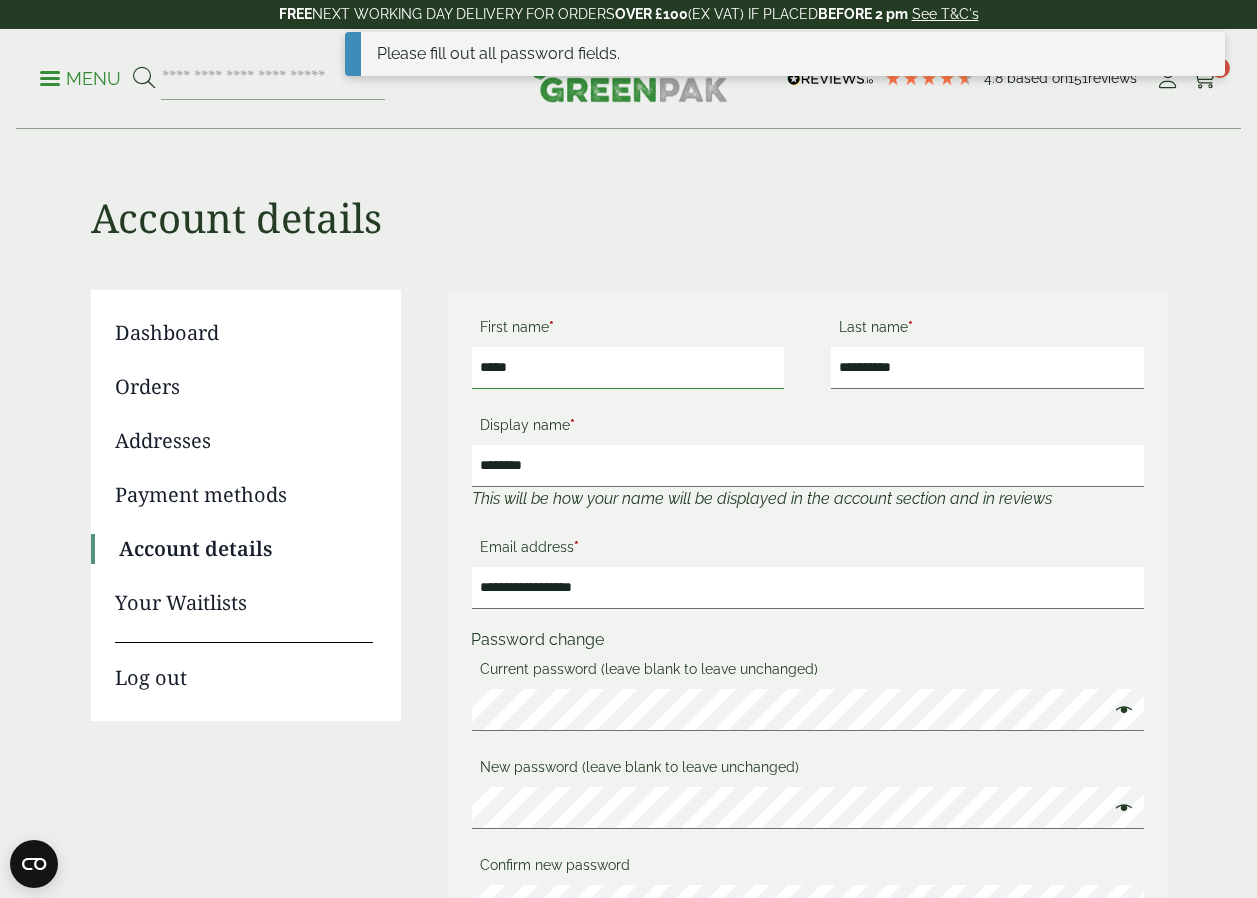 click on "*****" at bounding box center [628, 368] 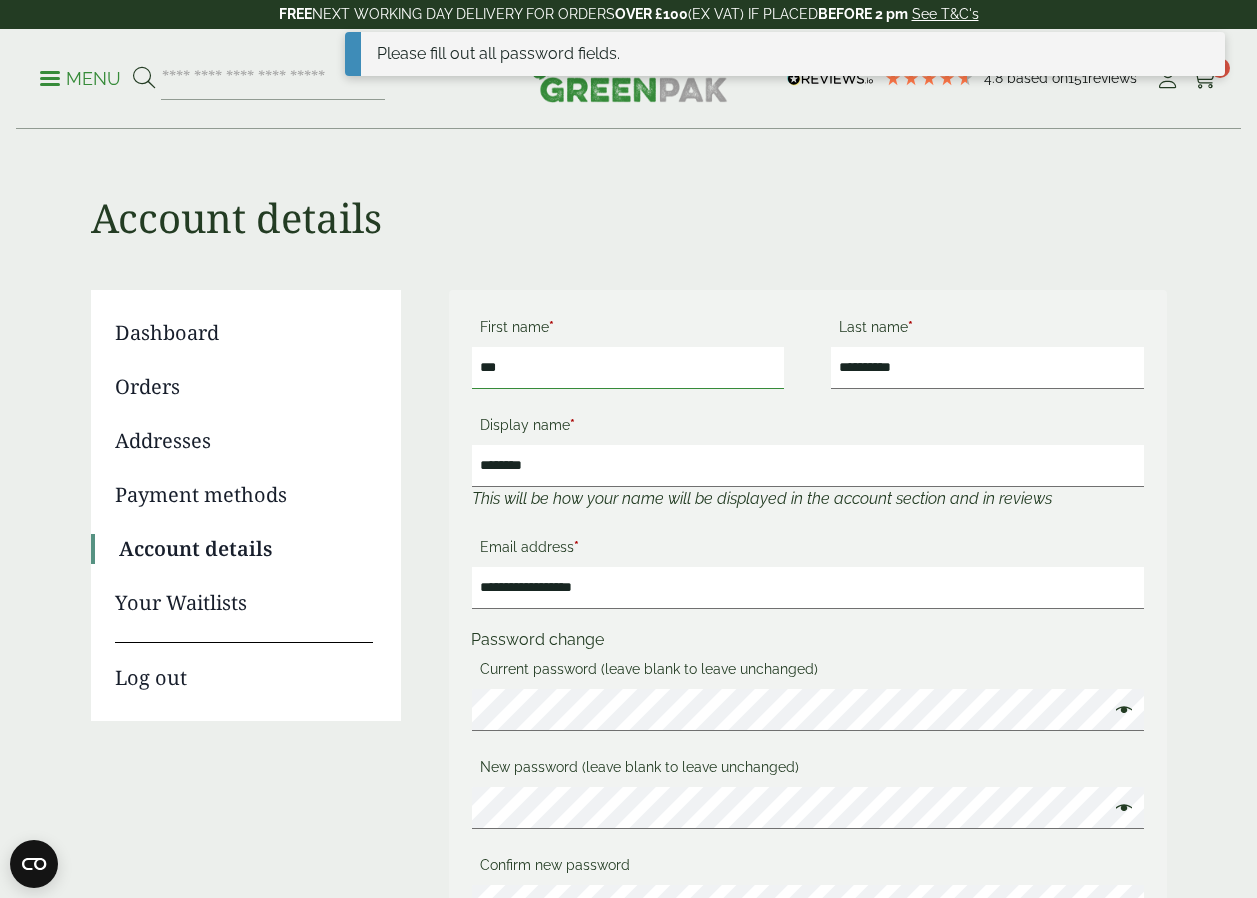 type on "********" 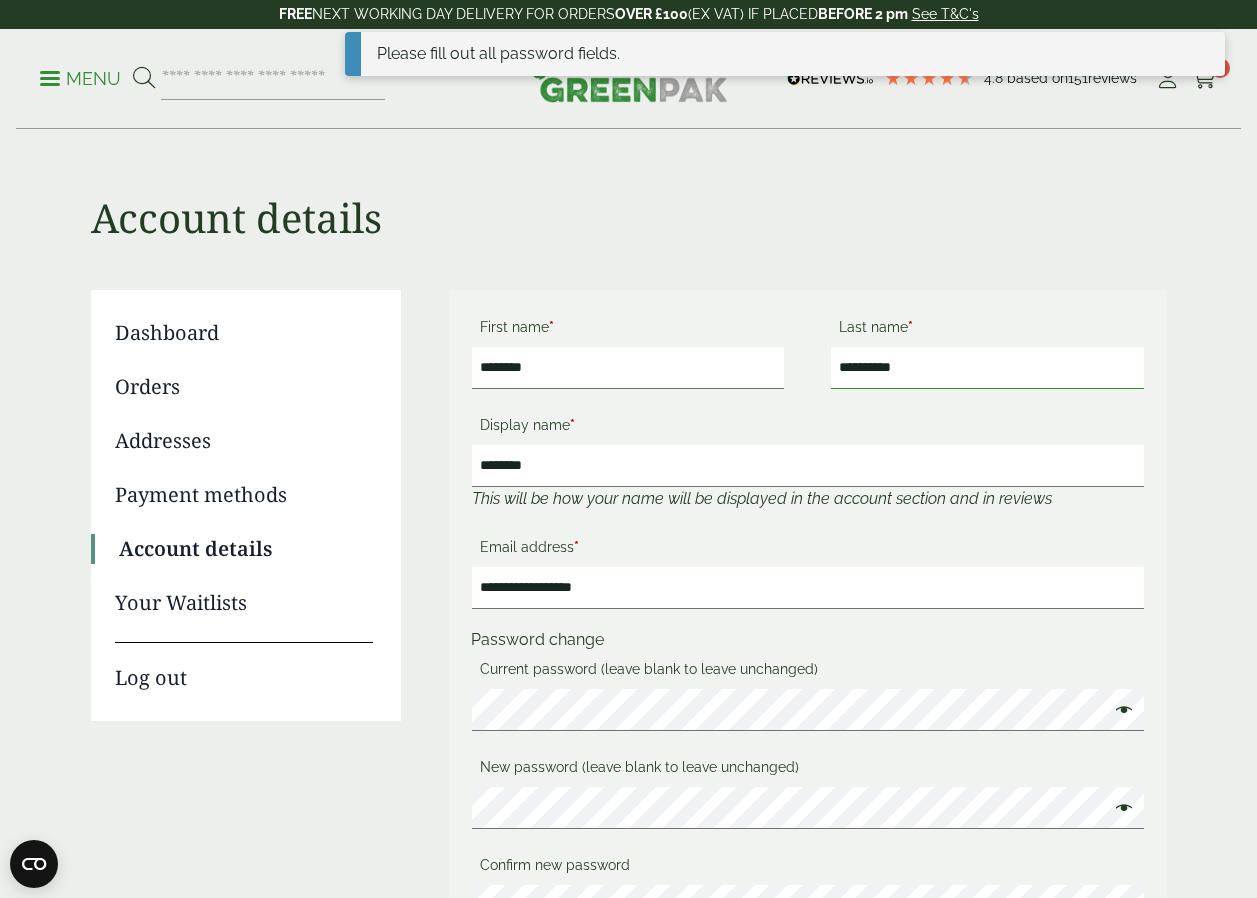 drag, startPoint x: 964, startPoint y: 371, endPoint x: 672, endPoint y: 373, distance: 292.00684 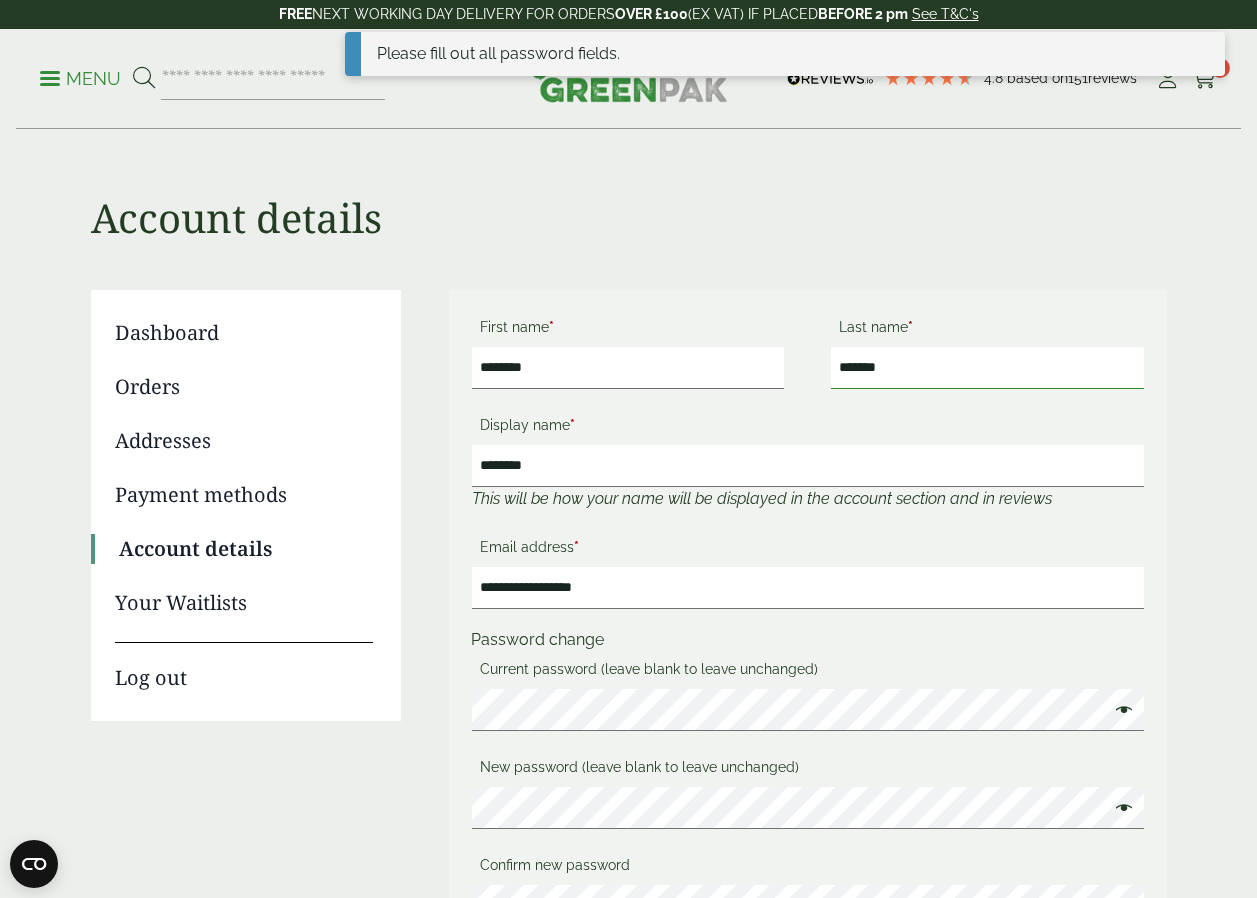 type on "*******" 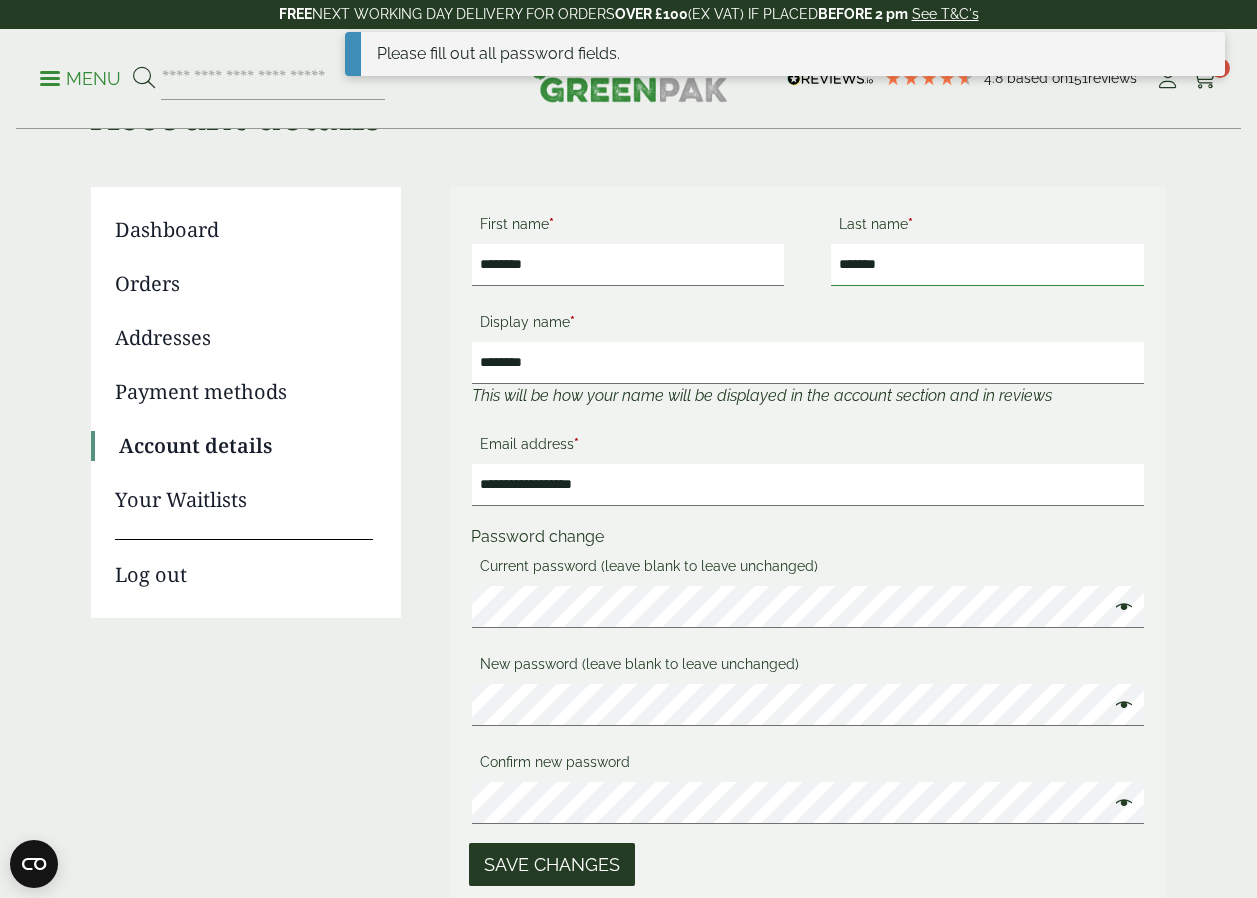scroll, scrollTop: 200, scrollLeft: 0, axis: vertical 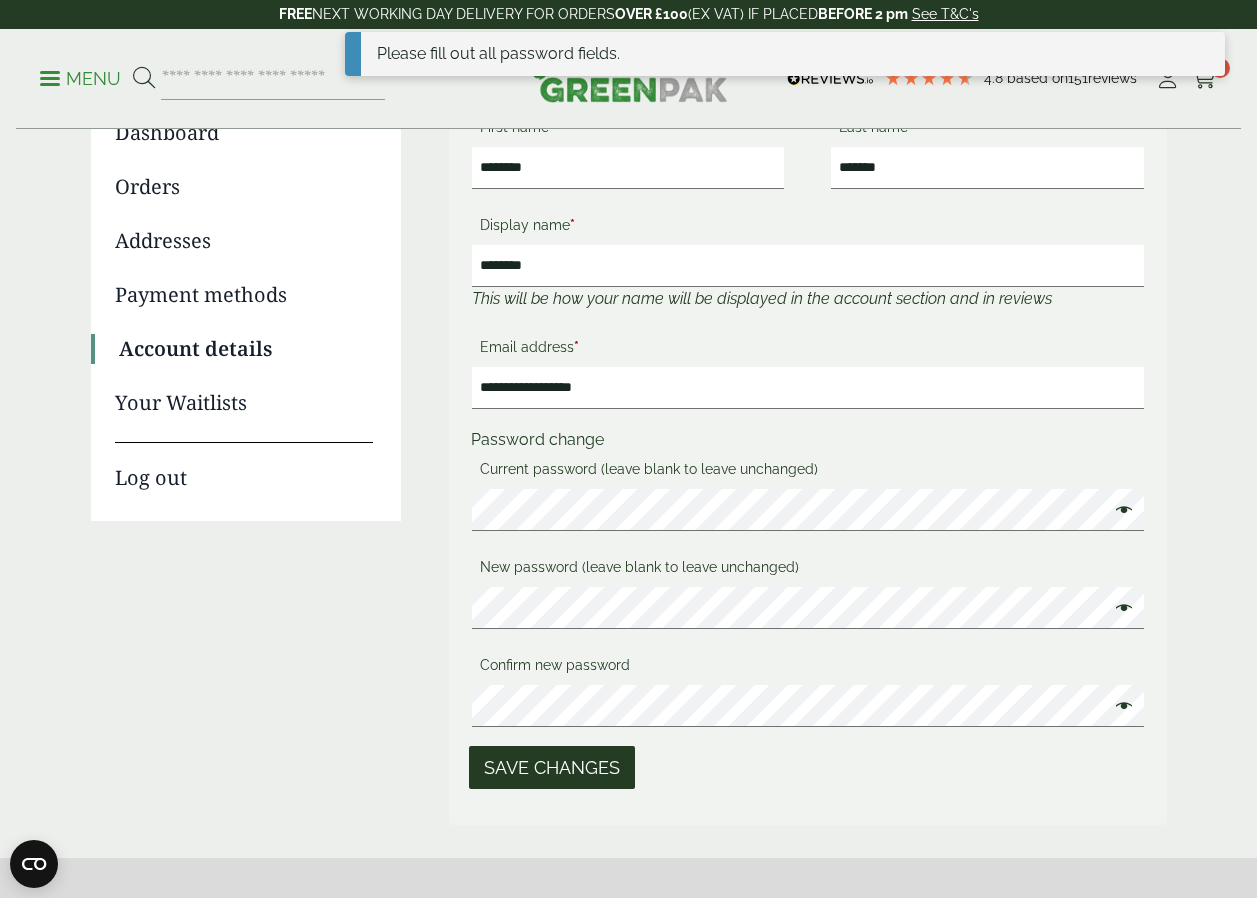 click on "Save changes" at bounding box center [552, 767] 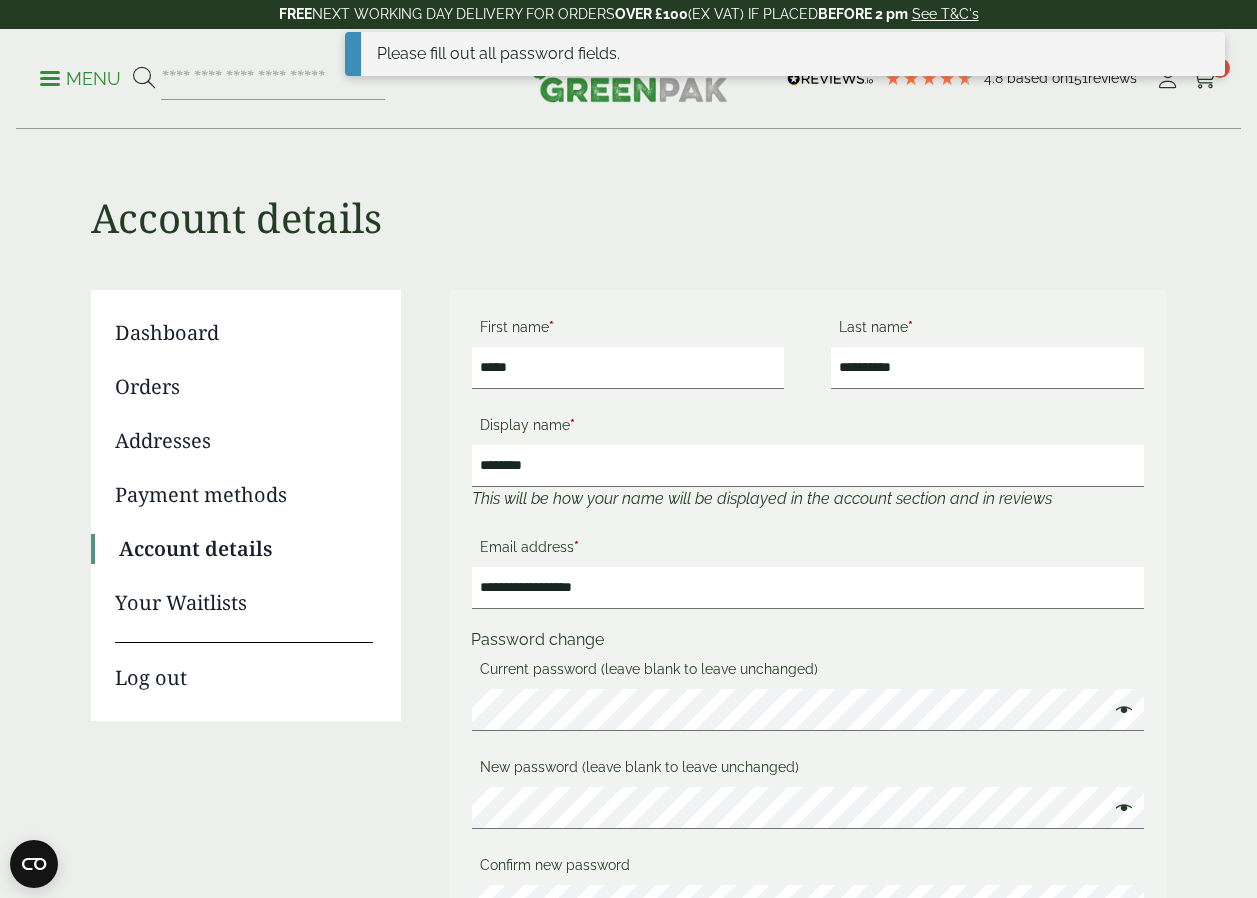 scroll, scrollTop: 0, scrollLeft: 0, axis: both 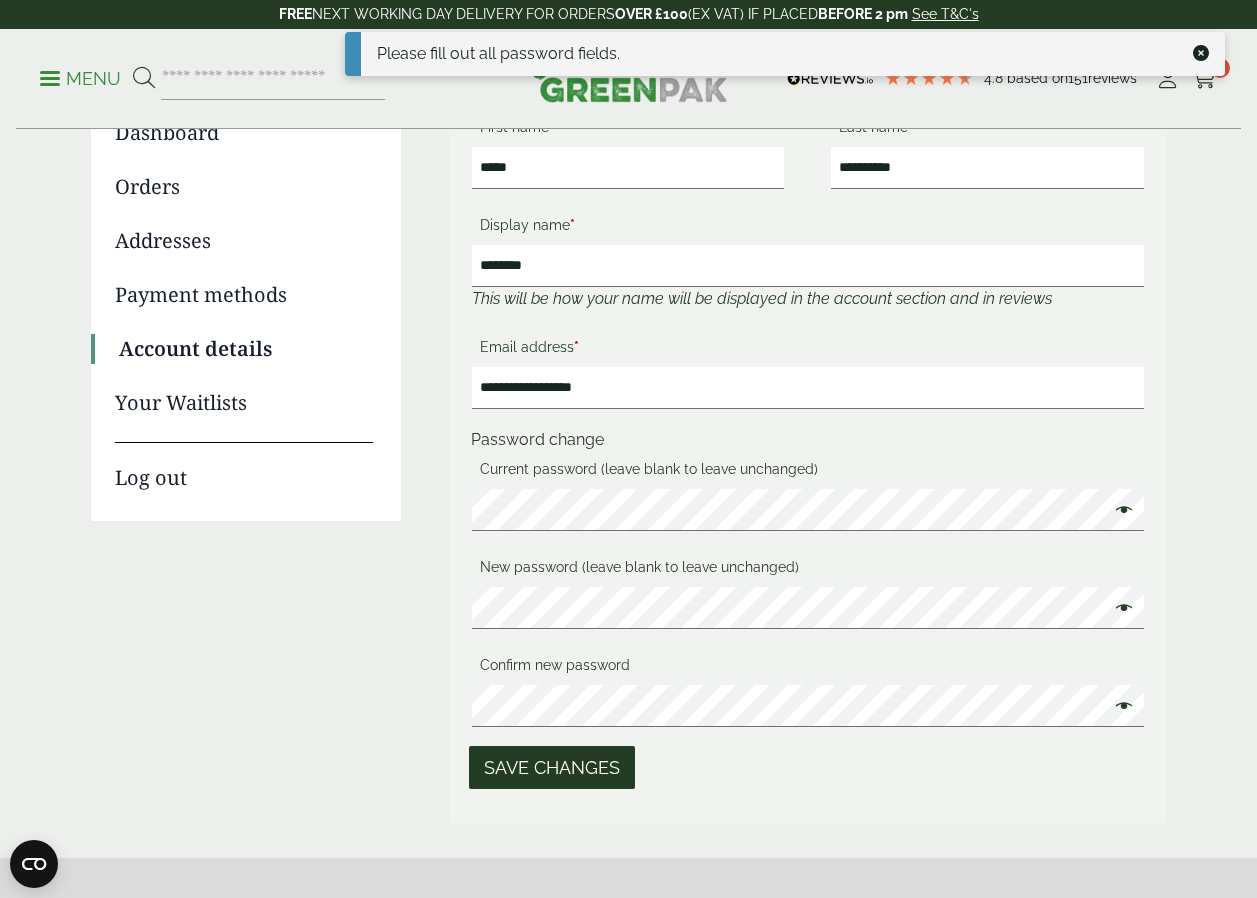 click on "Current password (leave blank to leave unchanged)" at bounding box center (808, 472) 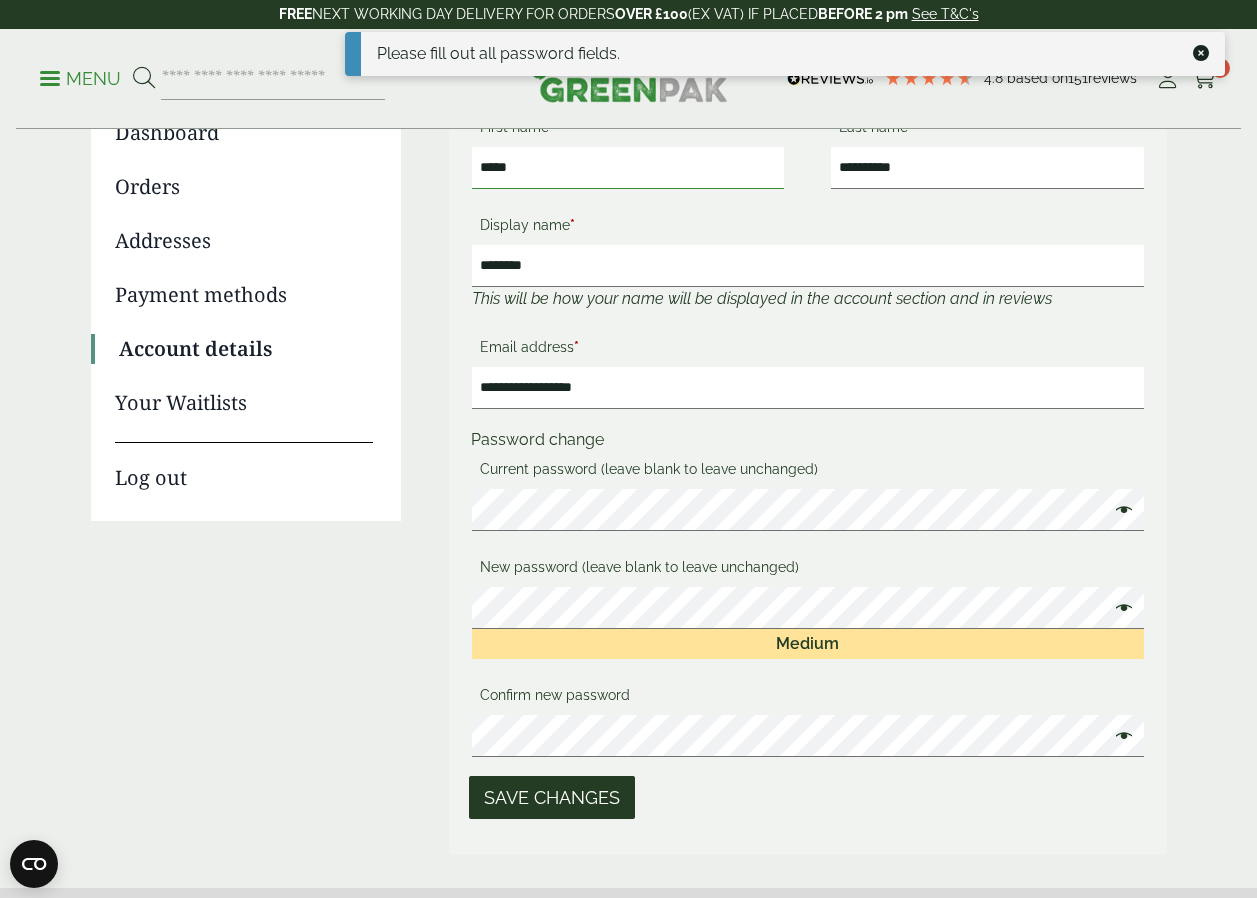 drag, startPoint x: 684, startPoint y: 160, endPoint x: 444, endPoint y: 147, distance: 240.35182 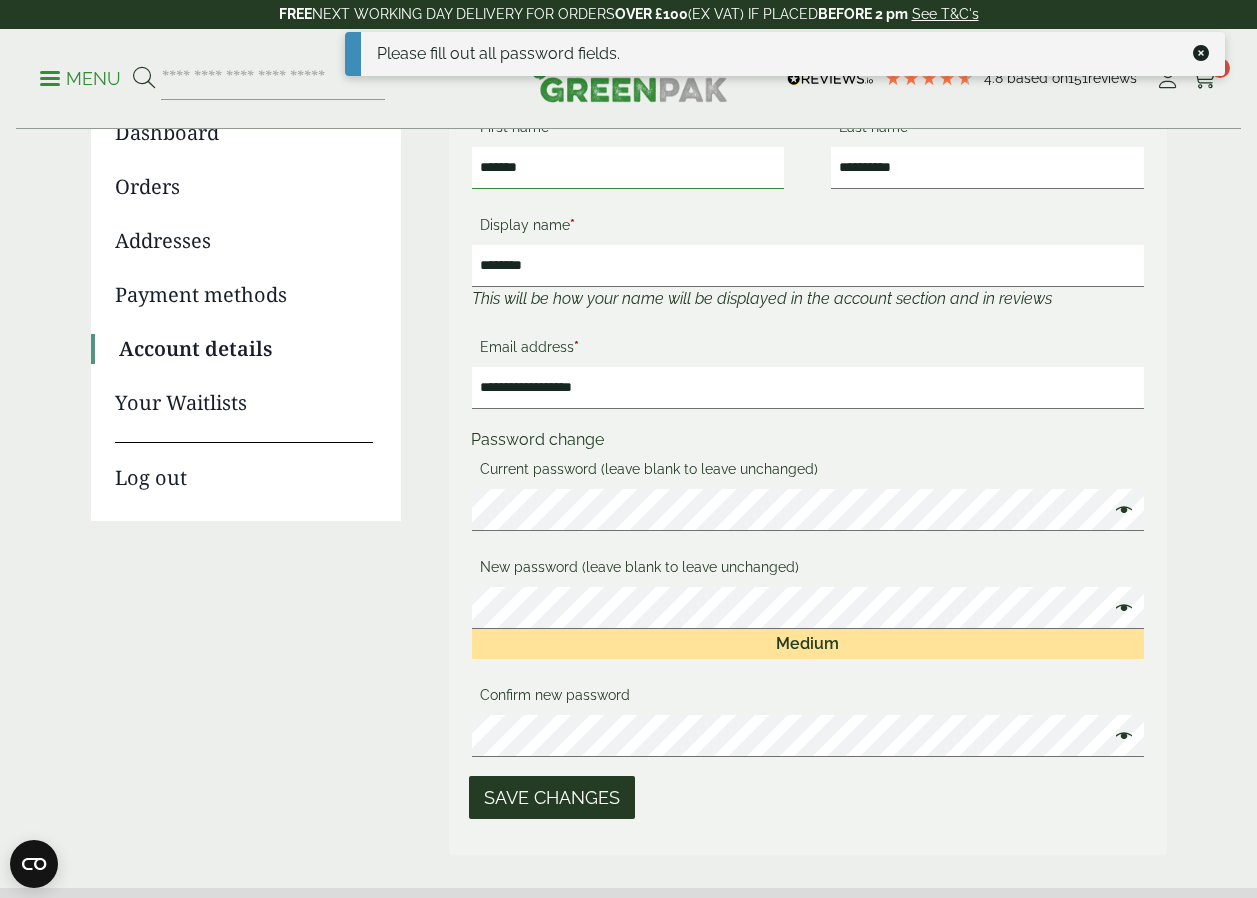 type on "*******" 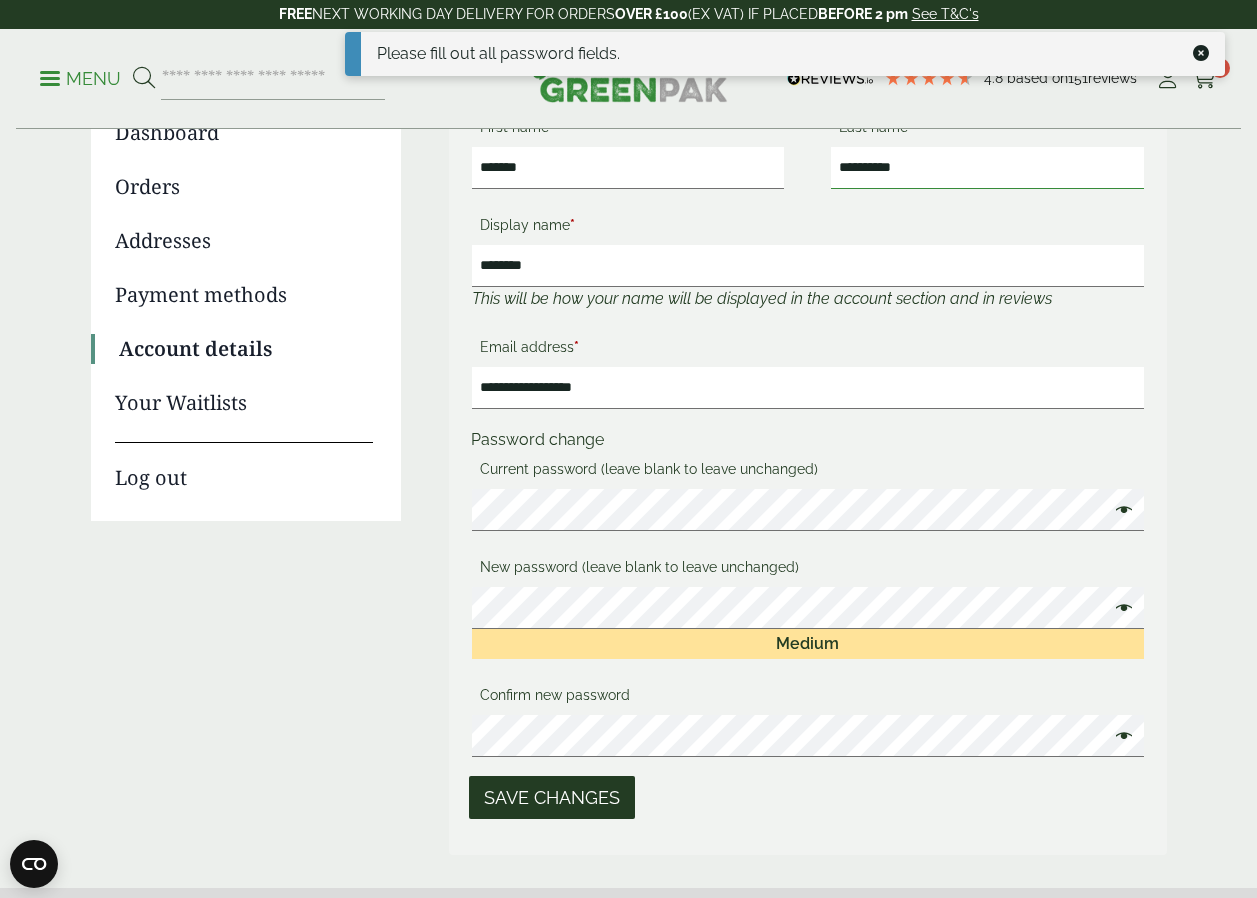 drag, startPoint x: 931, startPoint y: 174, endPoint x: 531, endPoint y: 165, distance: 400.10123 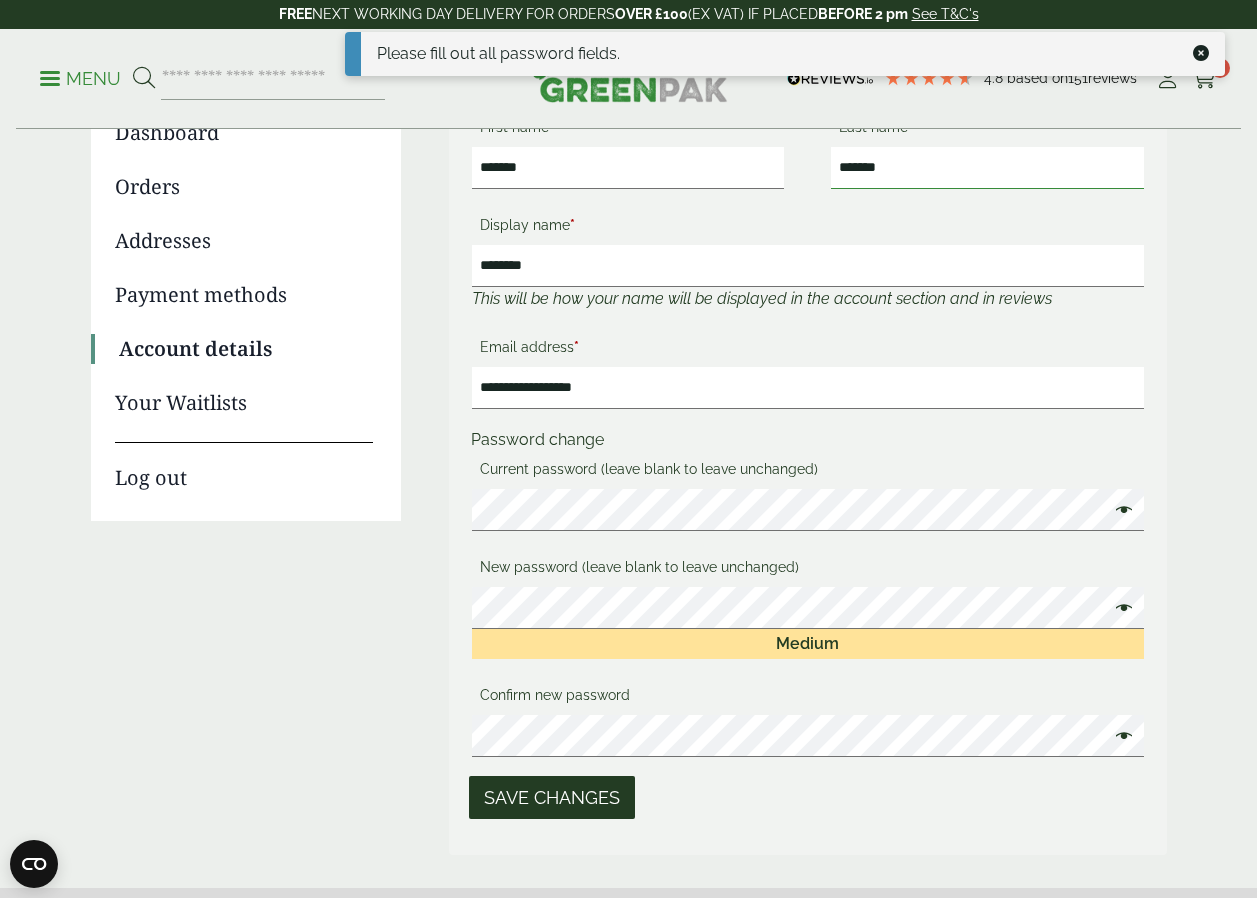 type on "*******" 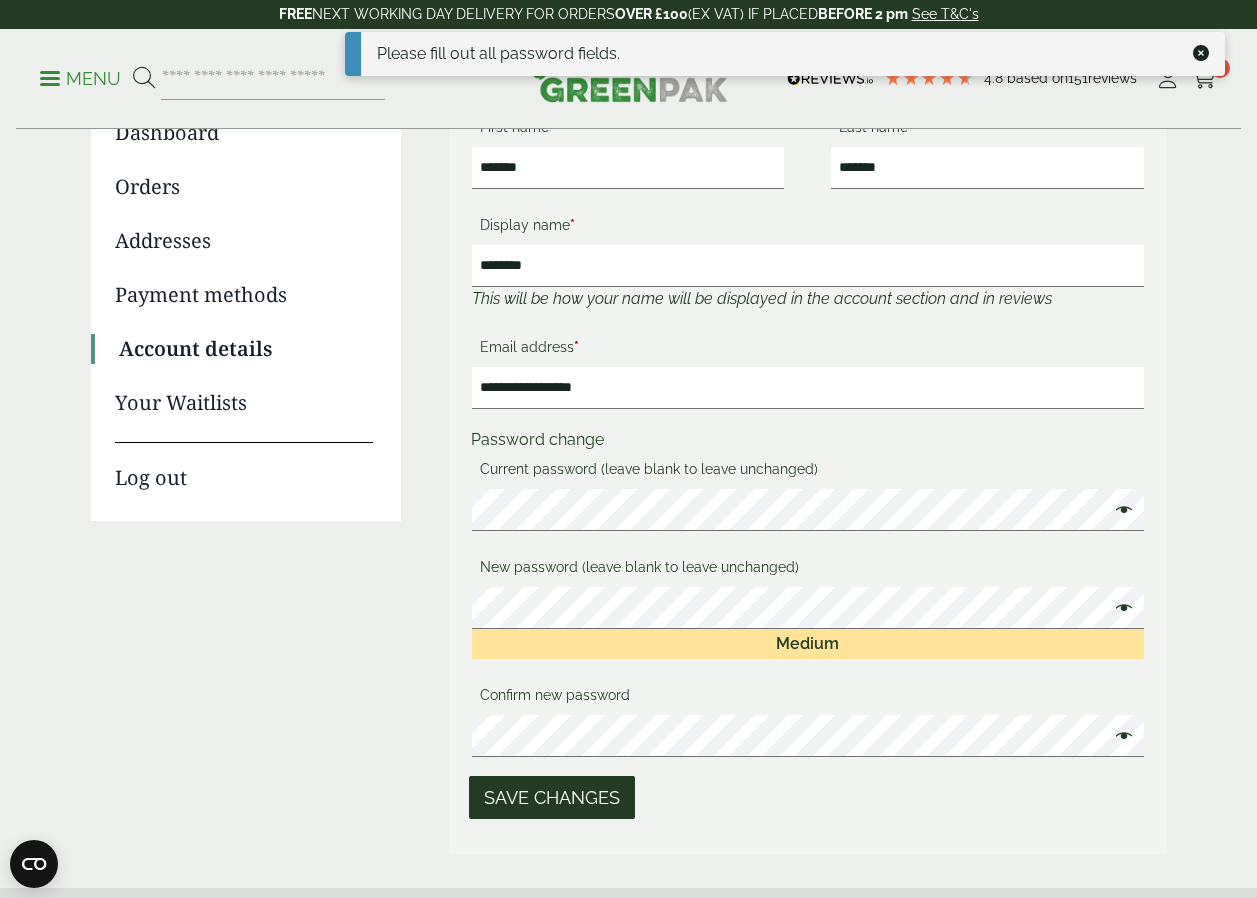 click on "Save changes" at bounding box center (552, 797) 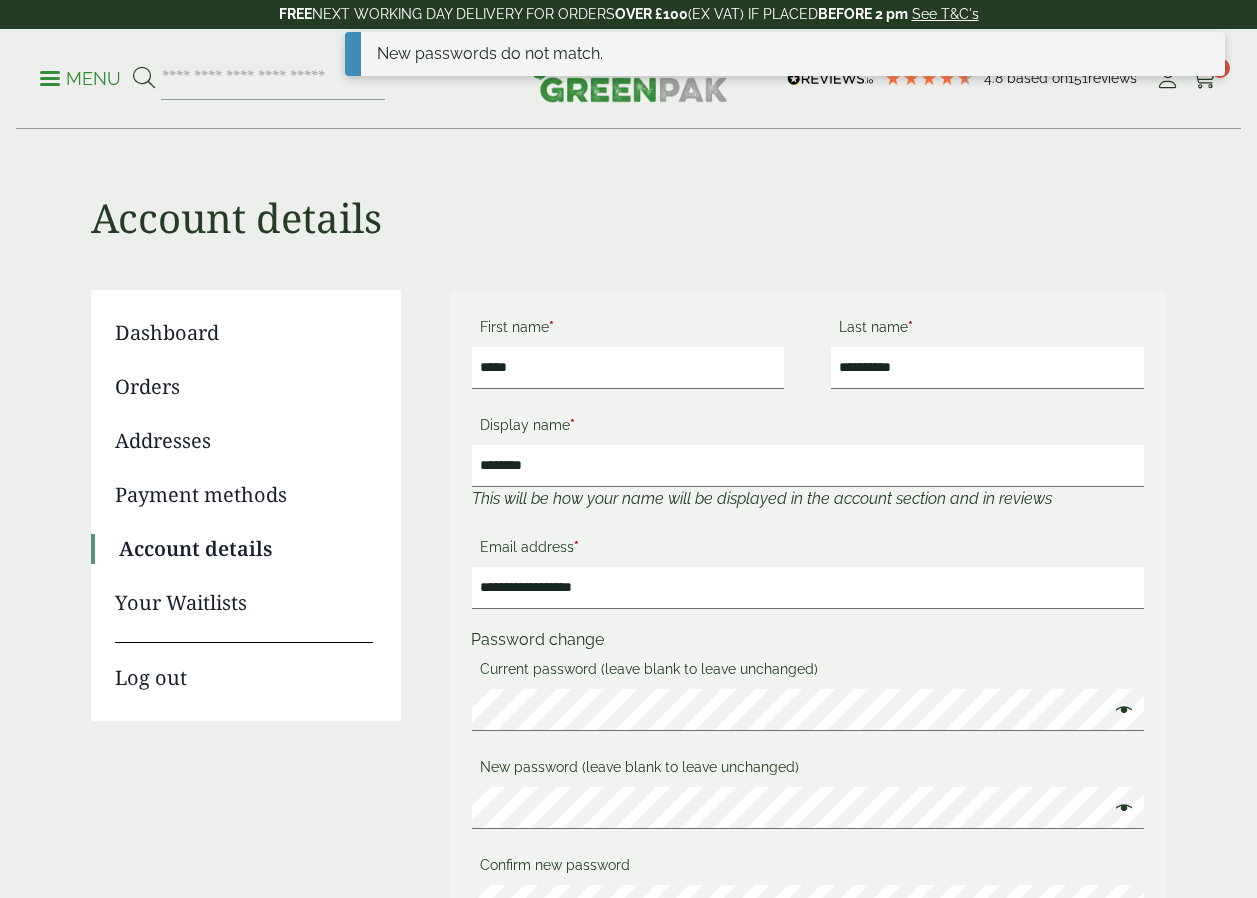 scroll, scrollTop: 0, scrollLeft: 0, axis: both 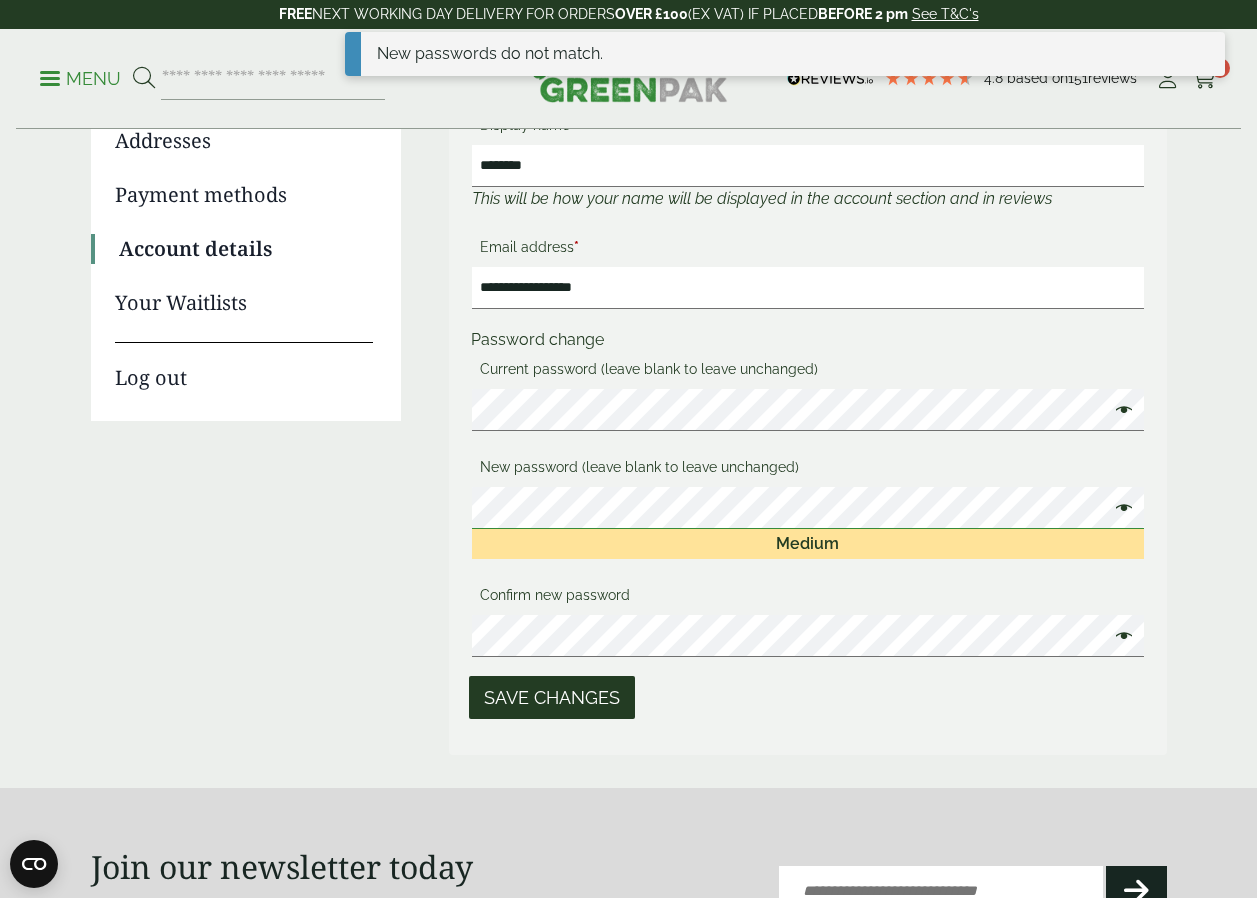 click on "**********" at bounding box center [629, 372] 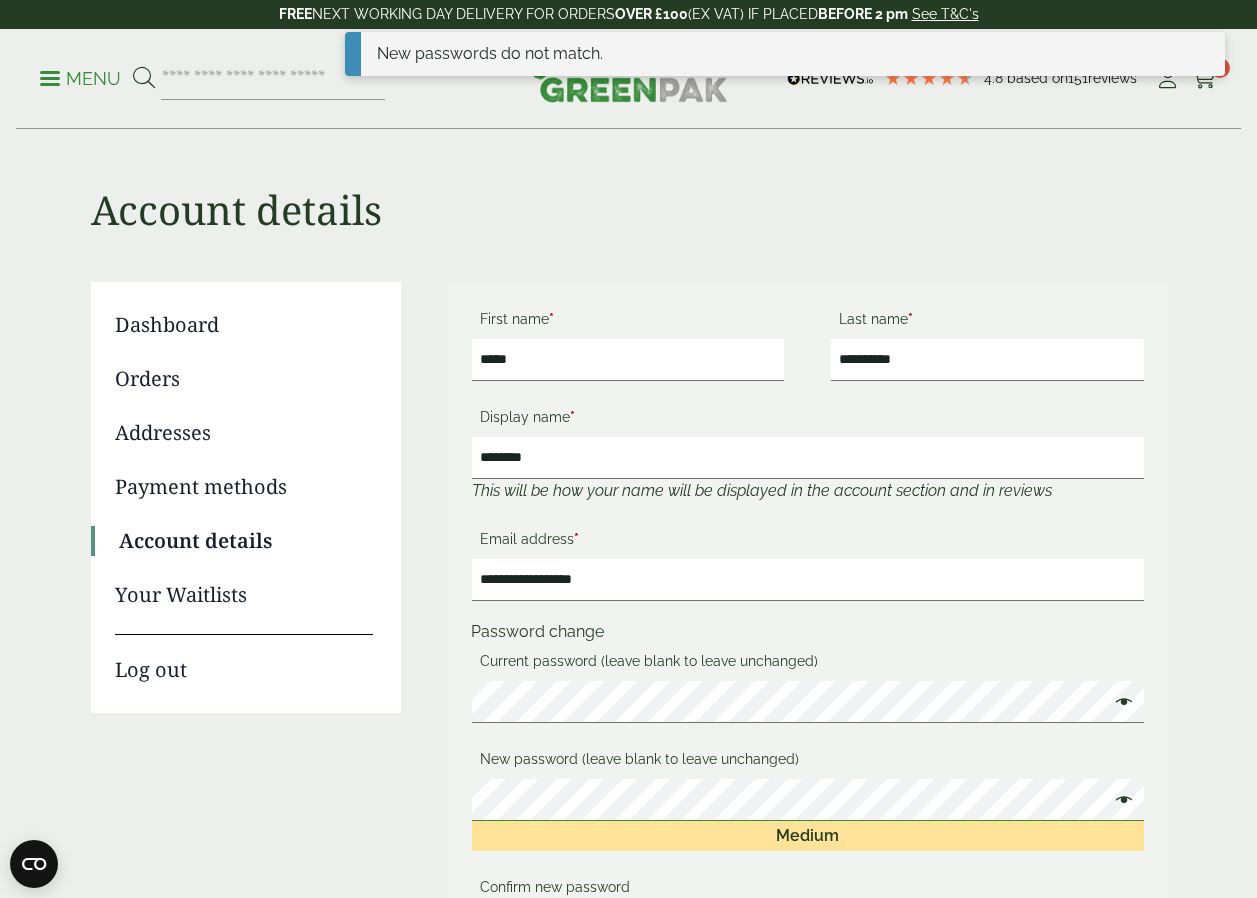 scroll, scrollTop: 0, scrollLeft: 0, axis: both 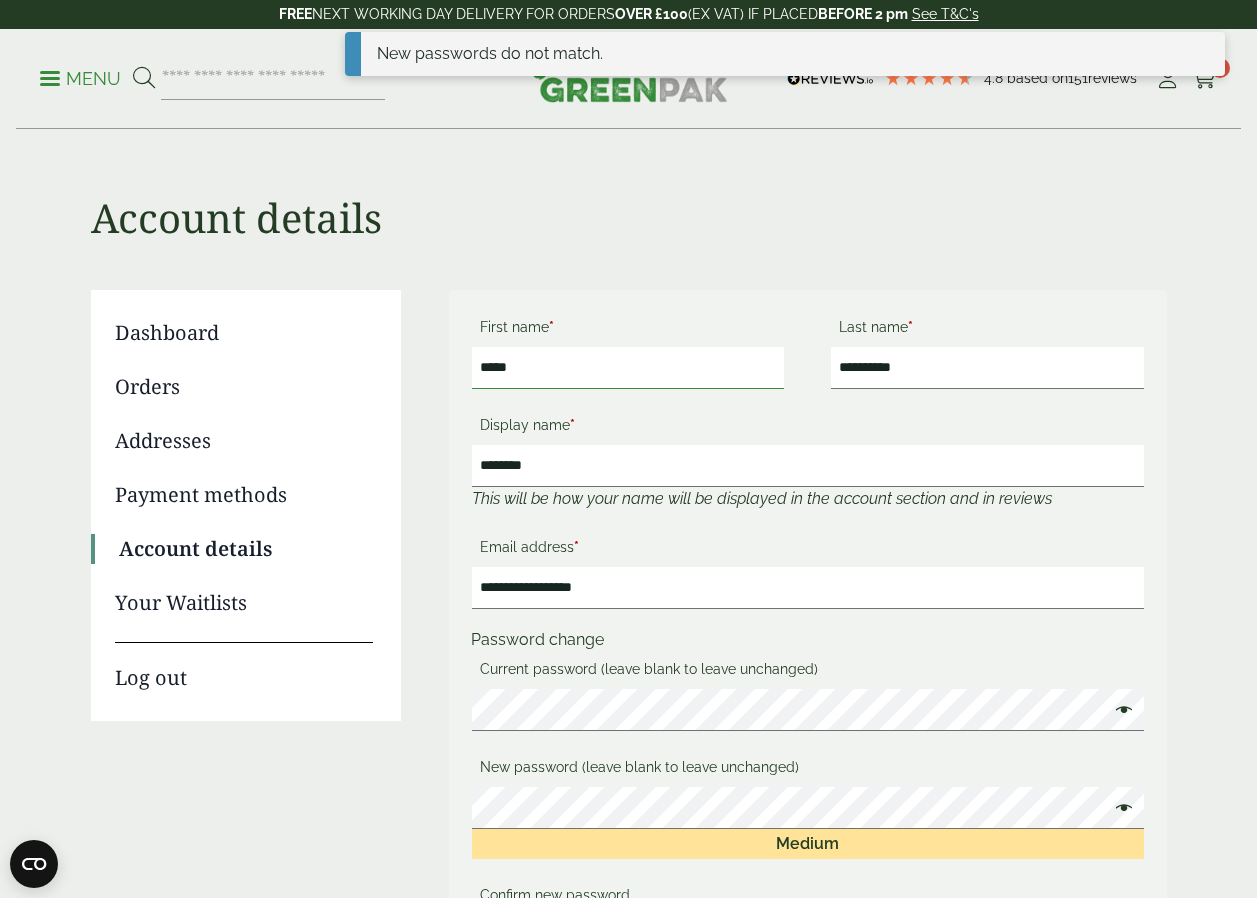 drag, startPoint x: 547, startPoint y: 363, endPoint x: 391, endPoint y: 363, distance: 156 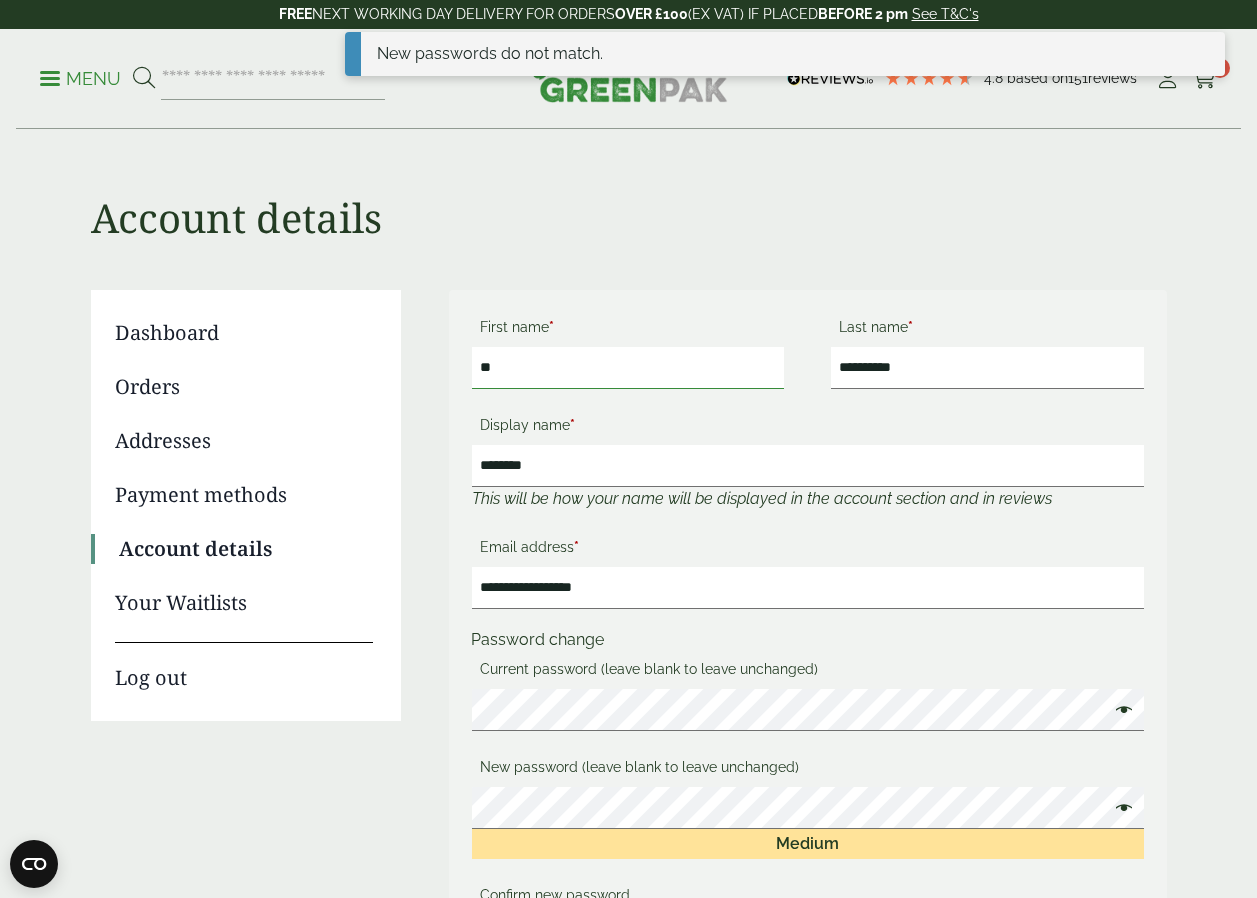 type on "*******" 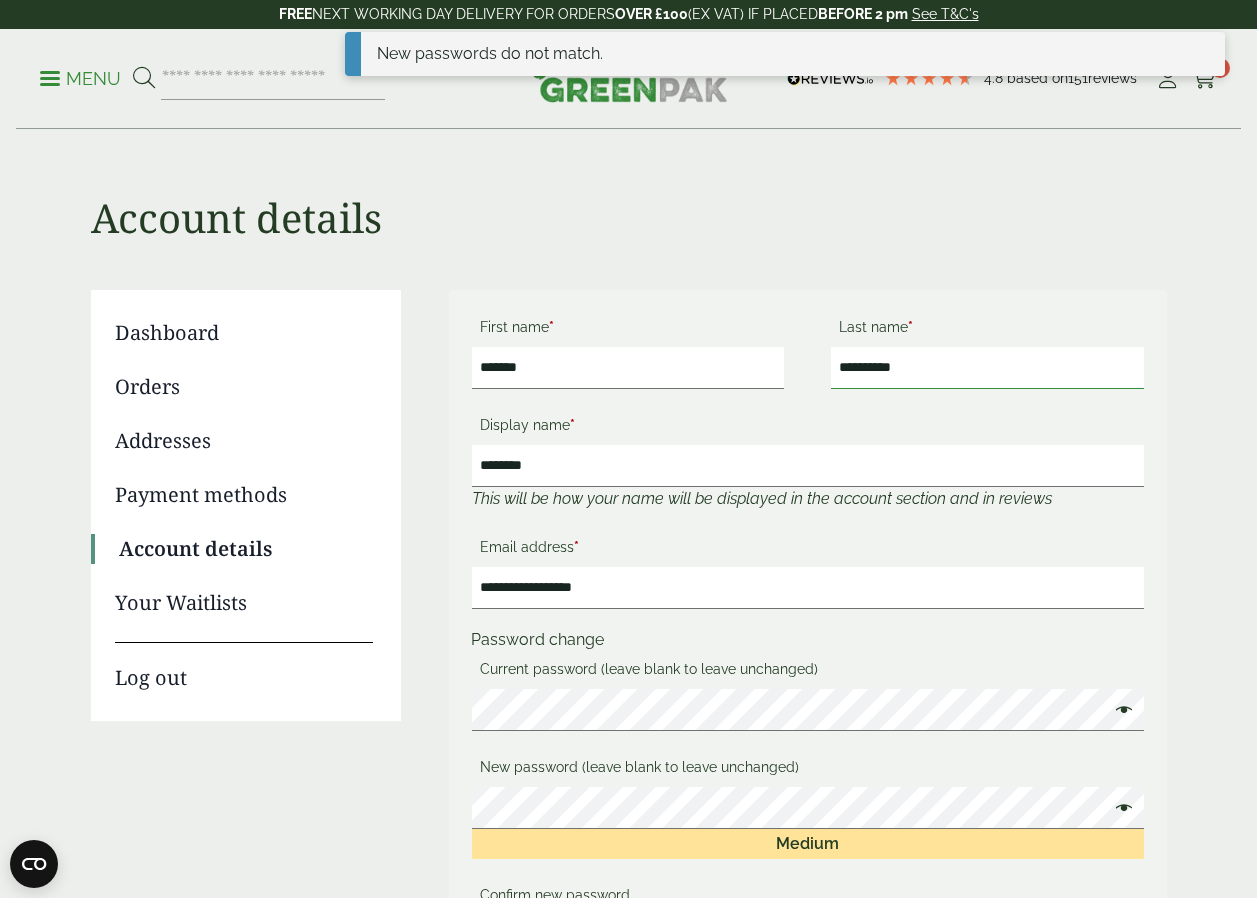 drag, startPoint x: 933, startPoint y: 366, endPoint x: 692, endPoint y: 366, distance: 241 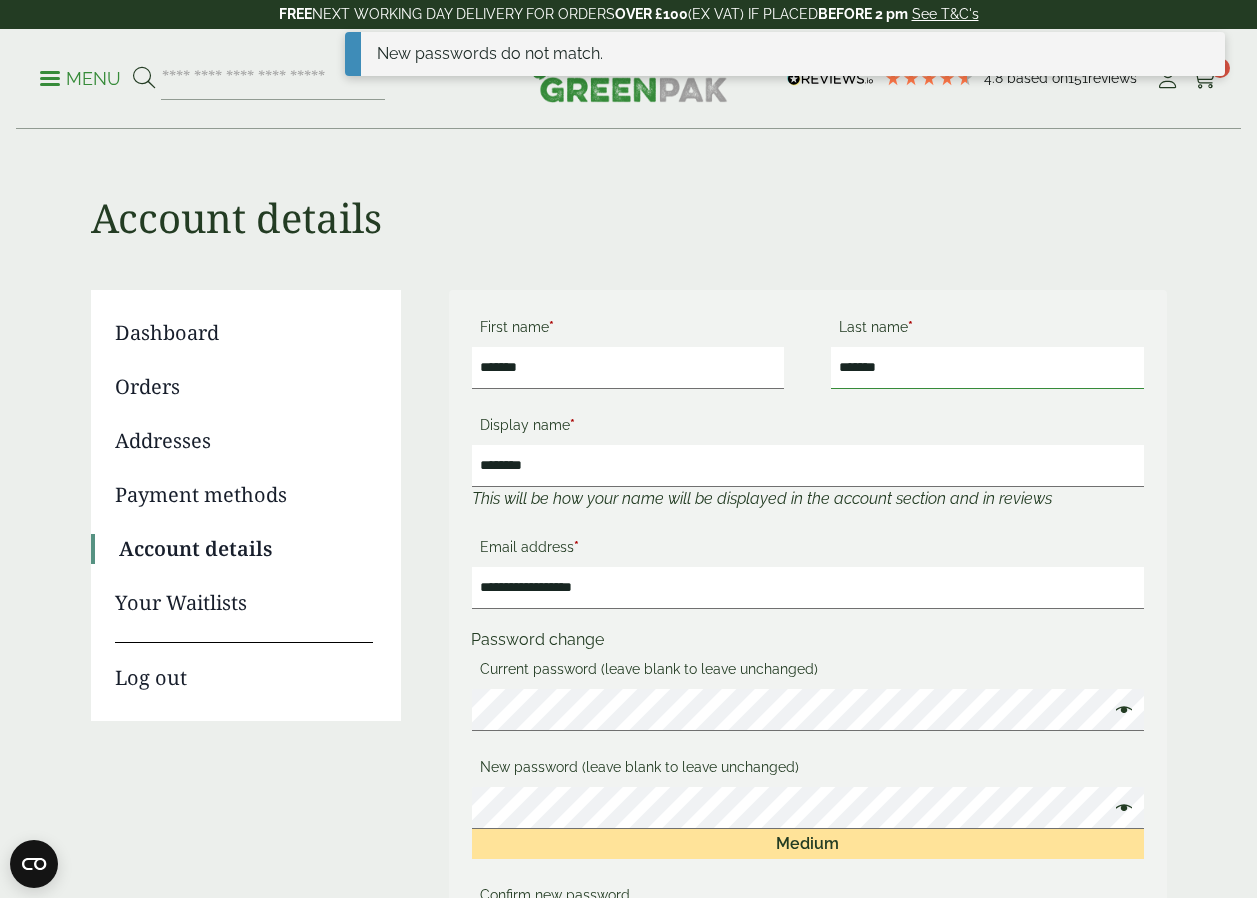 type on "*******" 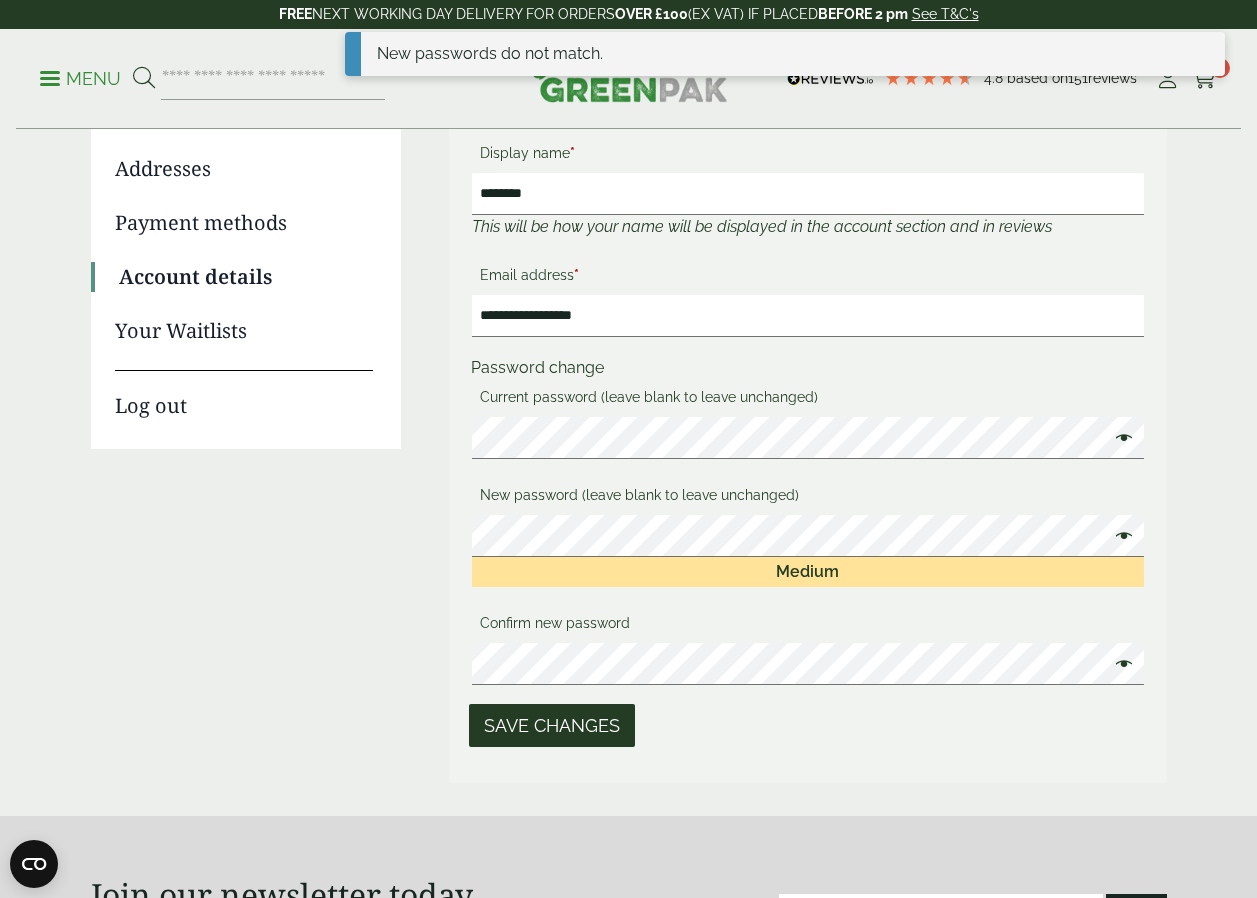 scroll, scrollTop: 600, scrollLeft: 0, axis: vertical 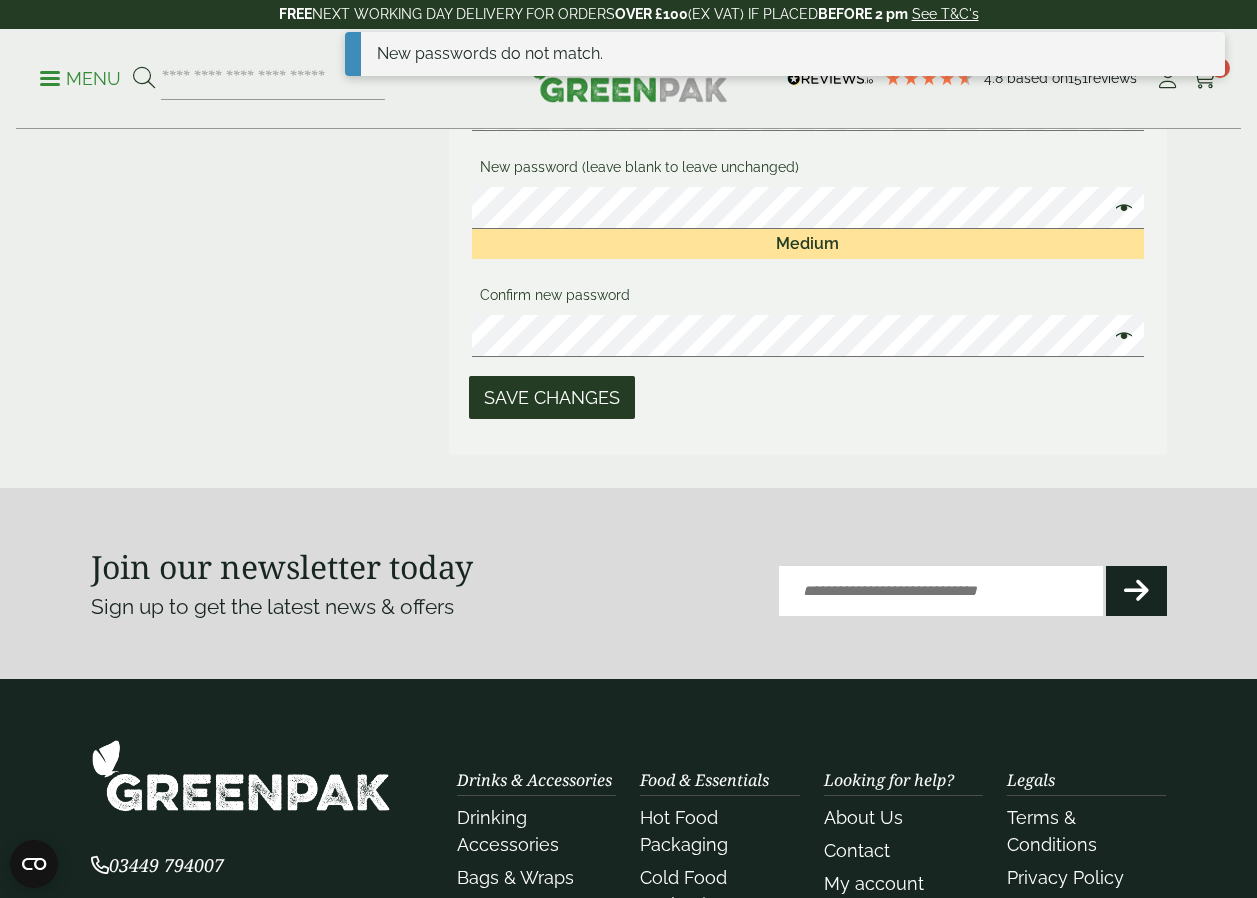 drag, startPoint x: 597, startPoint y: 409, endPoint x: 583, endPoint y: 409, distance: 14 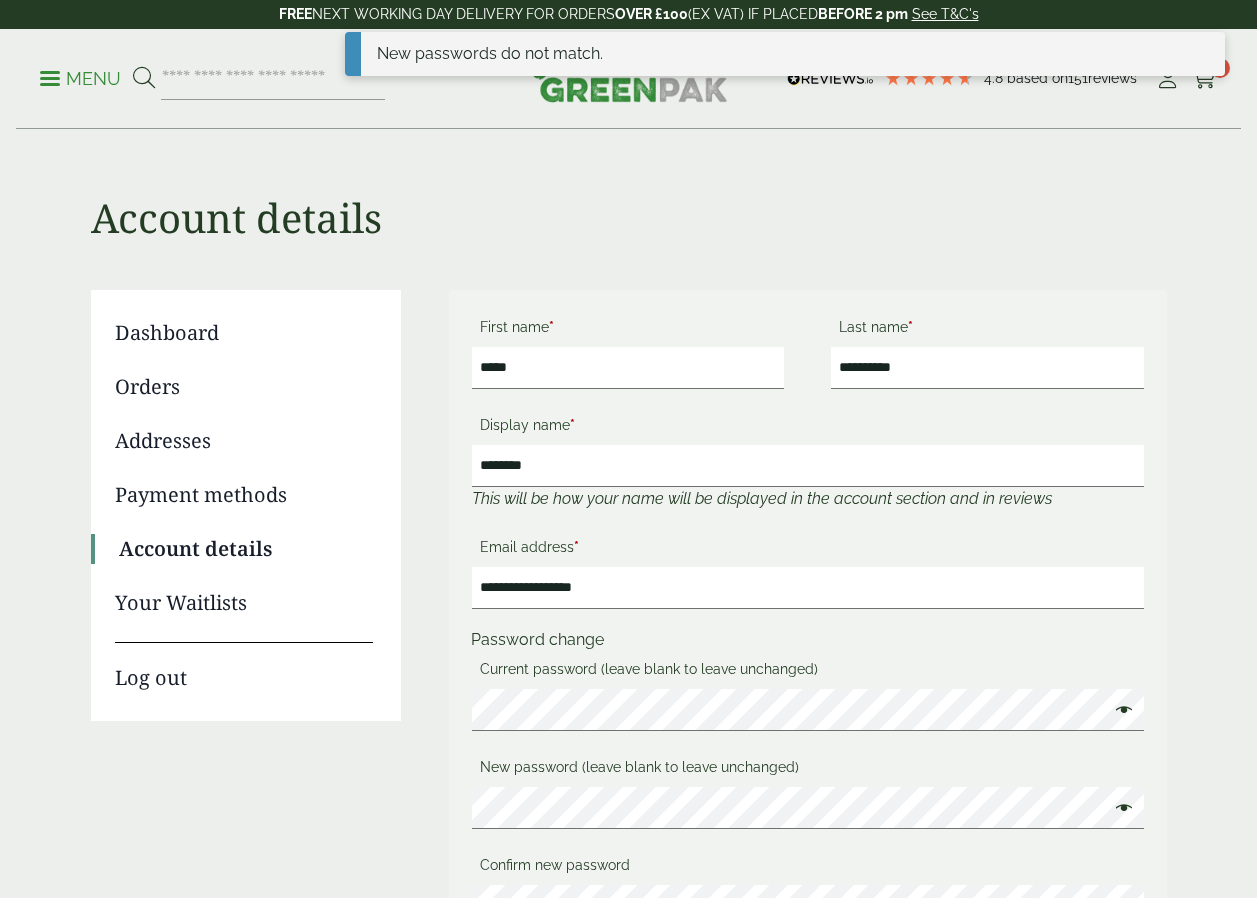 scroll, scrollTop: 106, scrollLeft: 0, axis: vertical 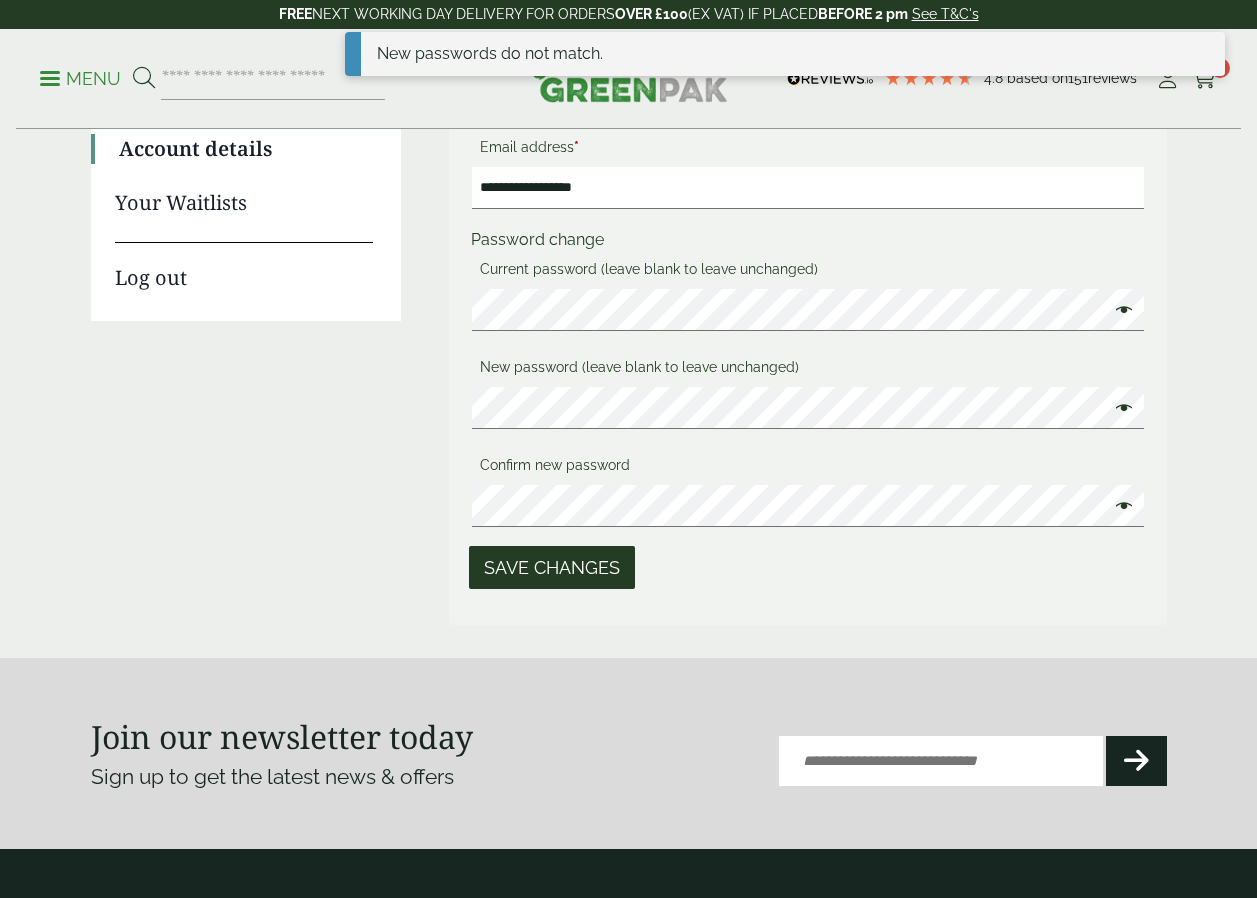 click at bounding box center [1119, 312] 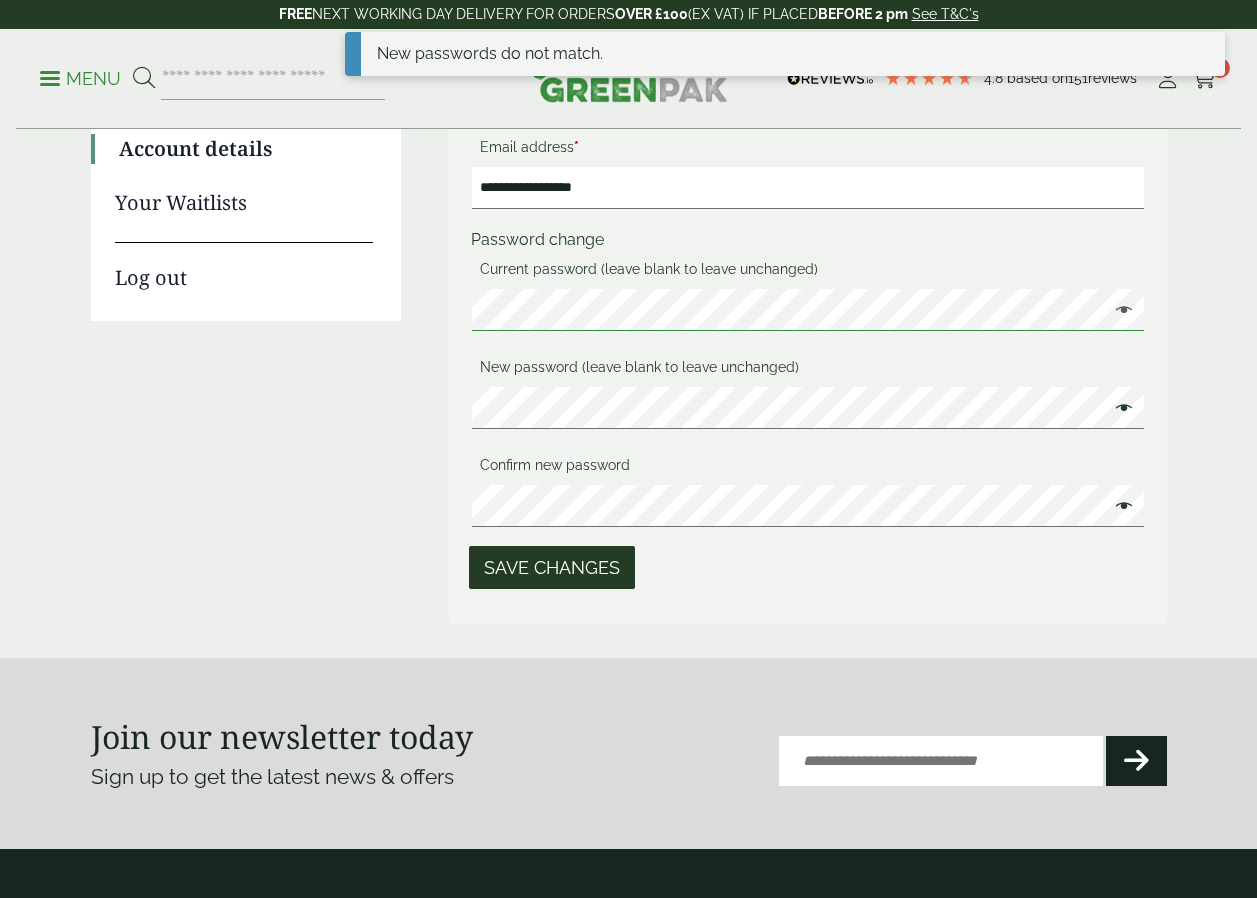 click on "**********" at bounding box center (629, 257) 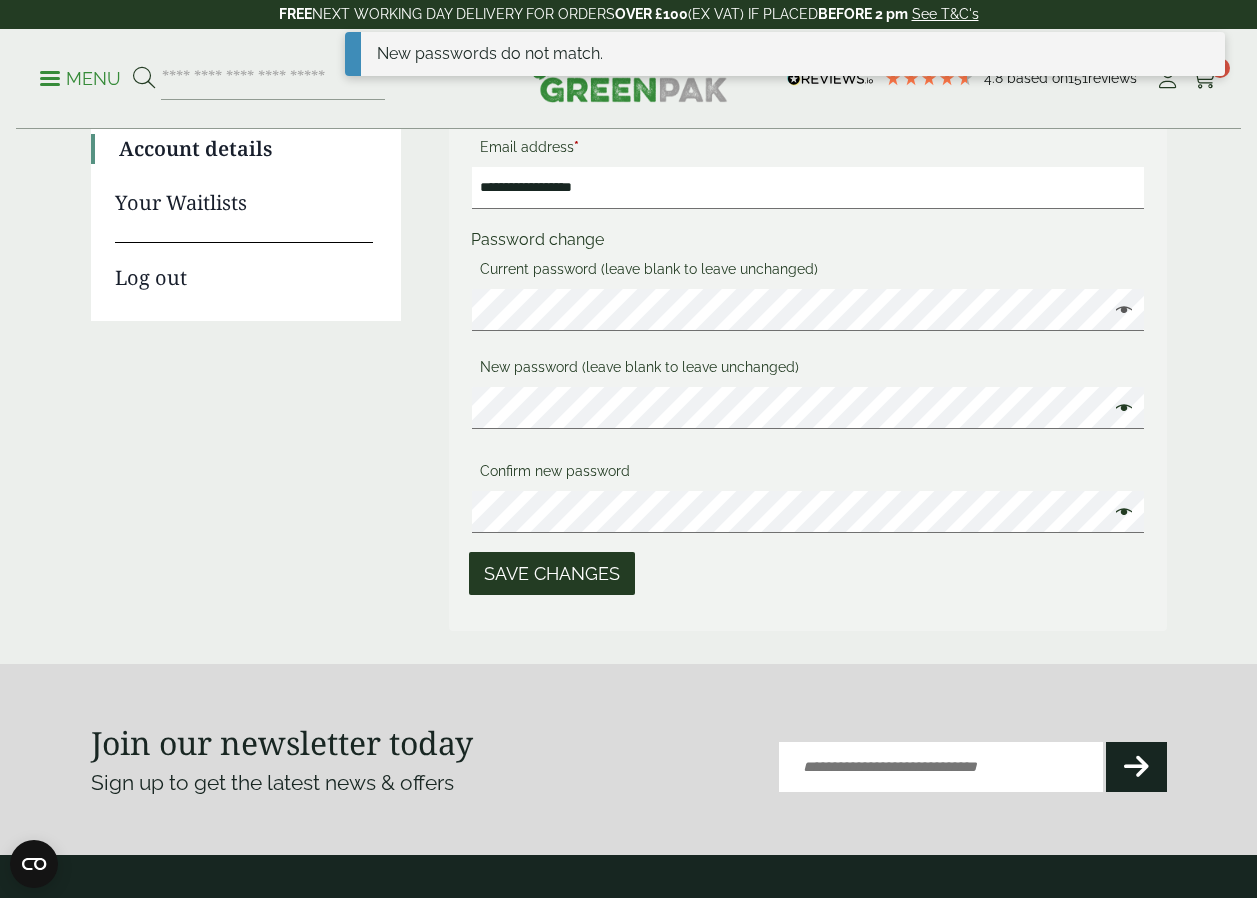 click on "Save changes" at bounding box center [552, 573] 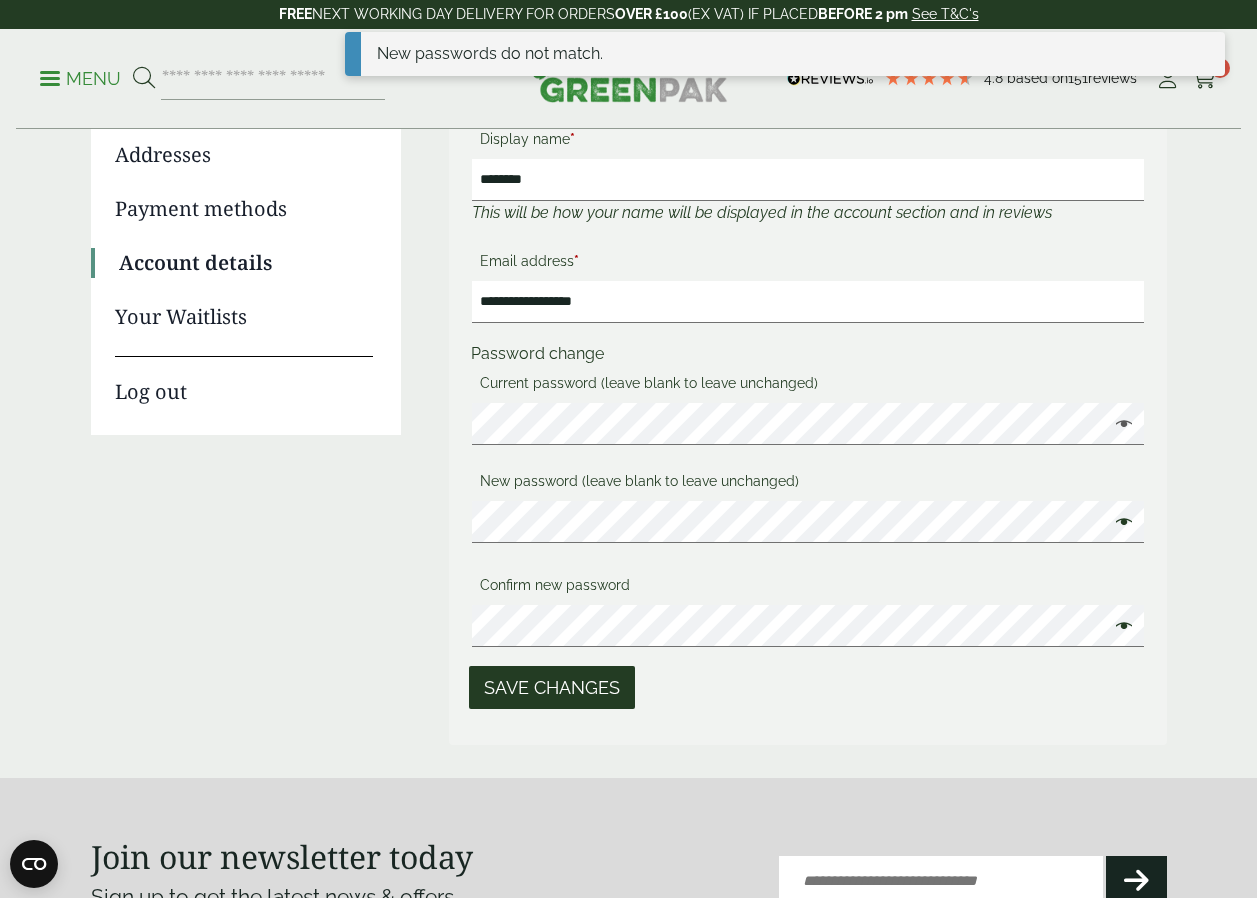 scroll, scrollTop: 0, scrollLeft: 0, axis: both 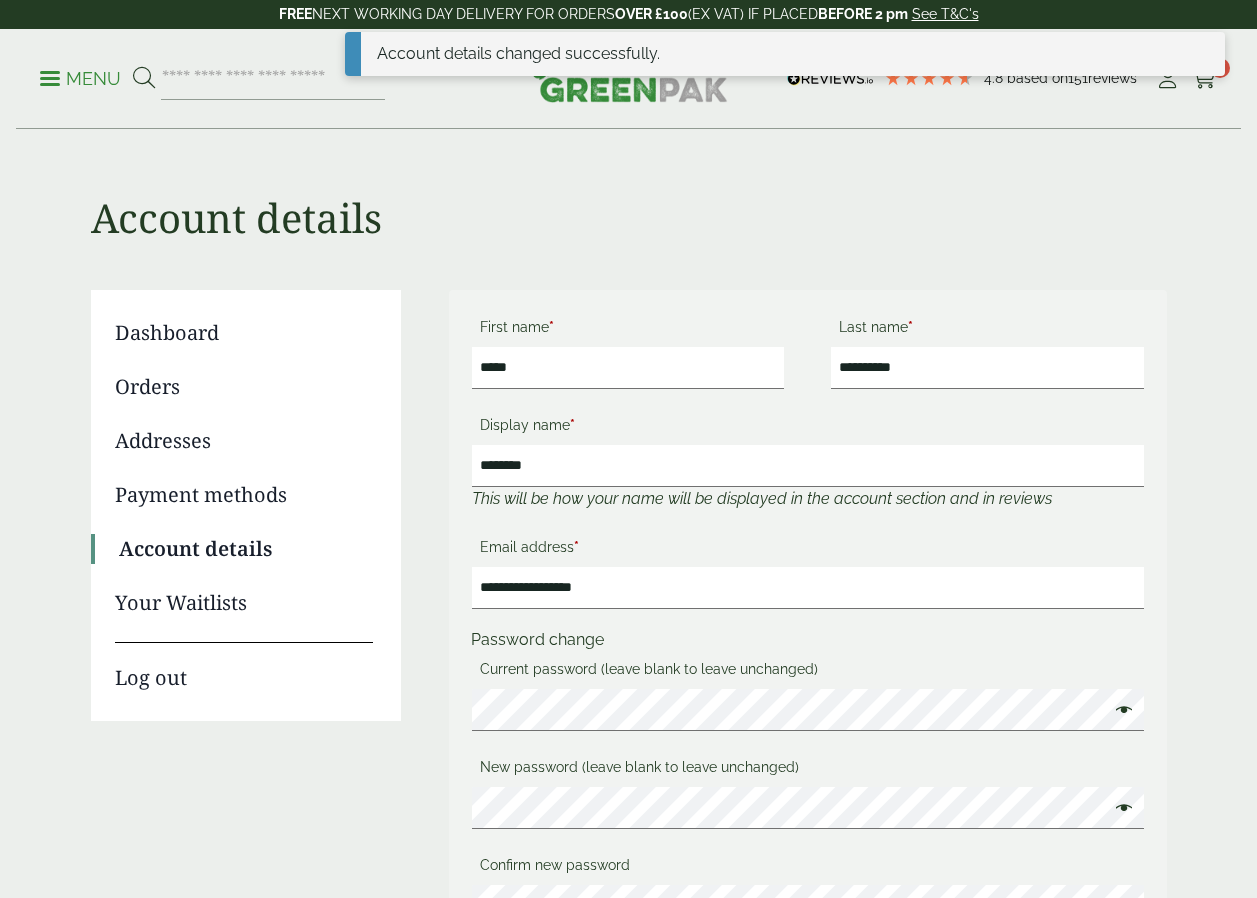 drag, startPoint x: 554, startPoint y: 358, endPoint x: 435, endPoint y: 358, distance: 119 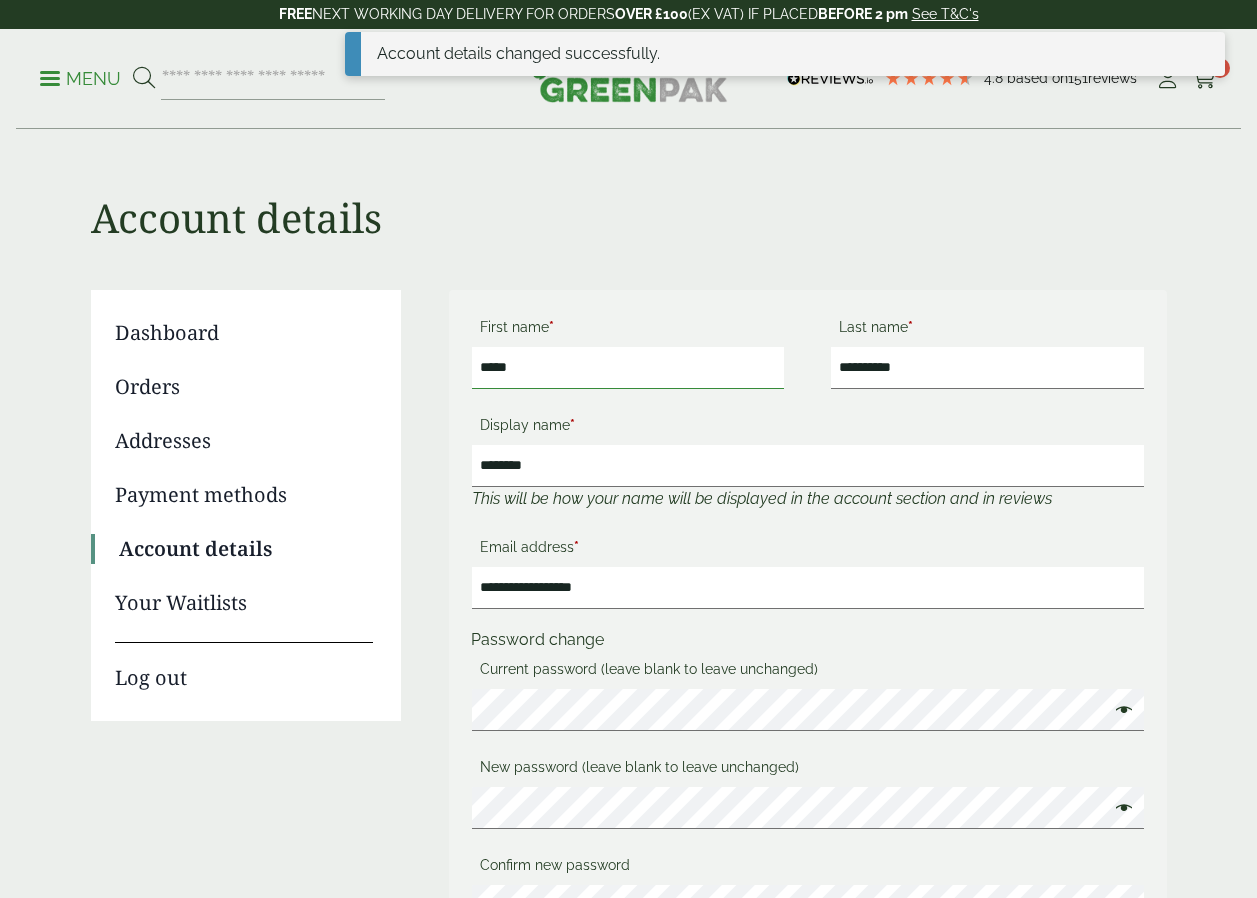 drag, startPoint x: 562, startPoint y: 376, endPoint x: 461, endPoint y: 375, distance: 101.00495 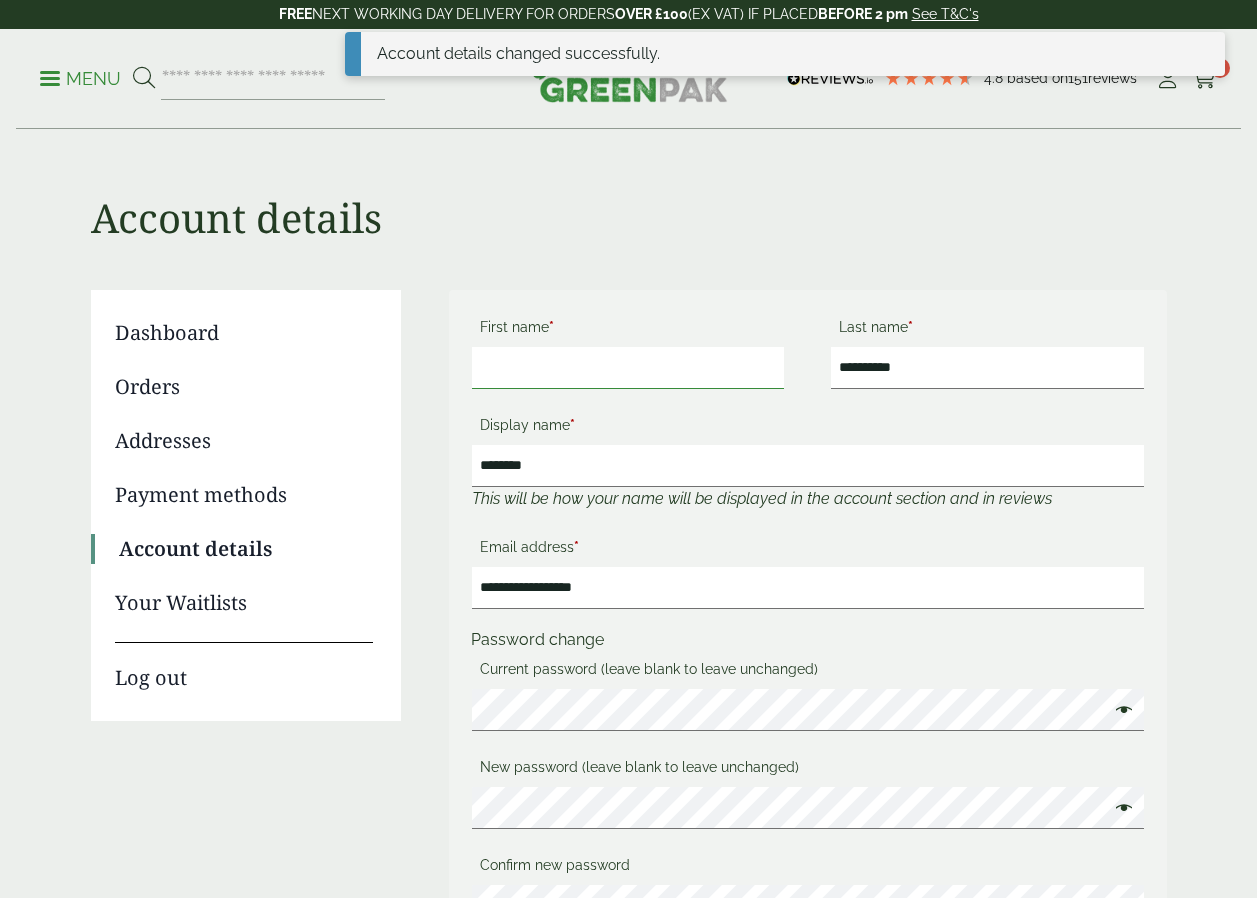 type on "*" 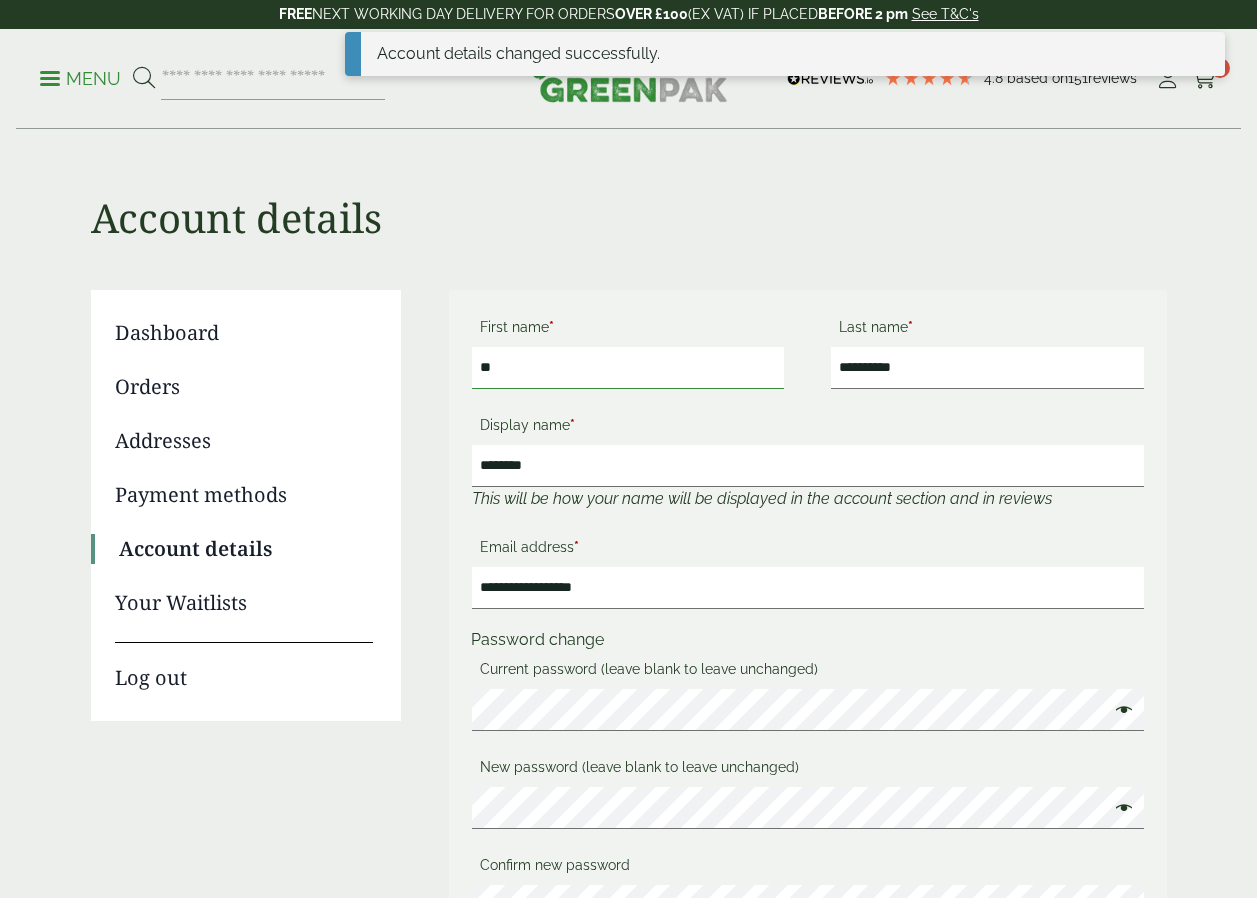 type on "*******" 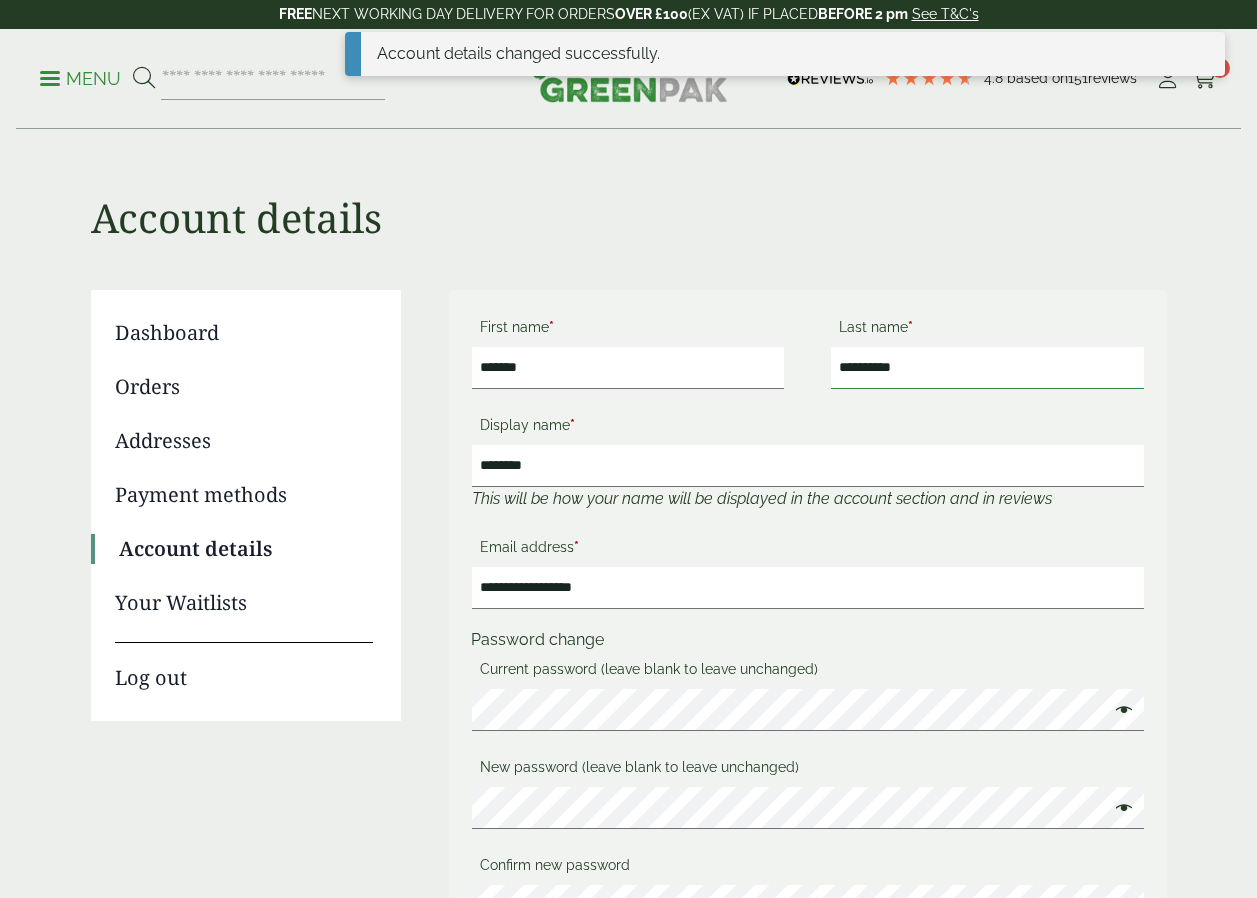 drag, startPoint x: 951, startPoint y: 380, endPoint x: 789, endPoint y: 379, distance: 162.00308 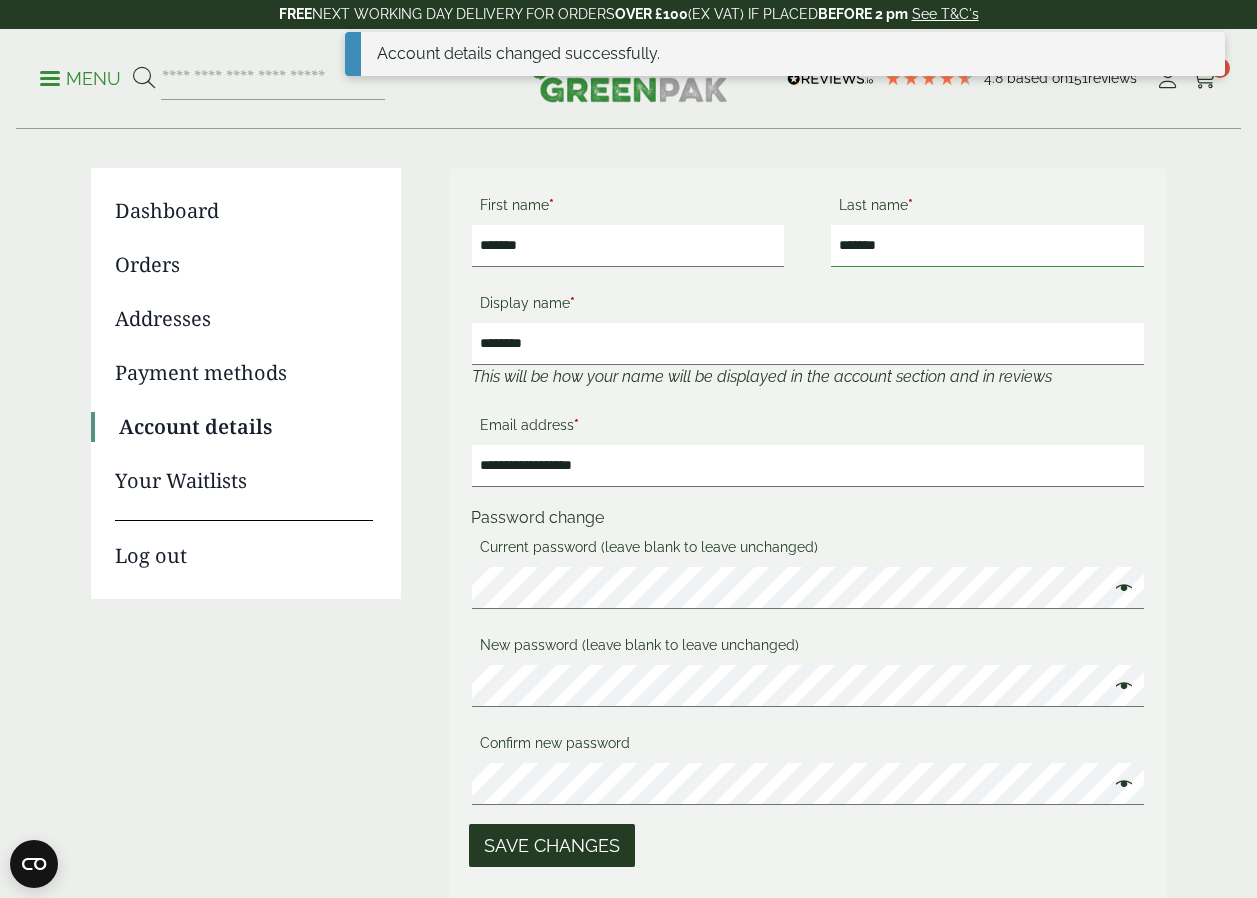 scroll, scrollTop: 0, scrollLeft: 0, axis: both 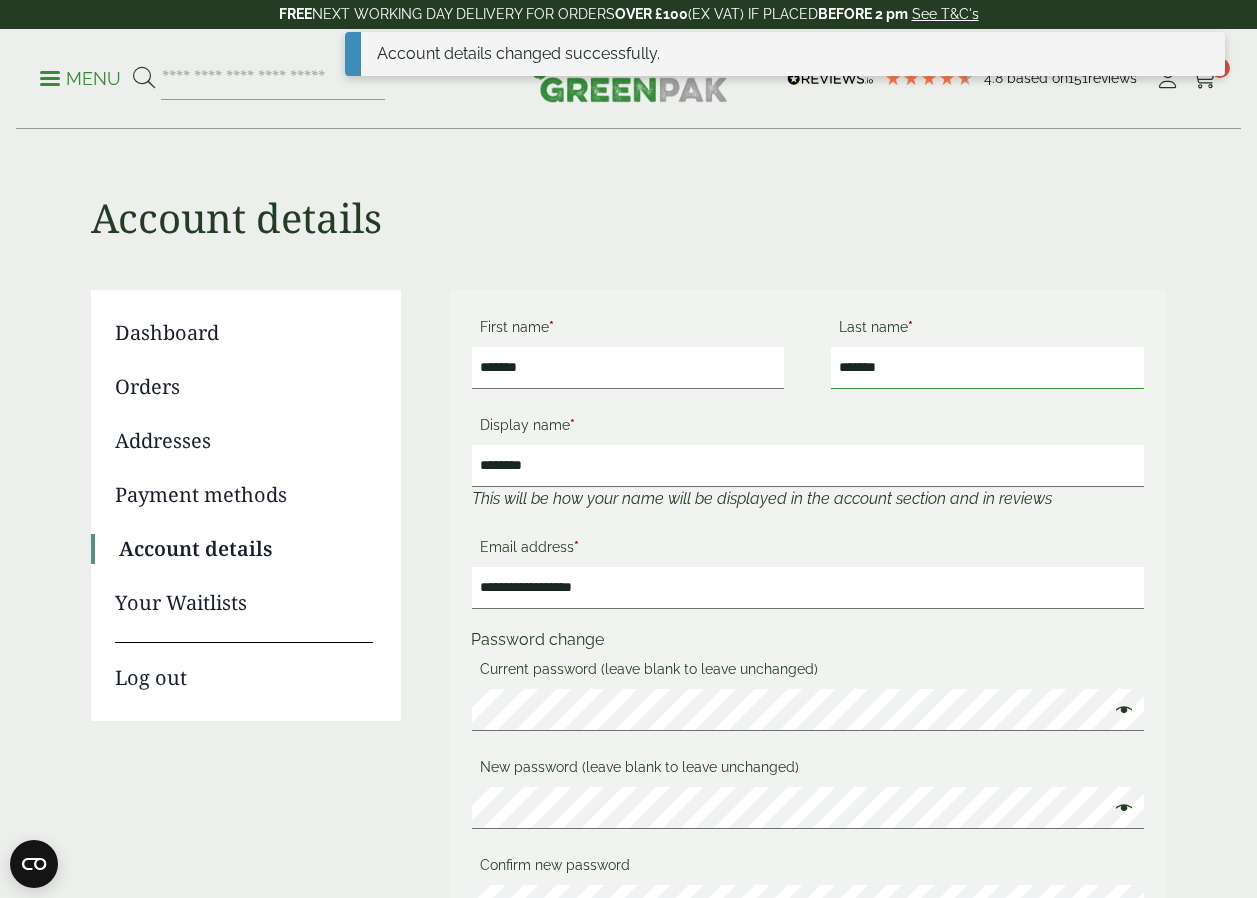 click on "*******" at bounding box center [987, 368] 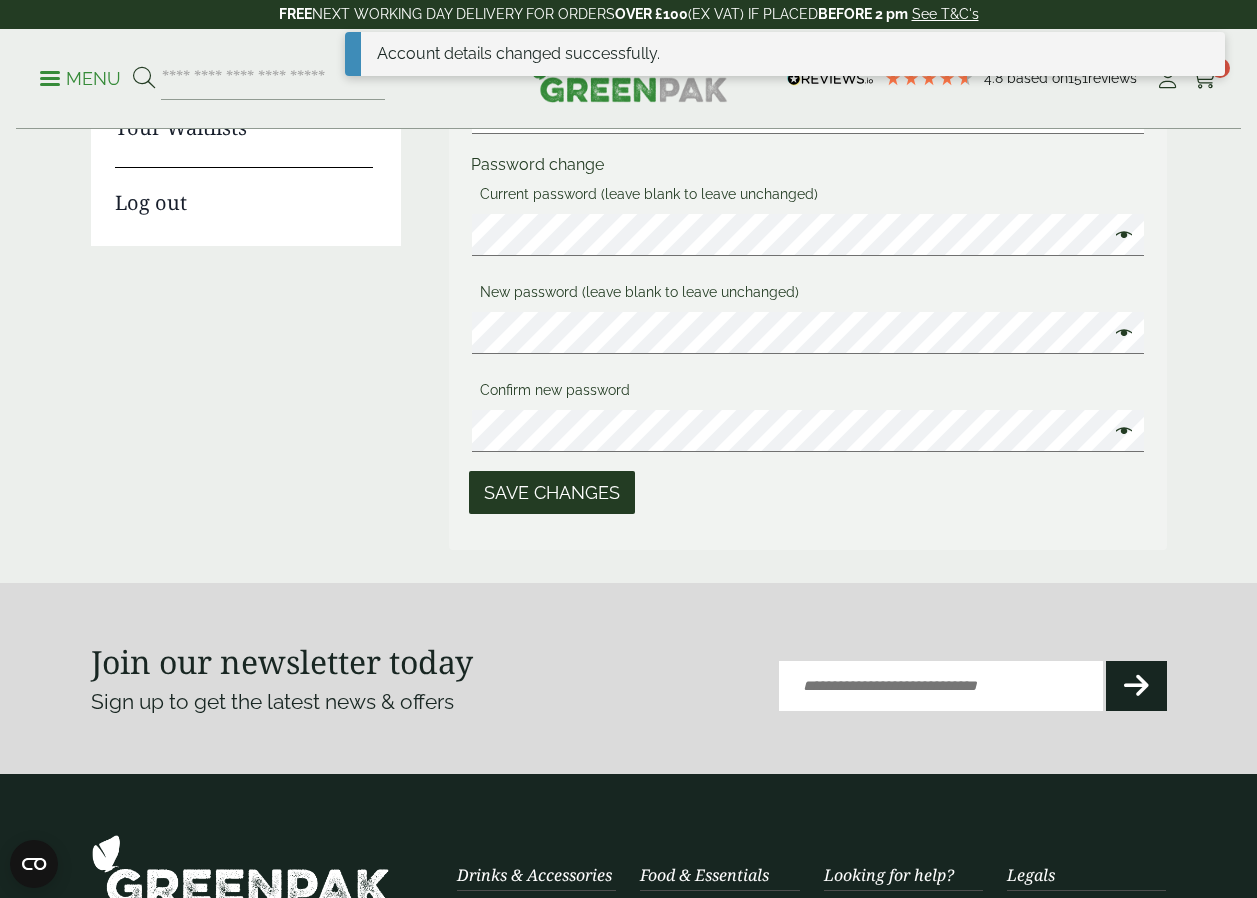 scroll, scrollTop: 300, scrollLeft: 0, axis: vertical 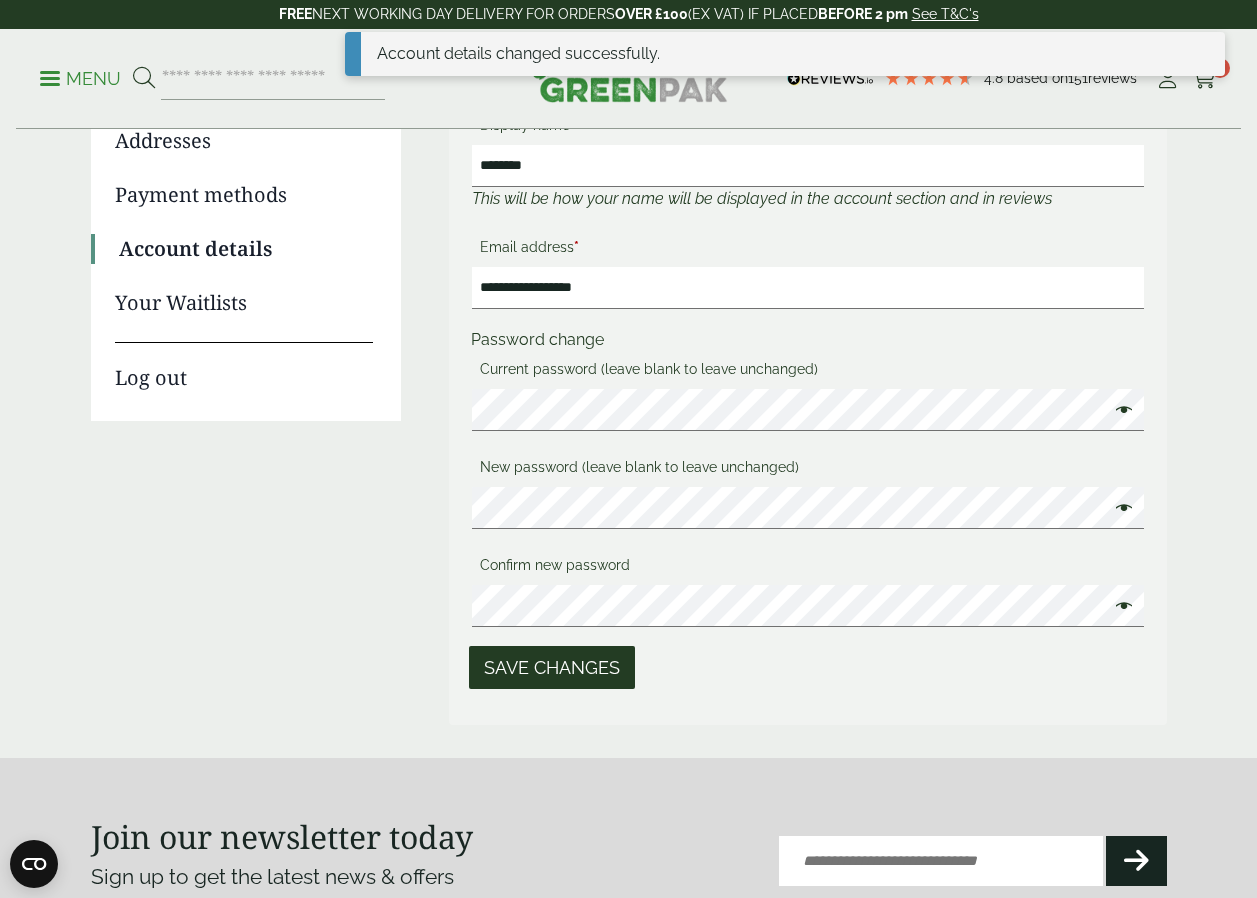 click at bounding box center [1119, 412] 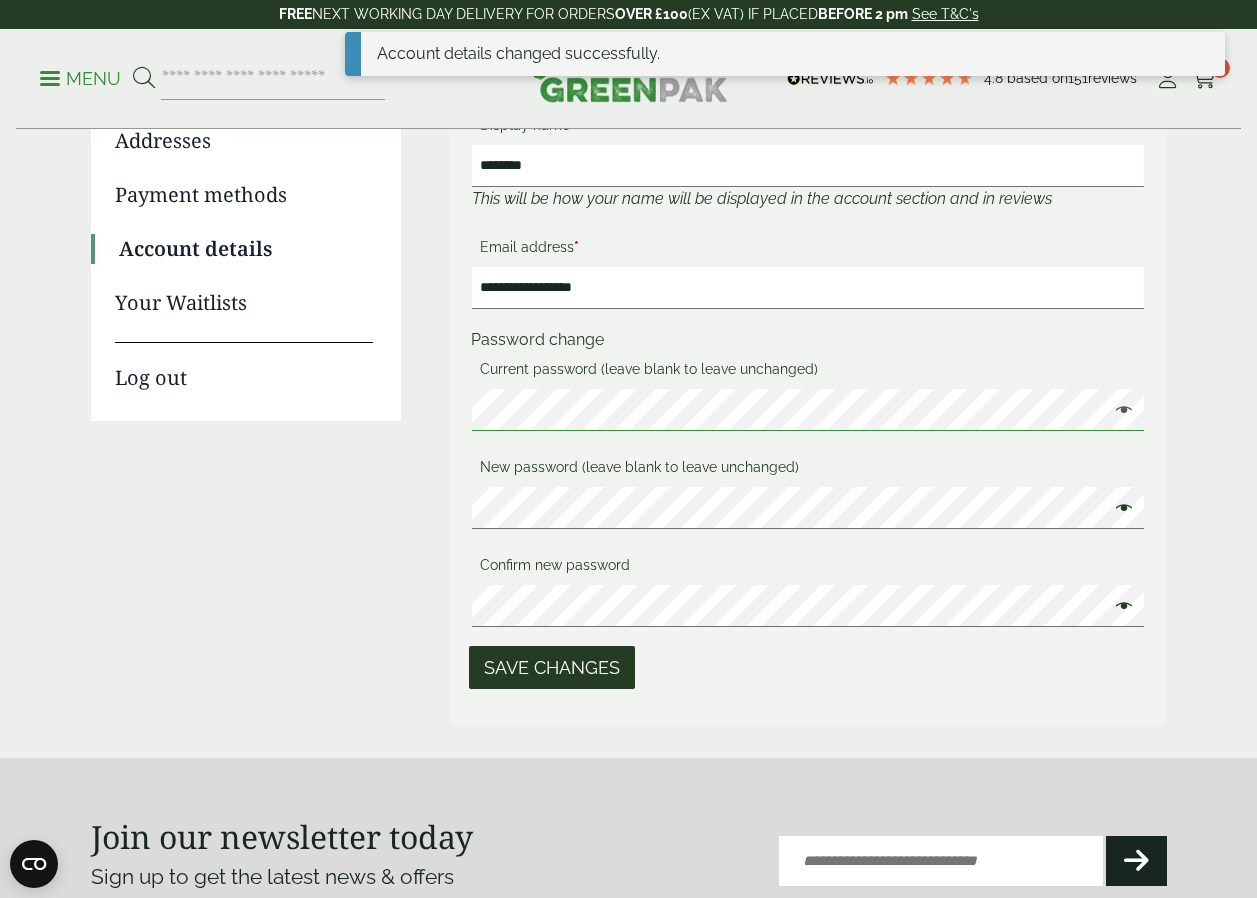 click on "**********" at bounding box center [629, 357] 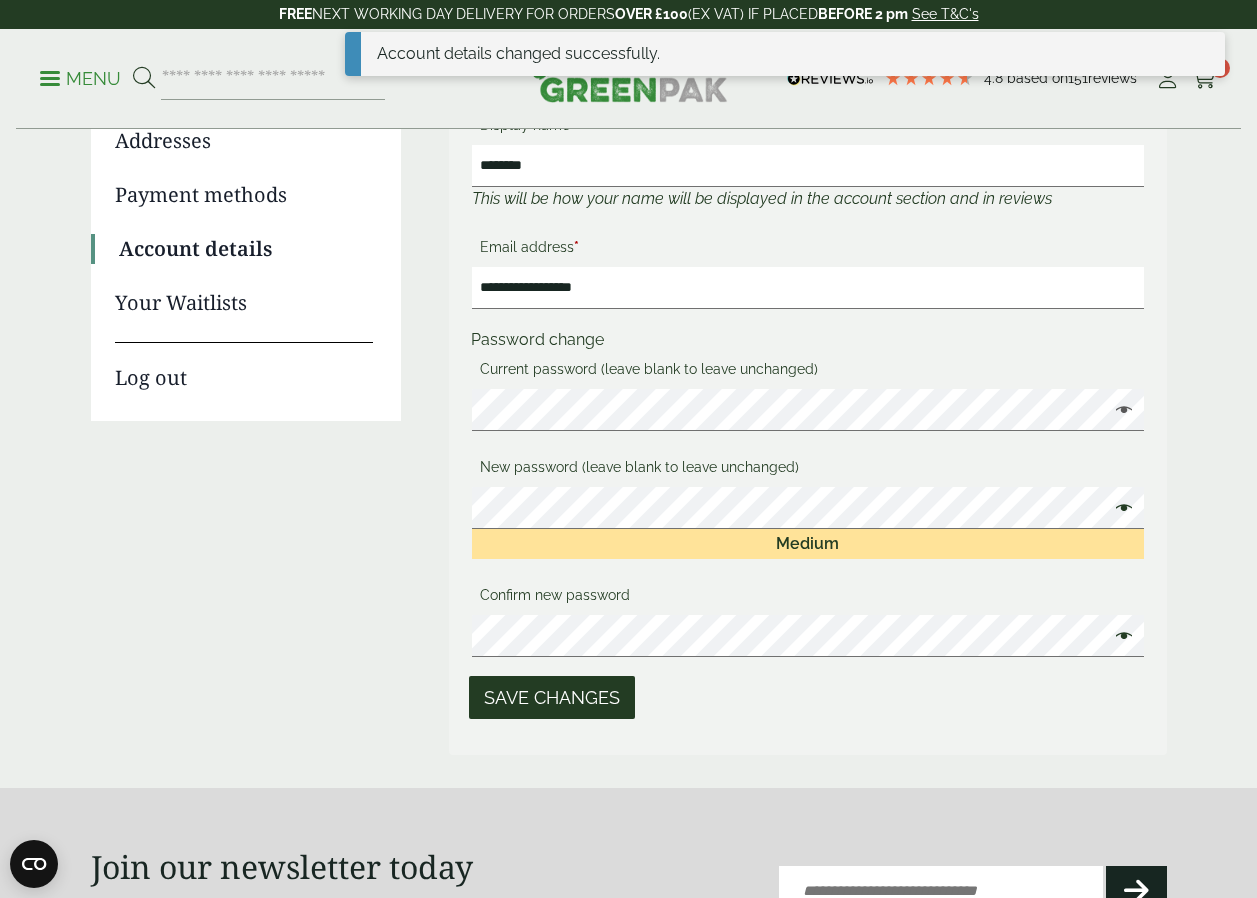 click on "Save changes" at bounding box center [552, 697] 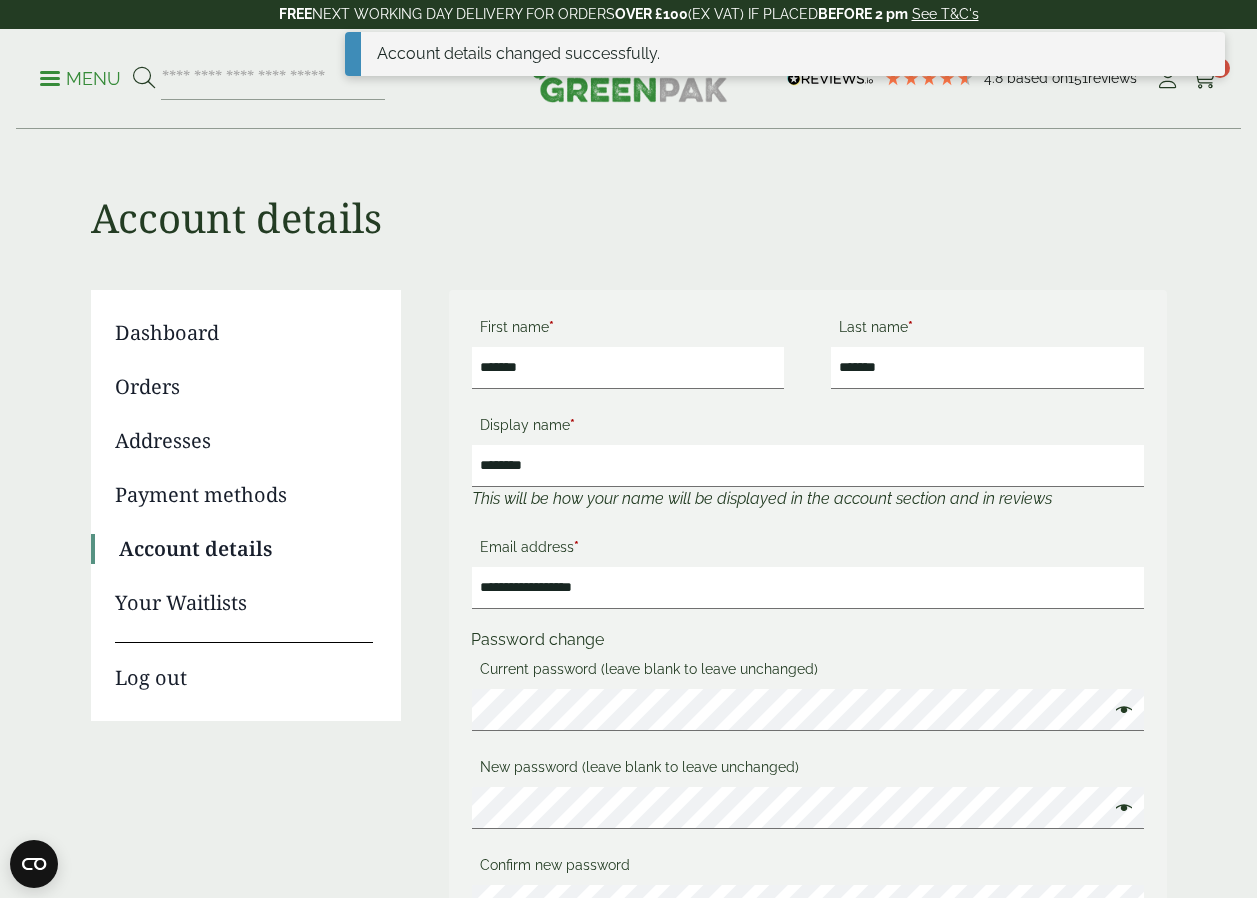 scroll, scrollTop: 0, scrollLeft: 0, axis: both 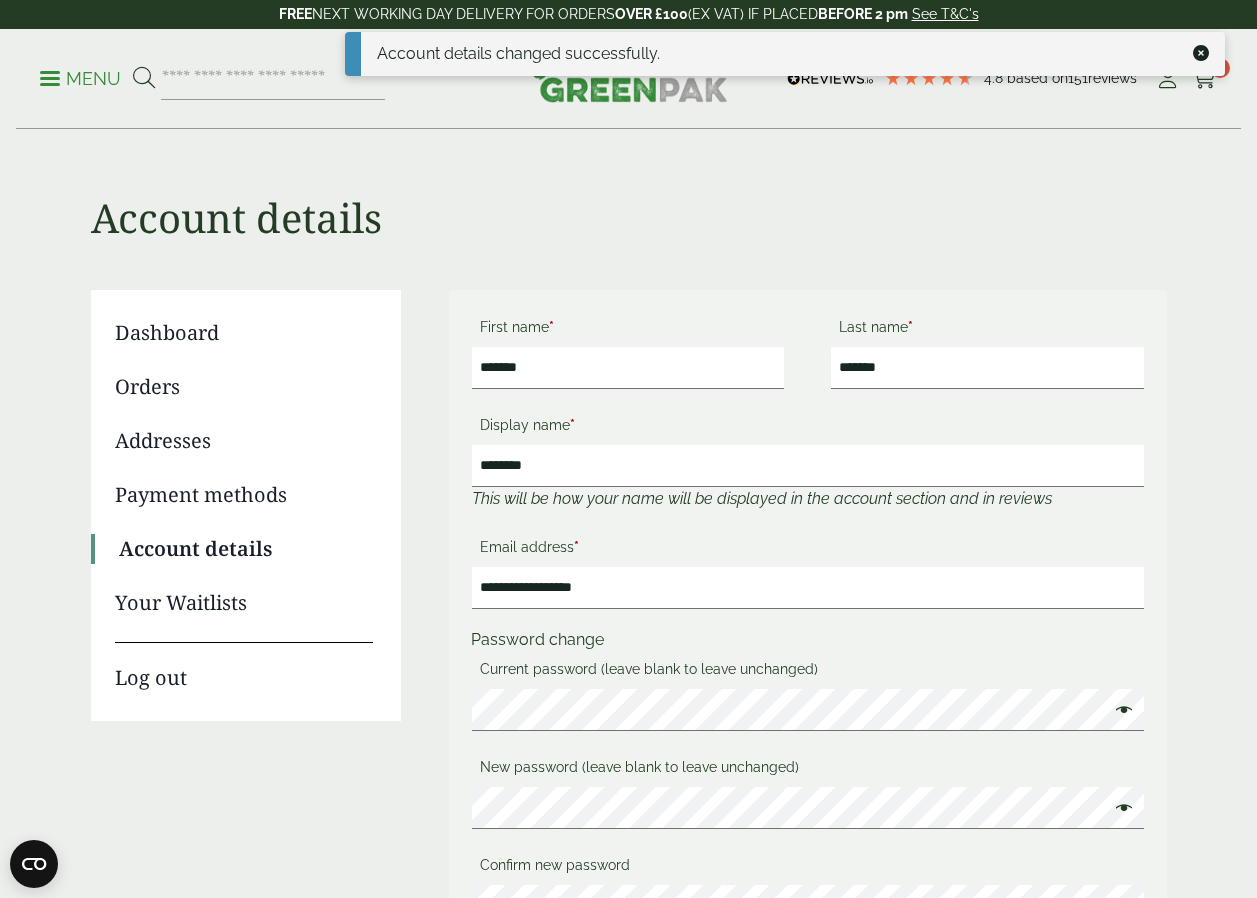 click at bounding box center (1201, 53) 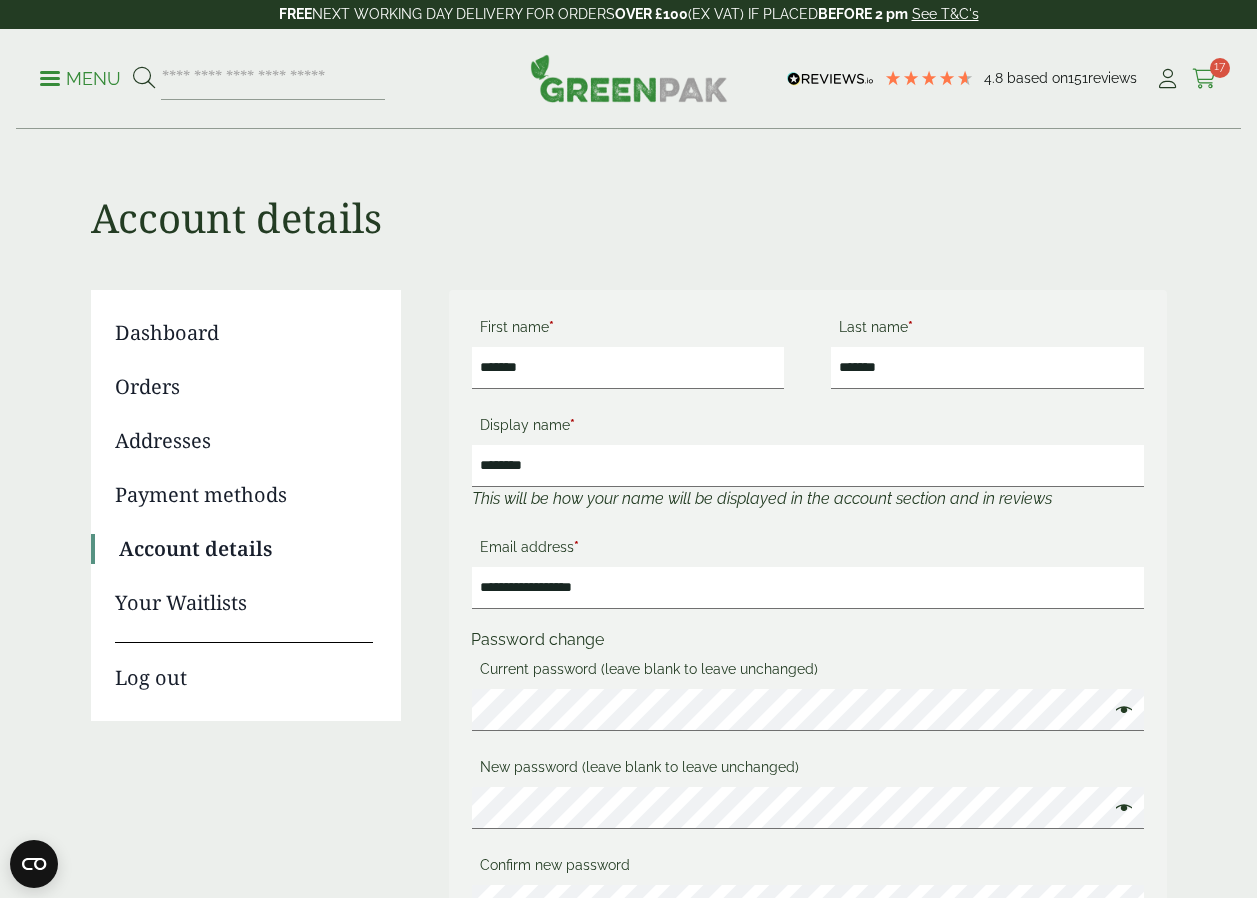click at bounding box center (1204, 79) 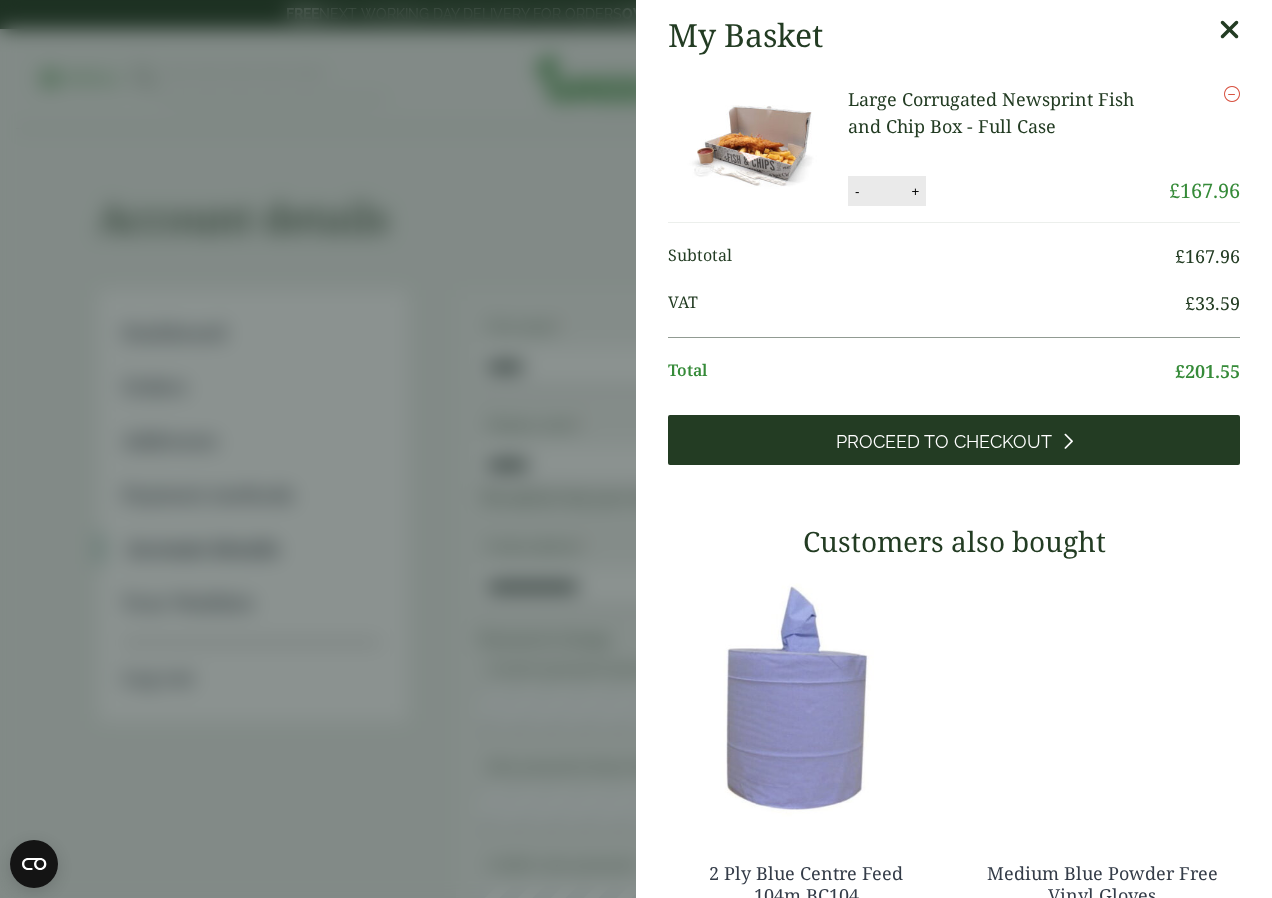 click on "Proceed to Checkout" at bounding box center (944, 442) 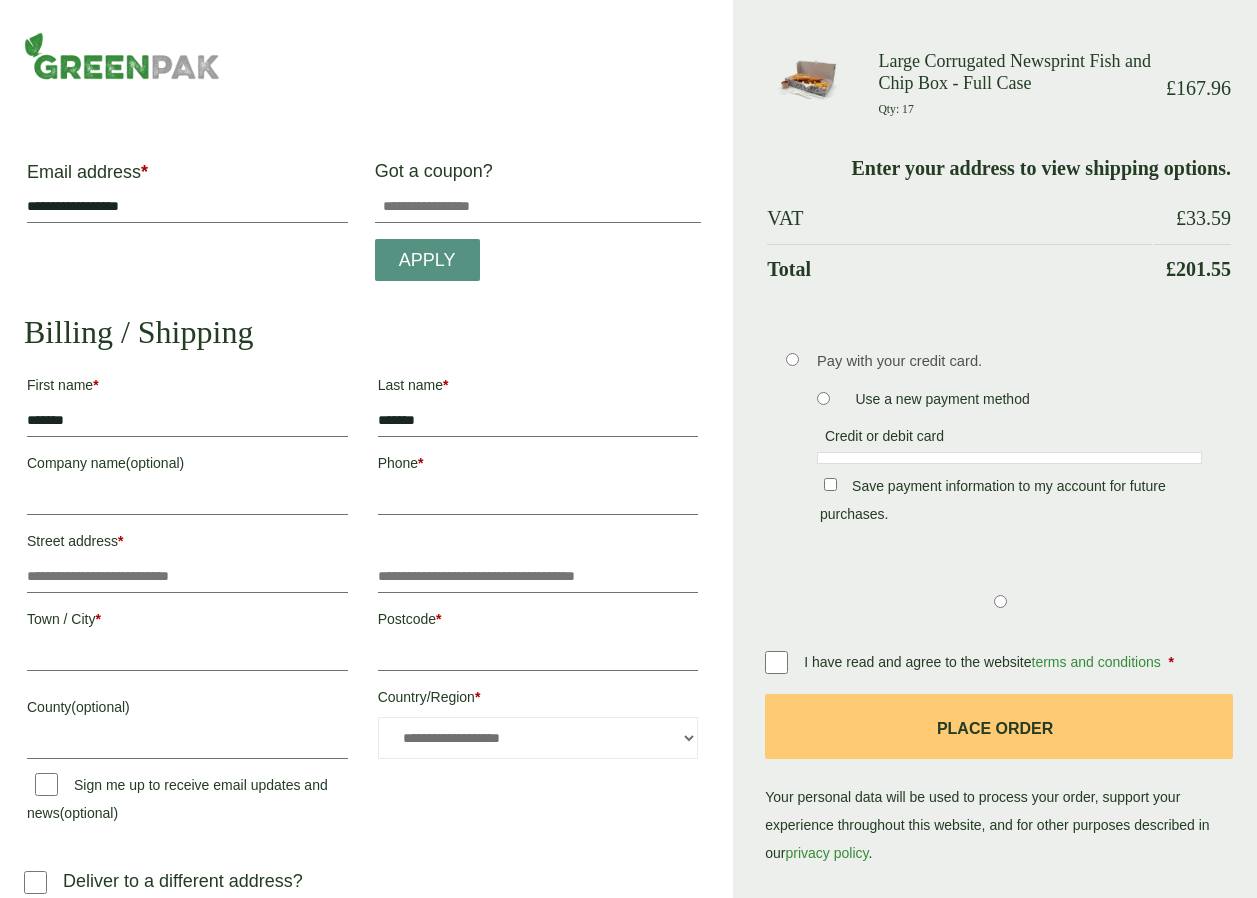 scroll, scrollTop: 0, scrollLeft: 0, axis: both 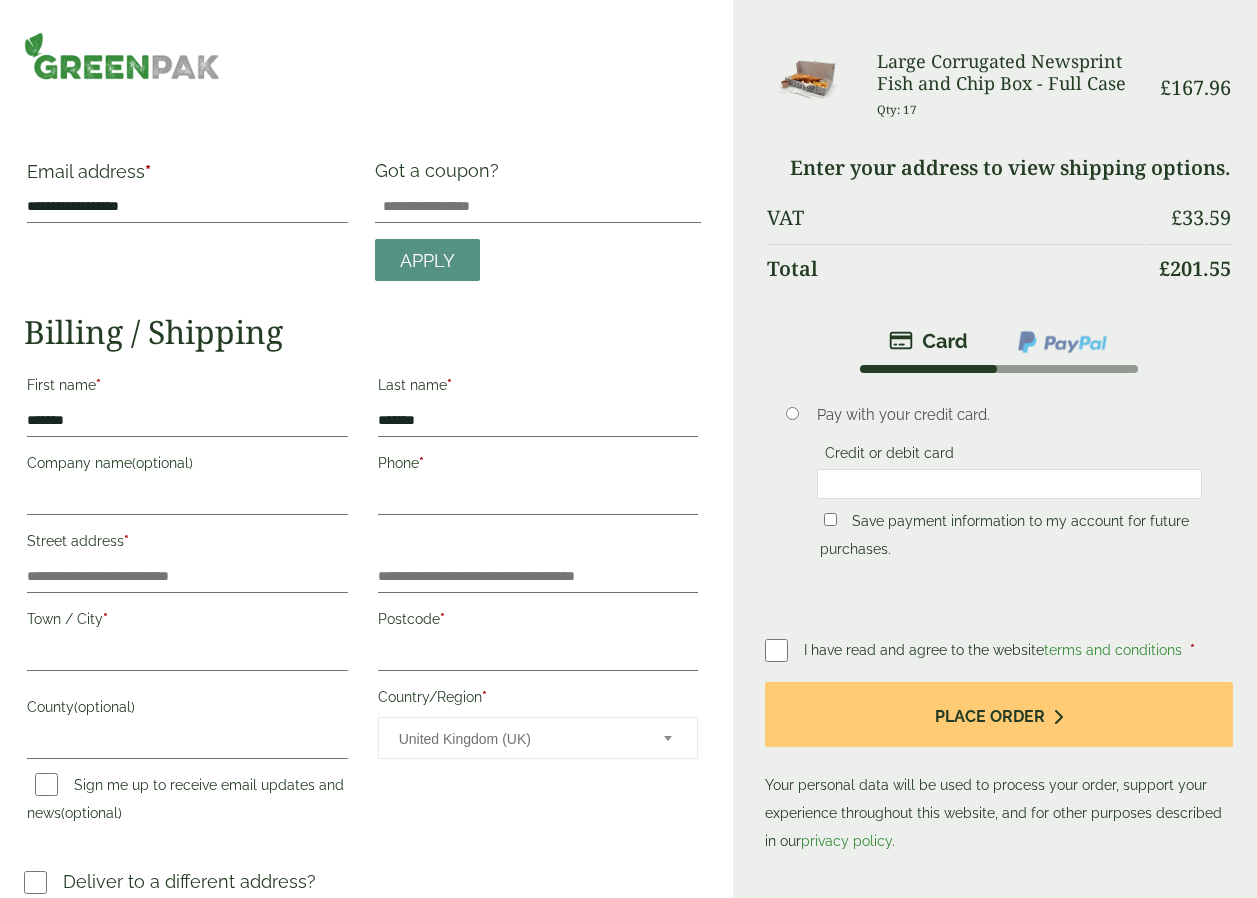 click on "Pay with your credit card.
Credit or debit card
Save payment information to my account for future purchases." at bounding box center (1009, 485) 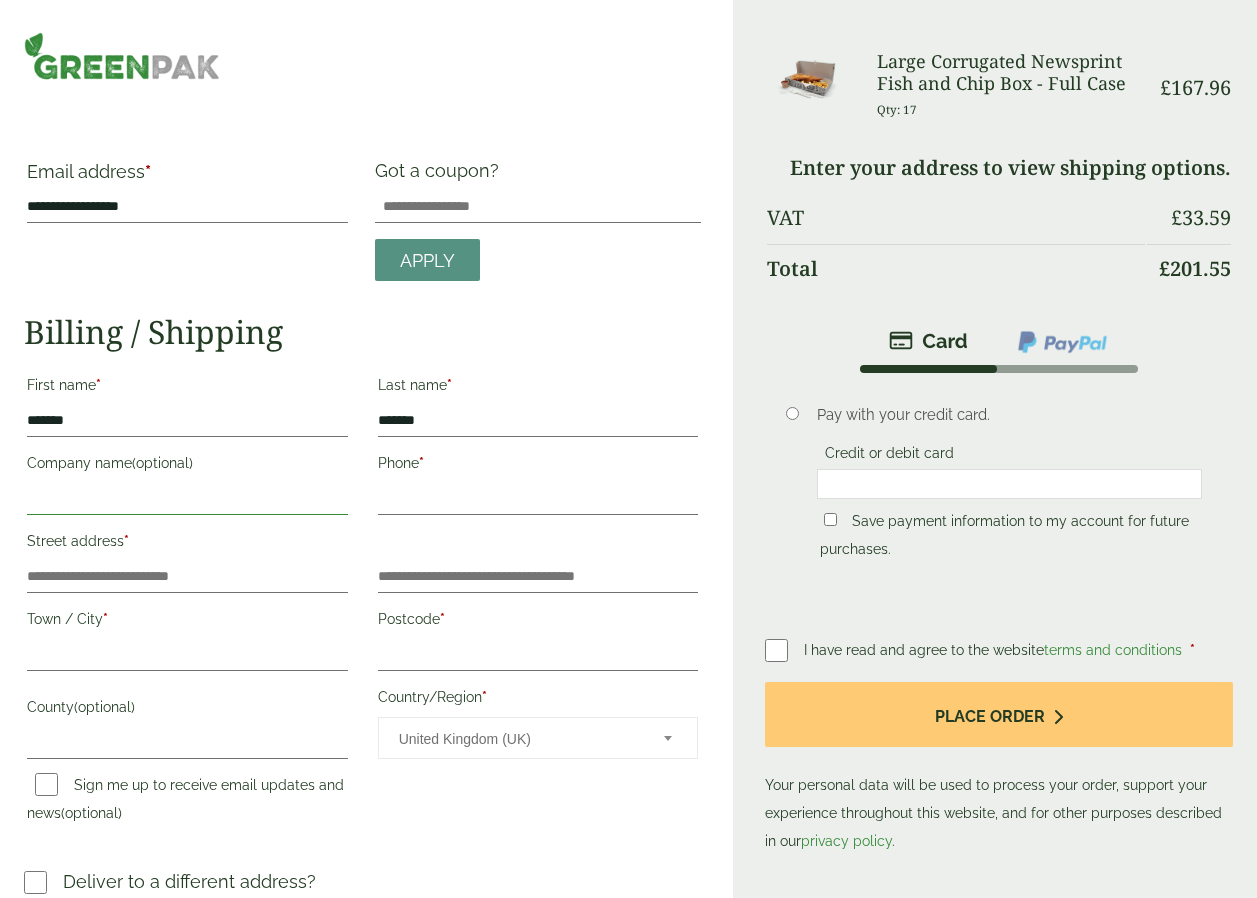 drag, startPoint x: 321, startPoint y: 502, endPoint x: 290, endPoint y: 502, distance: 31 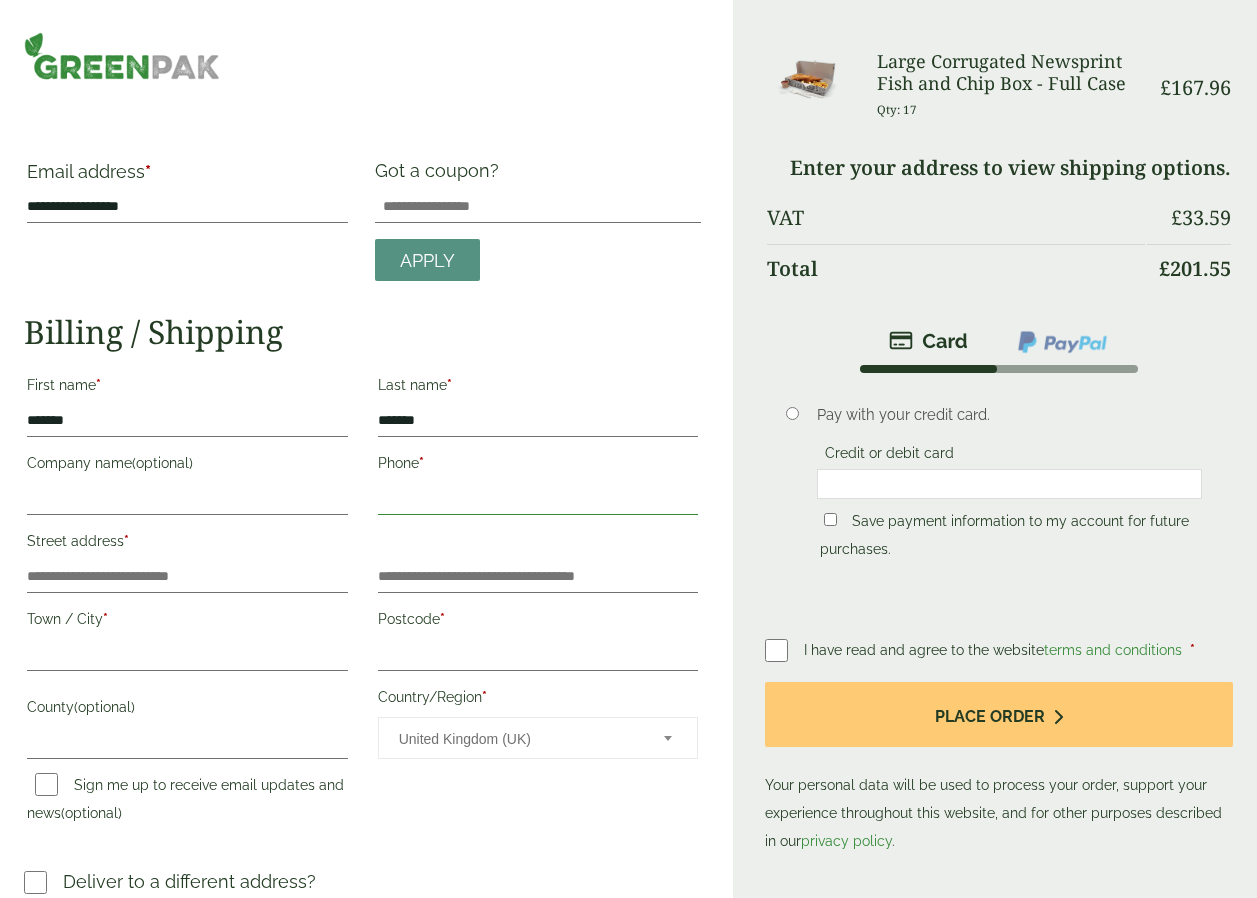 click on "Phone  *" at bounding box center [538, 499] 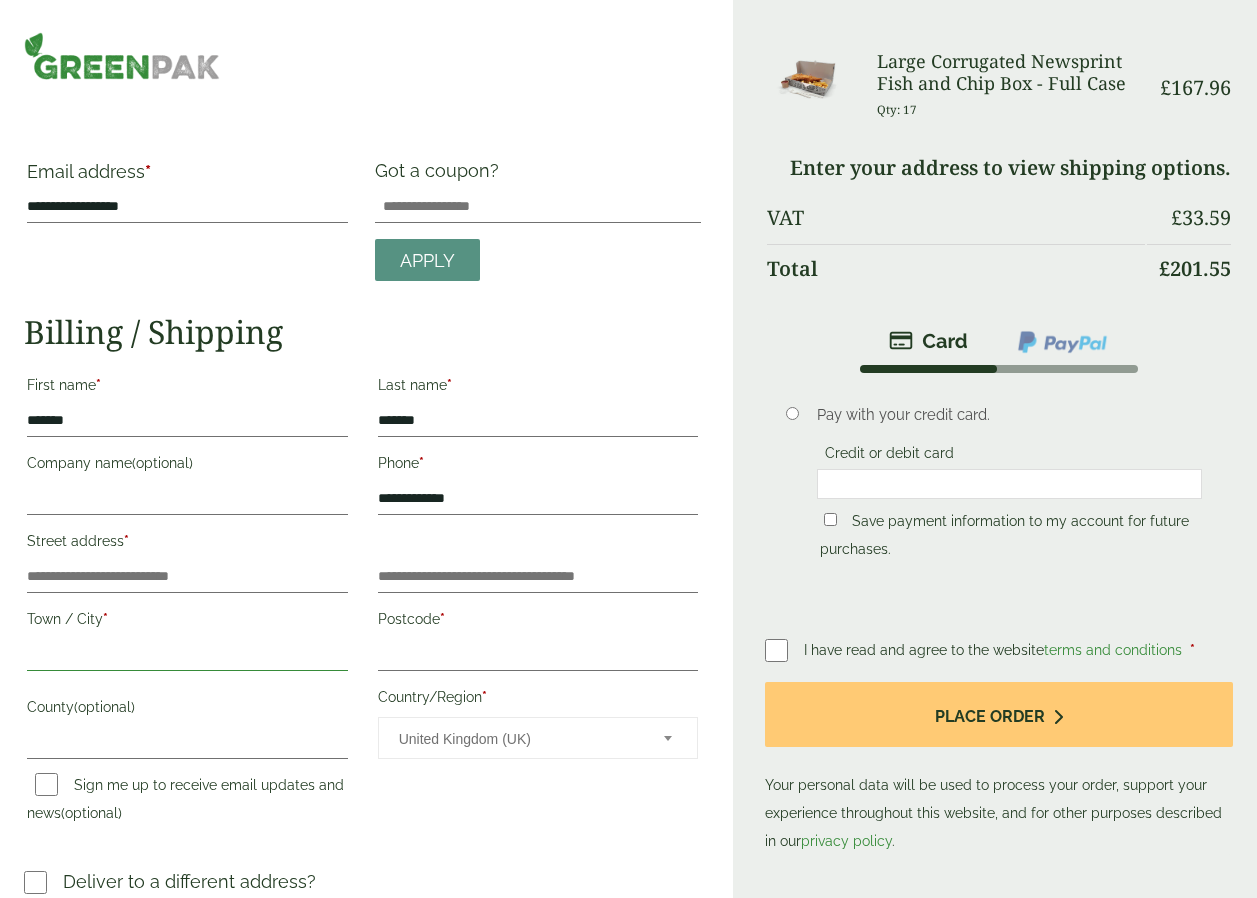 type on "**********" 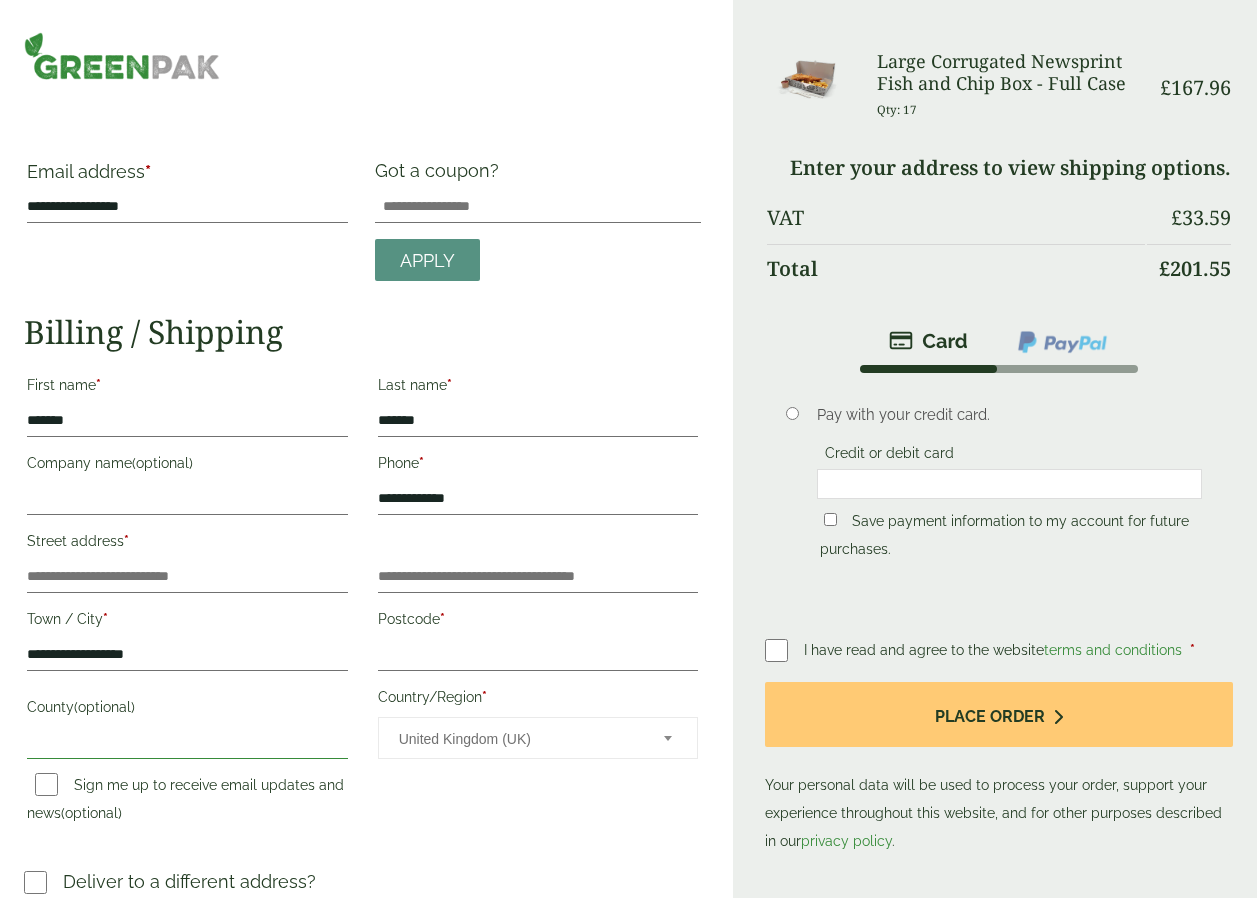 type on "**********" 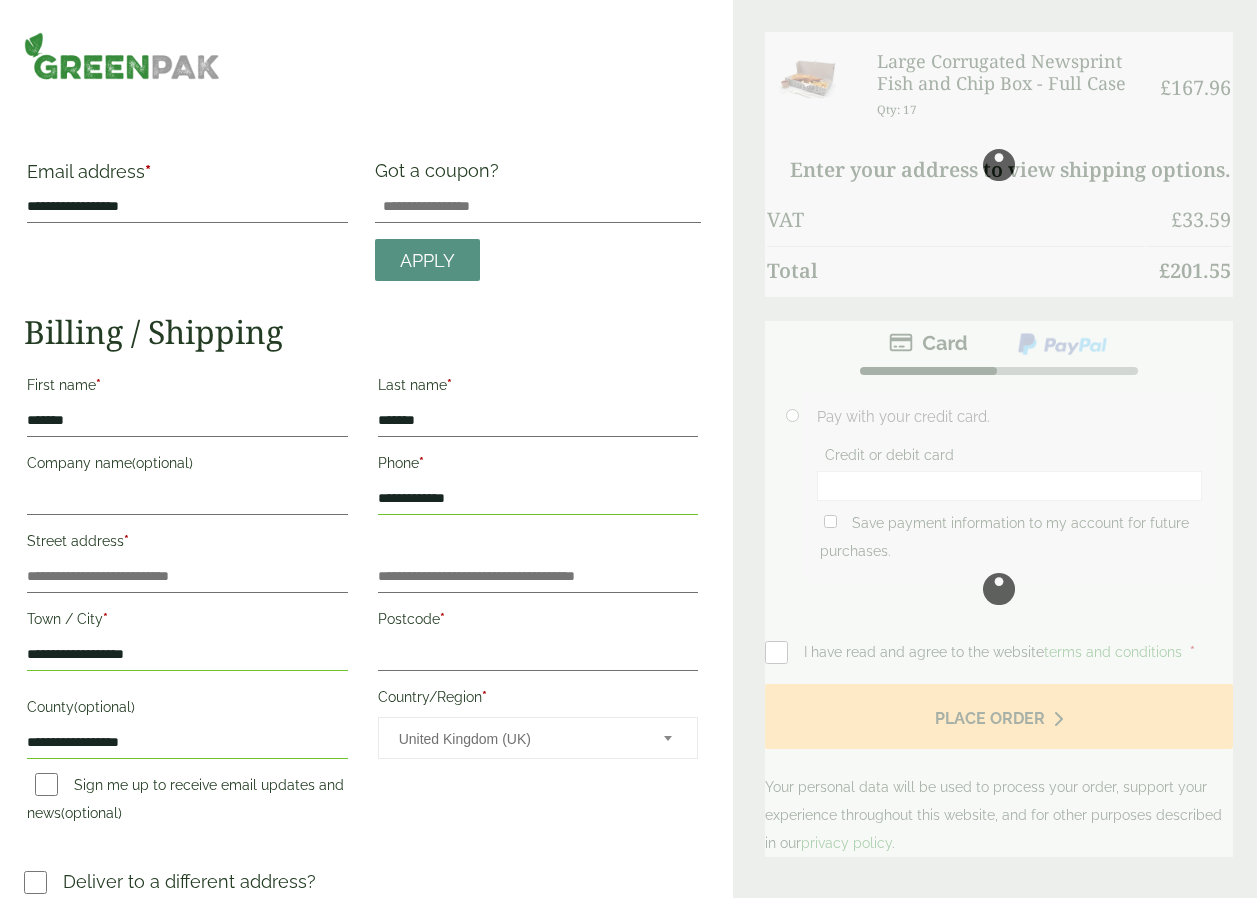click on "Street address  *" at bounding box center [187, 544] 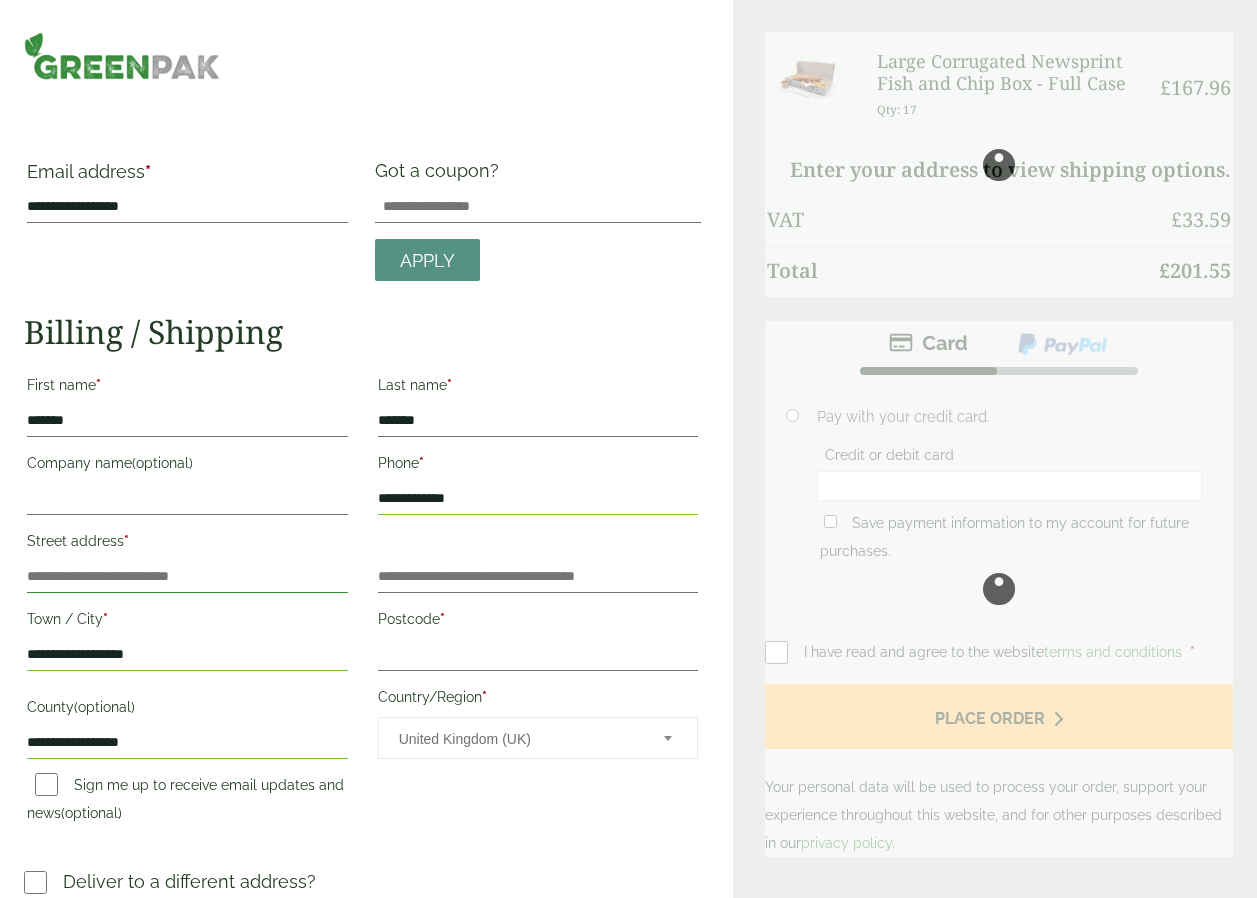 click on "Street address  *" at bounding box center (187, 577) 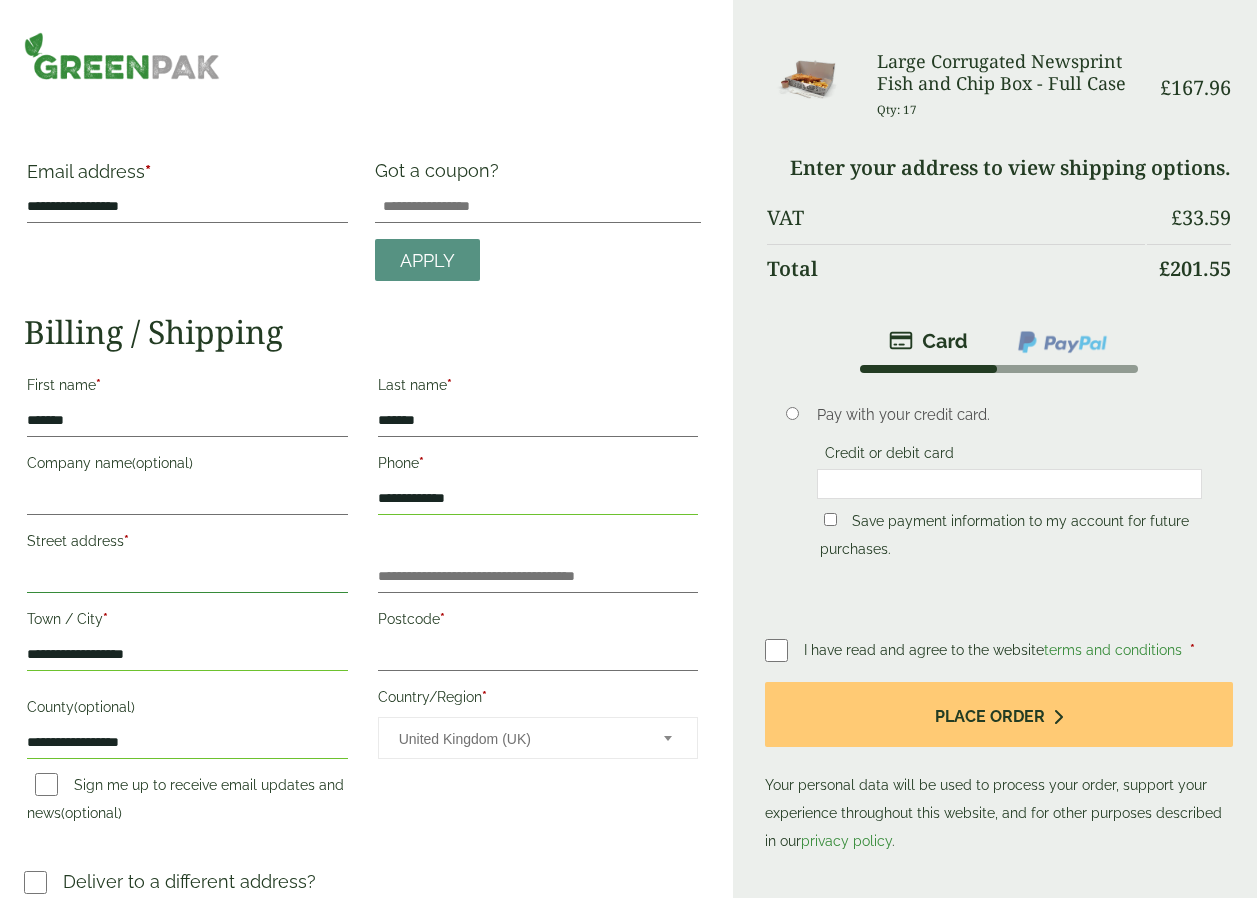 click on "Street address  *" at bounding box center (187, 577) 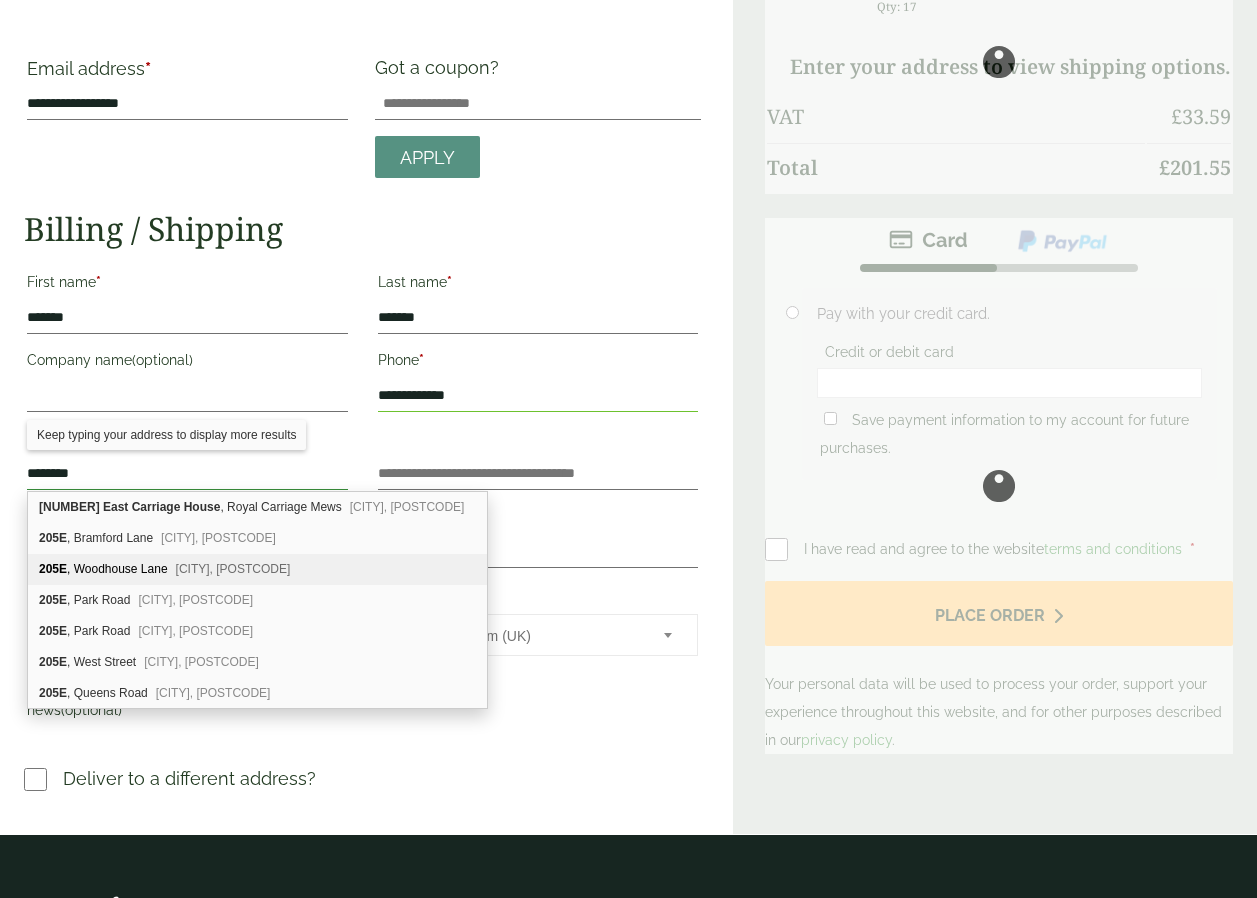 scroll, scrollTop: 300, scrollLeft: 0, axis: vertical 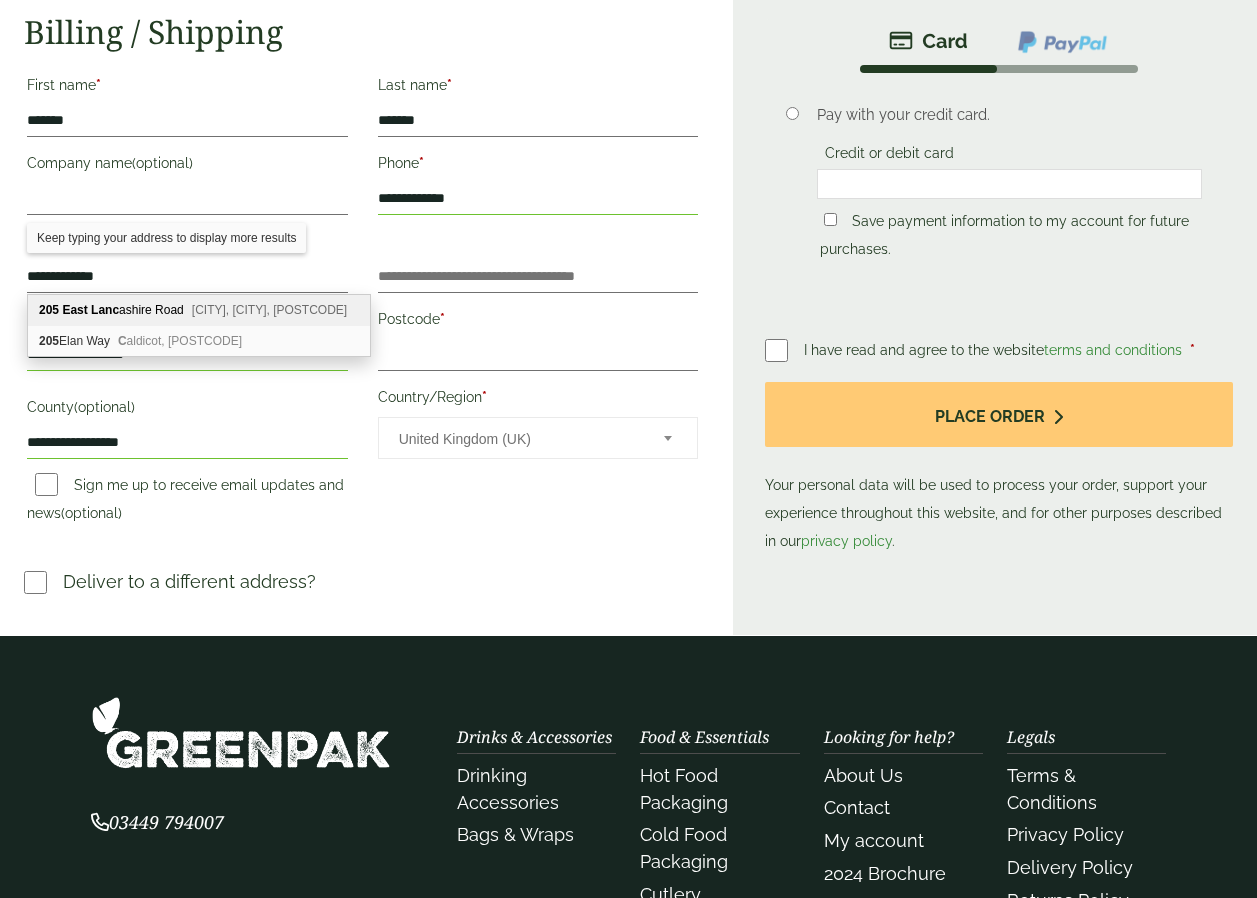 click on "[NUMBER] East Lanc ashire Road [CITY], [CITY], [POSTCODE]" at bounding box center (199, 310) 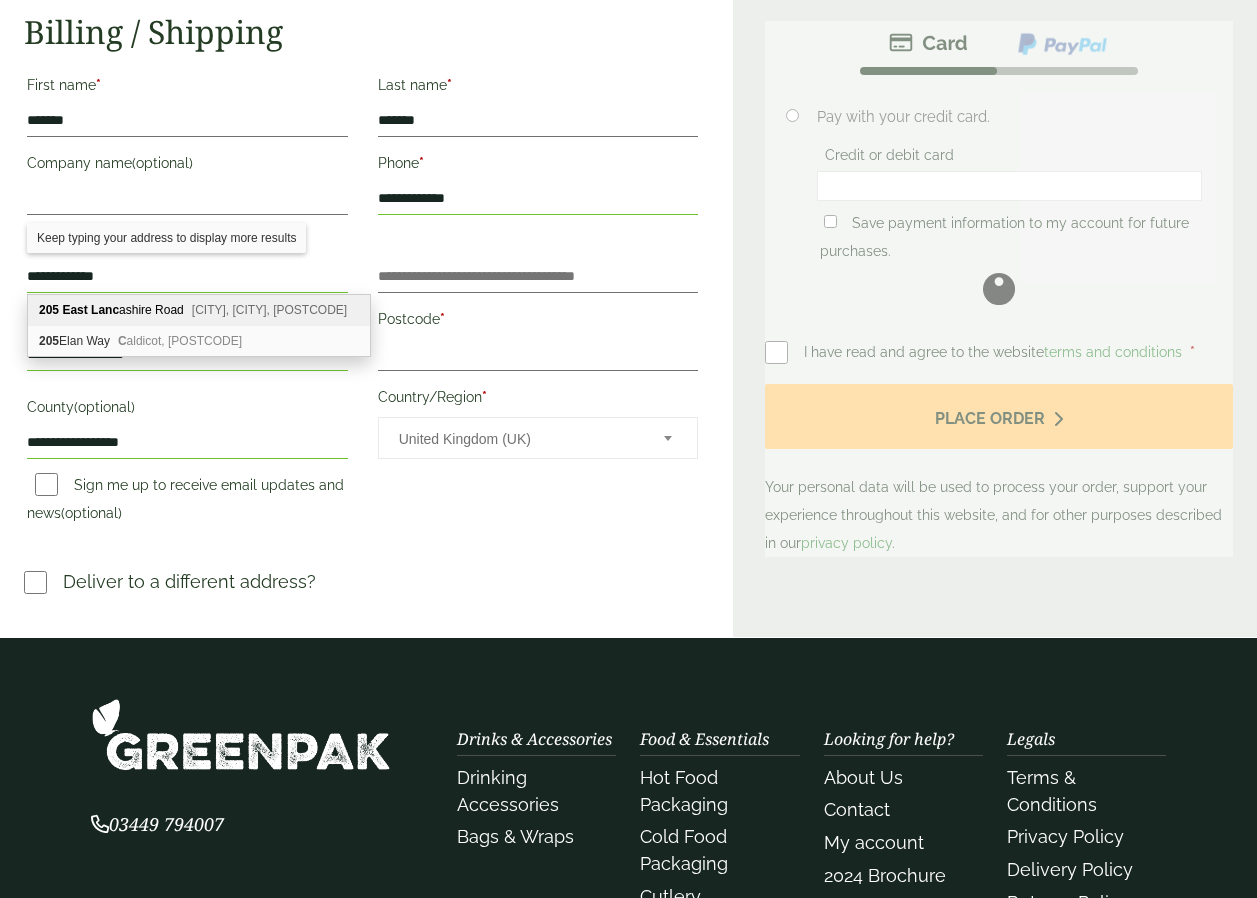 type on "**********" 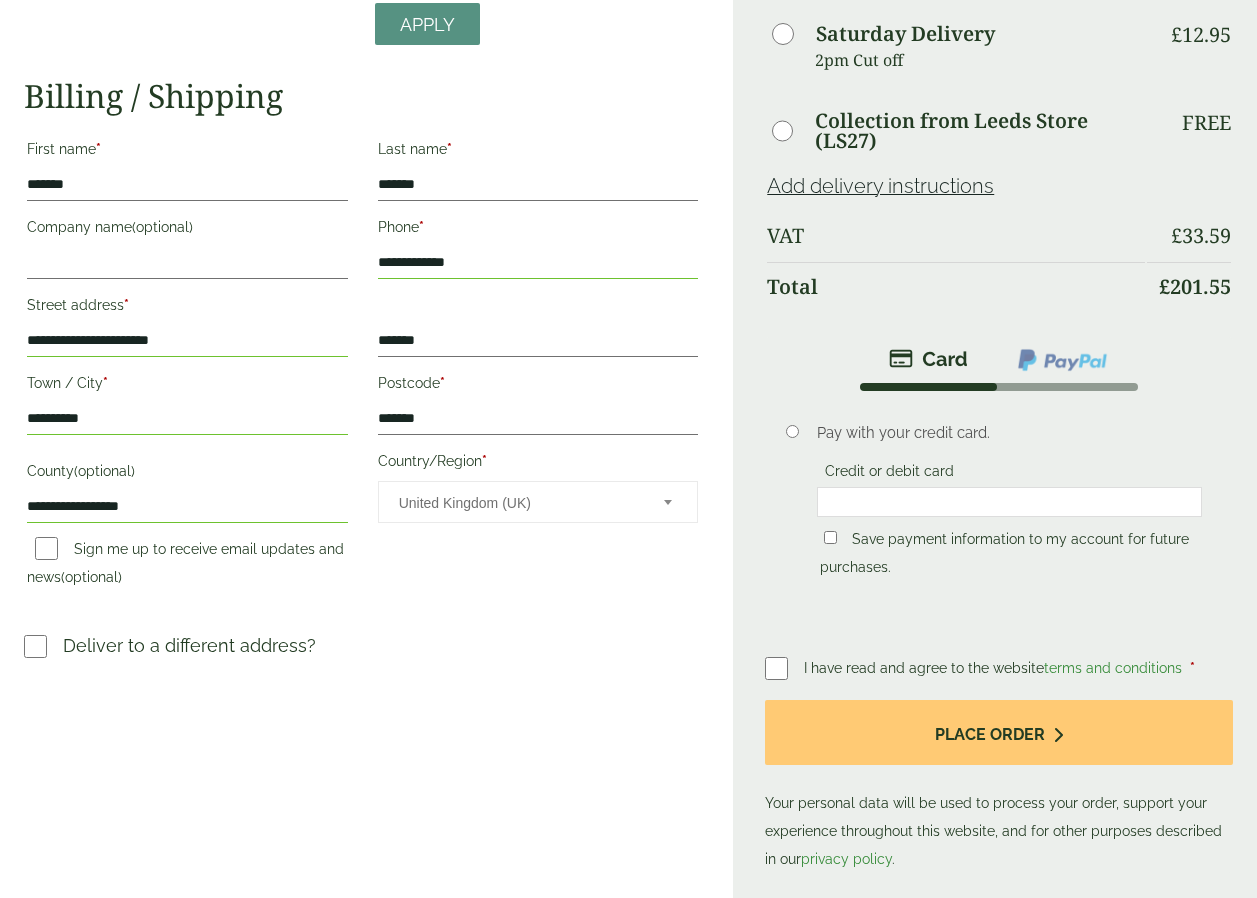 scroll, scrollTop: 200, scrollLeft: 0, axis: vertical 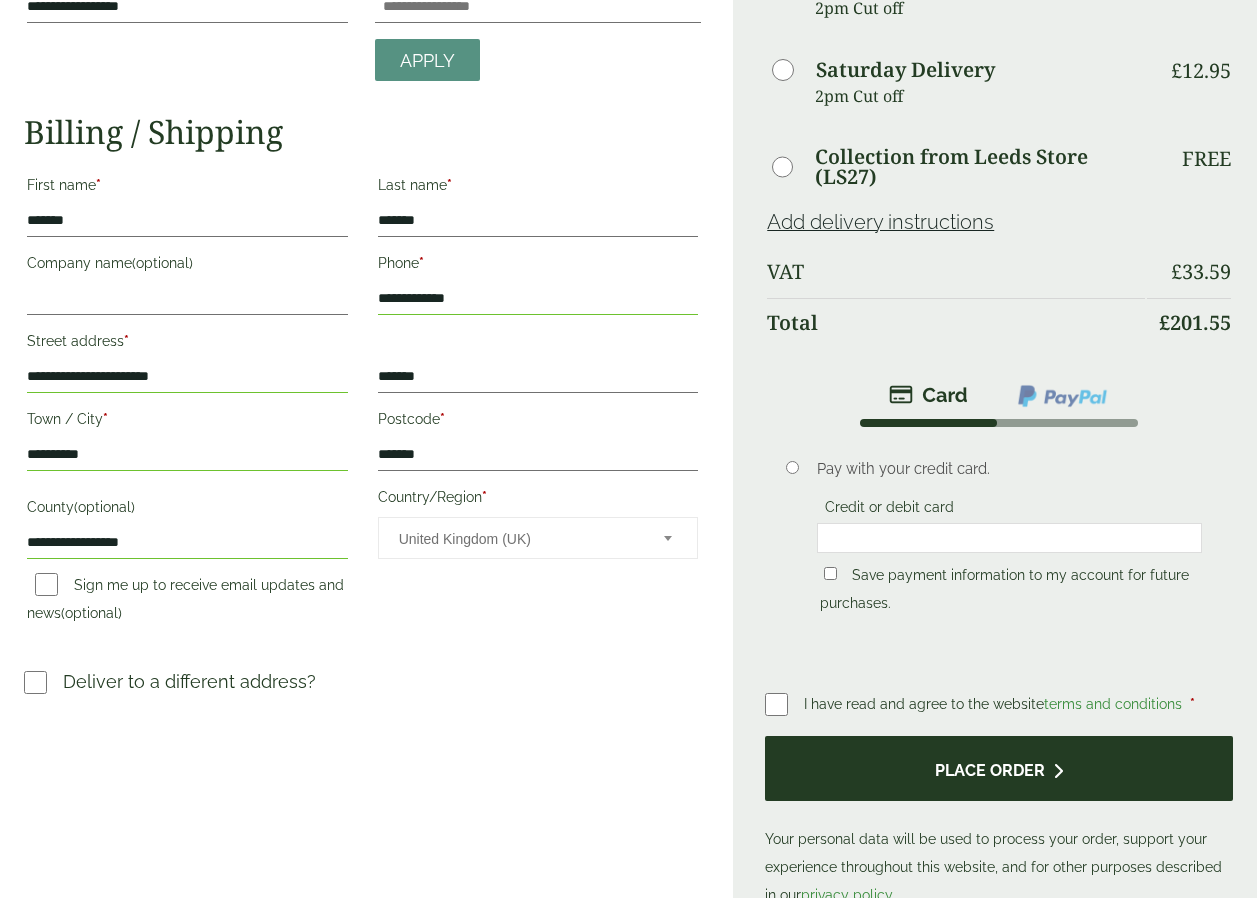 click on "Place order" at bounding box center [999, 768] 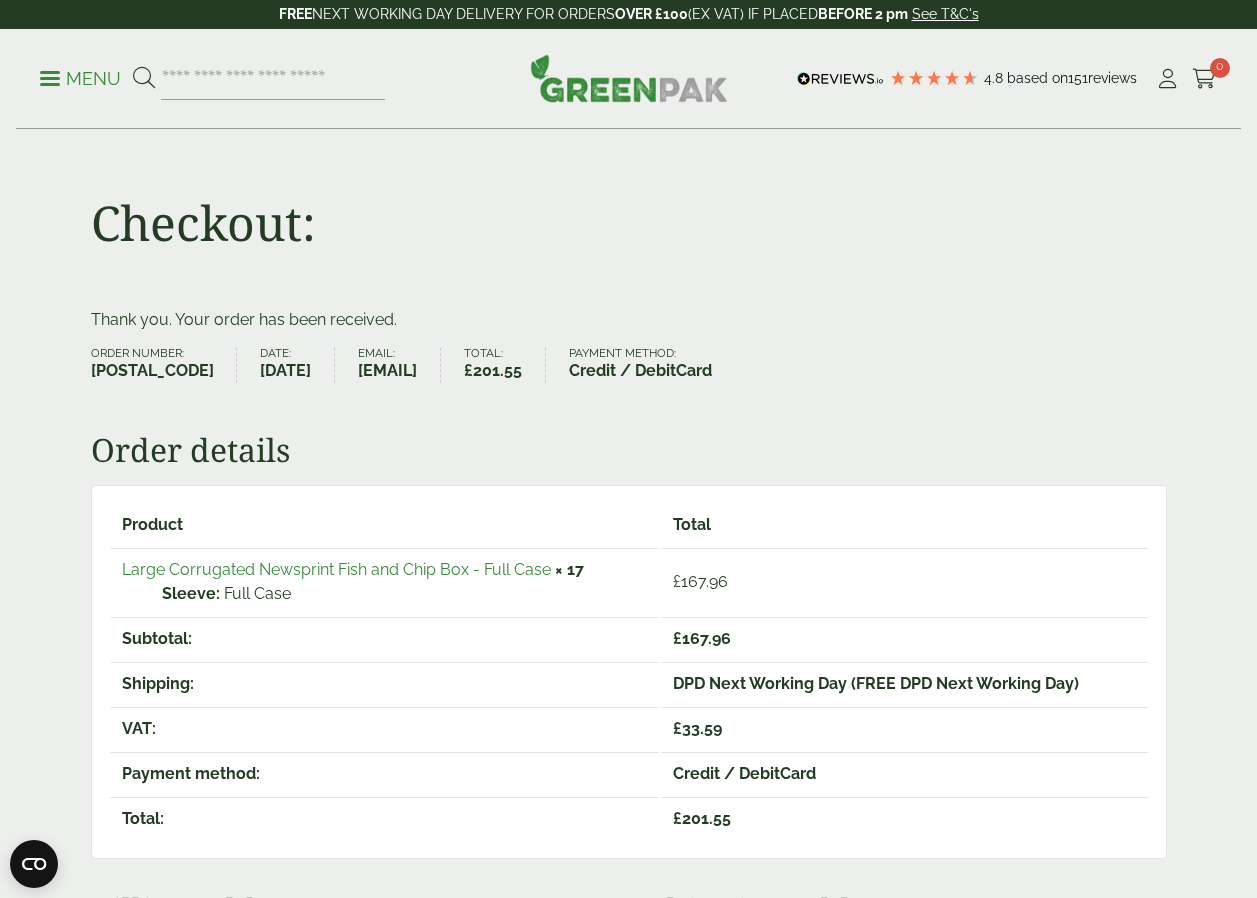 scroll, scrollTop: 0, scrollLeft: 0, axis: both 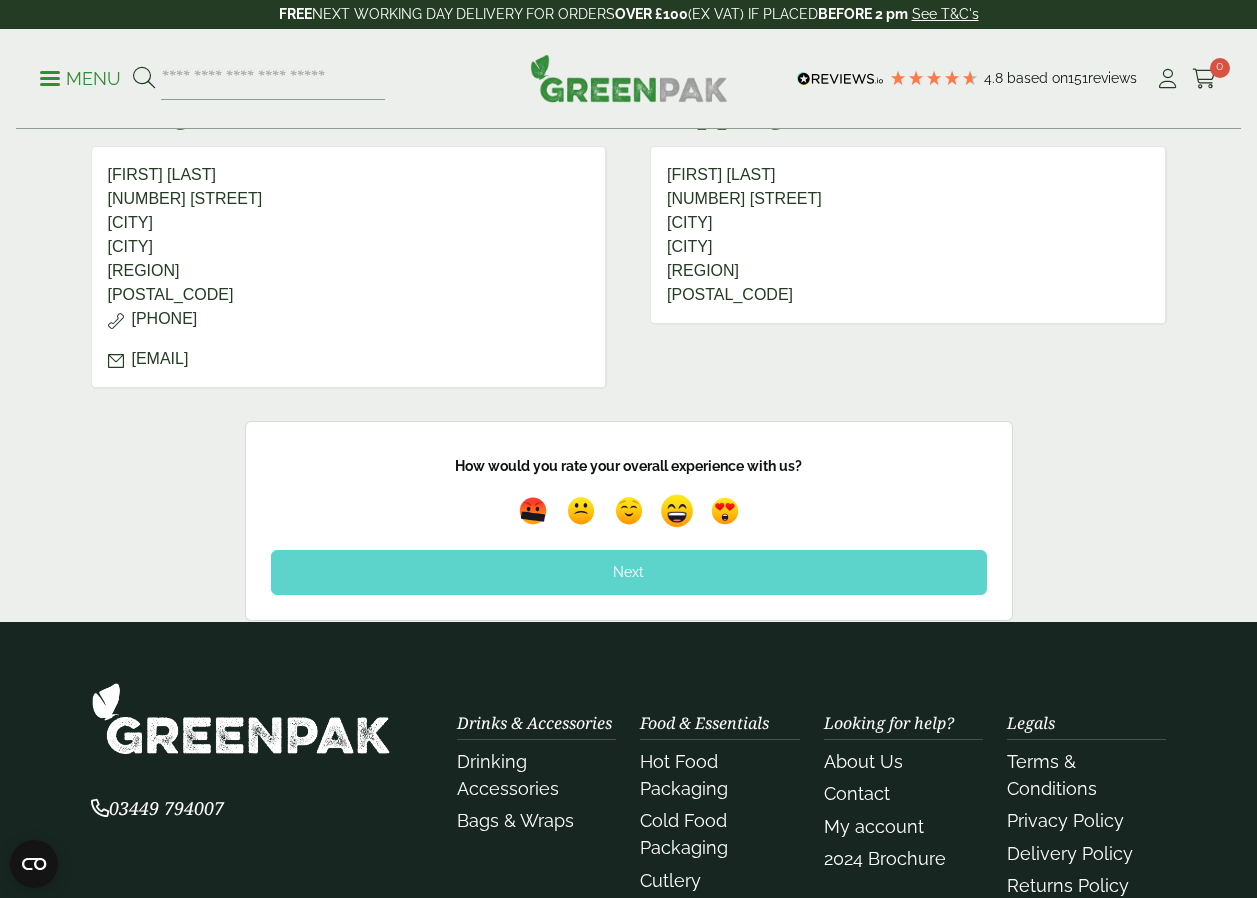 click at bounding box center [677, 512] 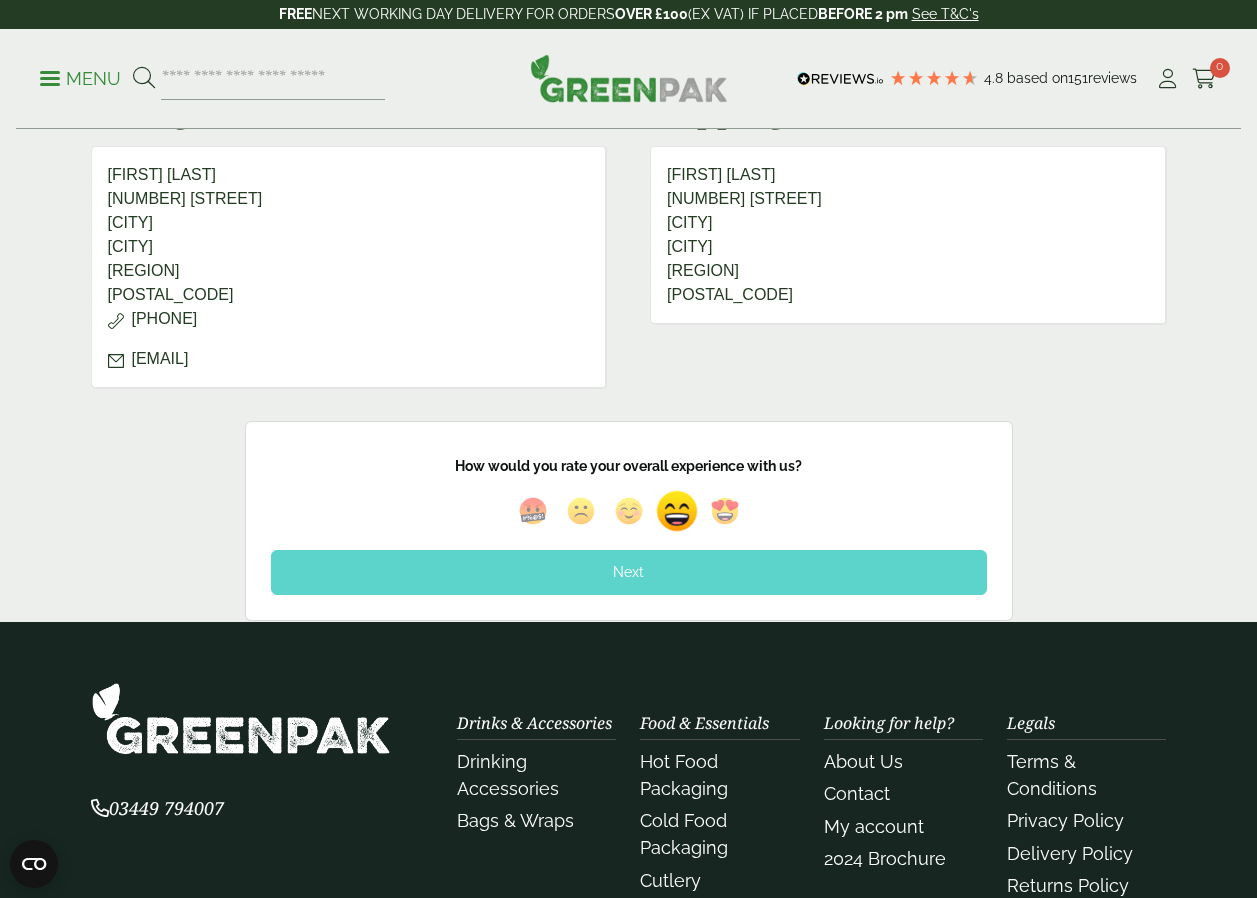 click on "Next" at bounding box center [629, 572] 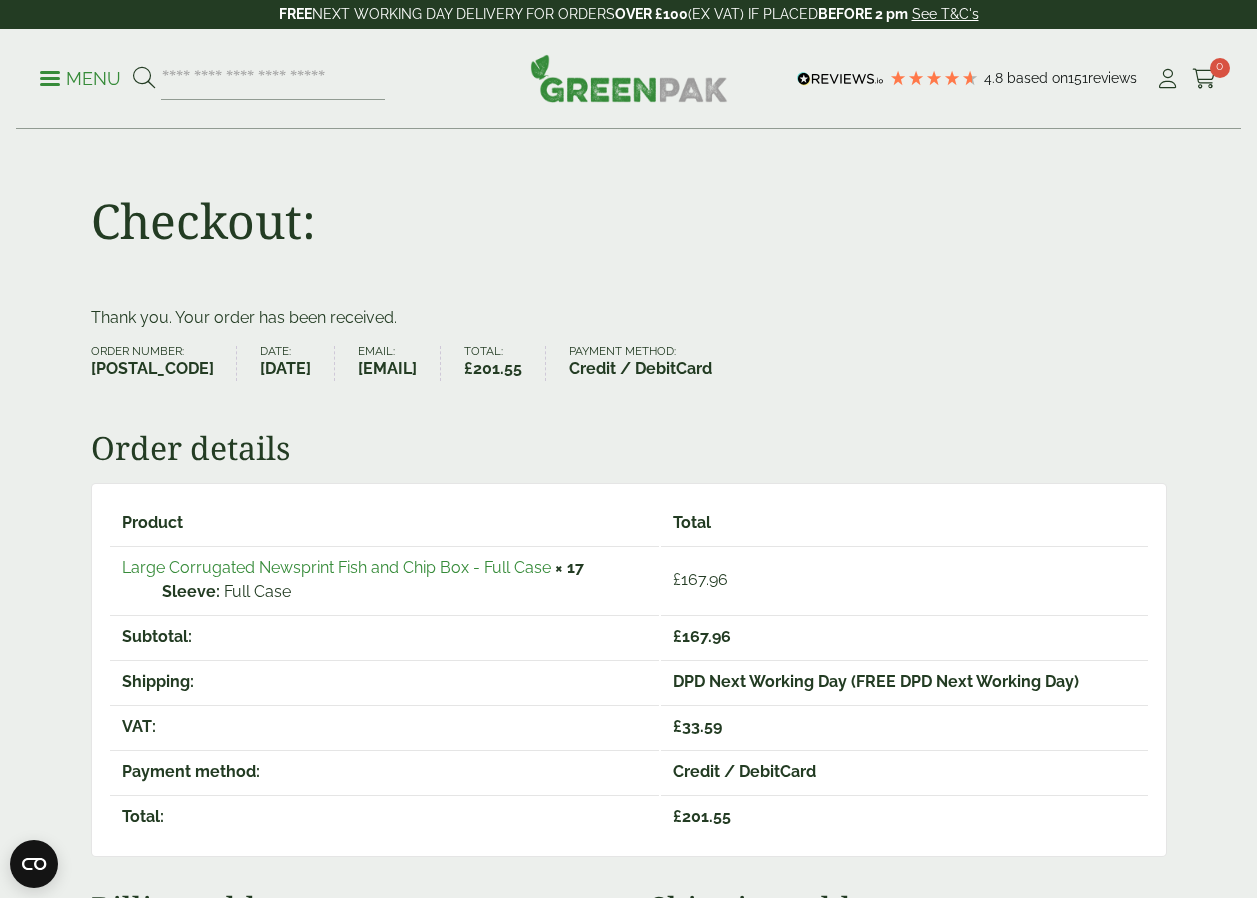 scroll, scrollTop: 0, scrollLeft: 0, axis: both 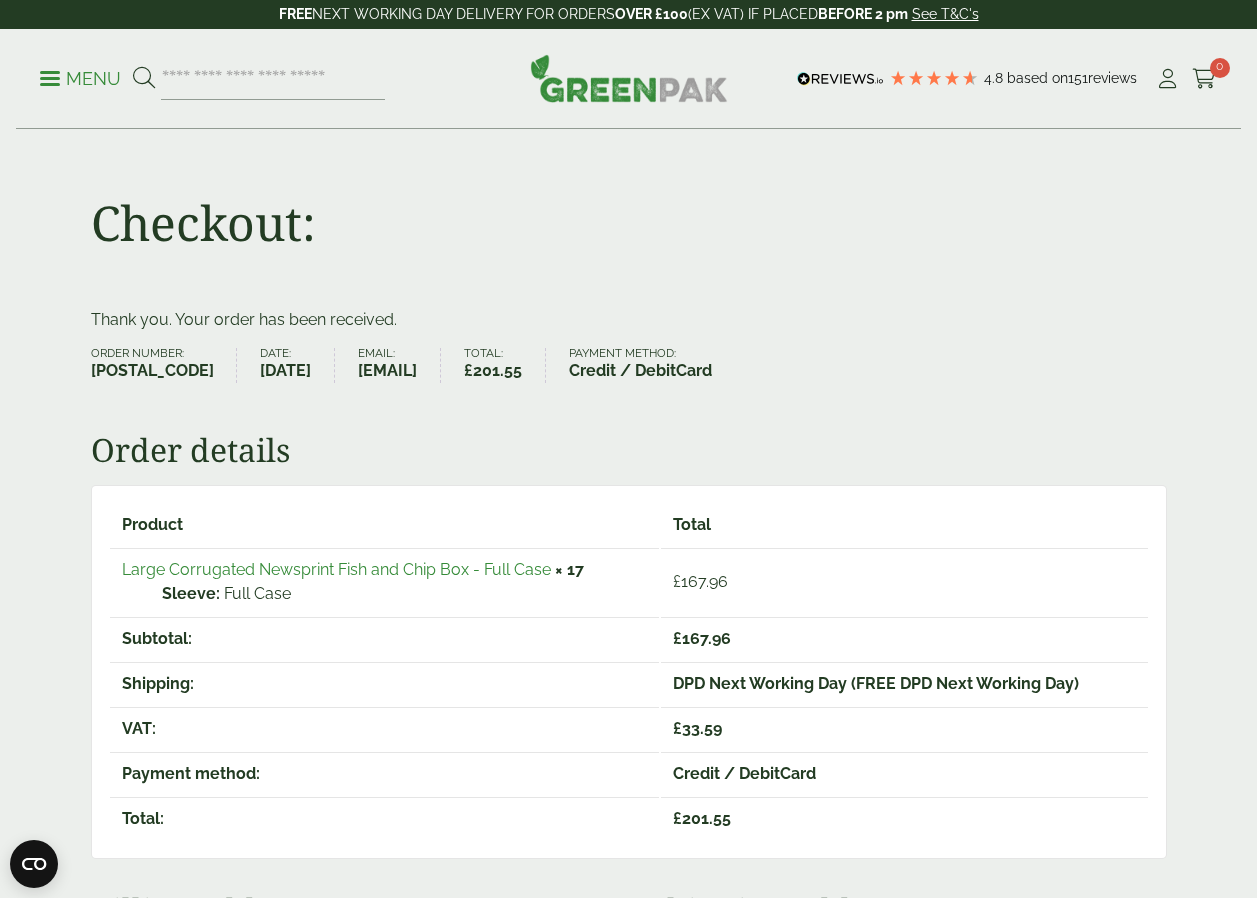 drag, startPoint x: 134, startPoint y: 25, endPoint x: 1105, endPoint y: 390, distance: 1037.336 